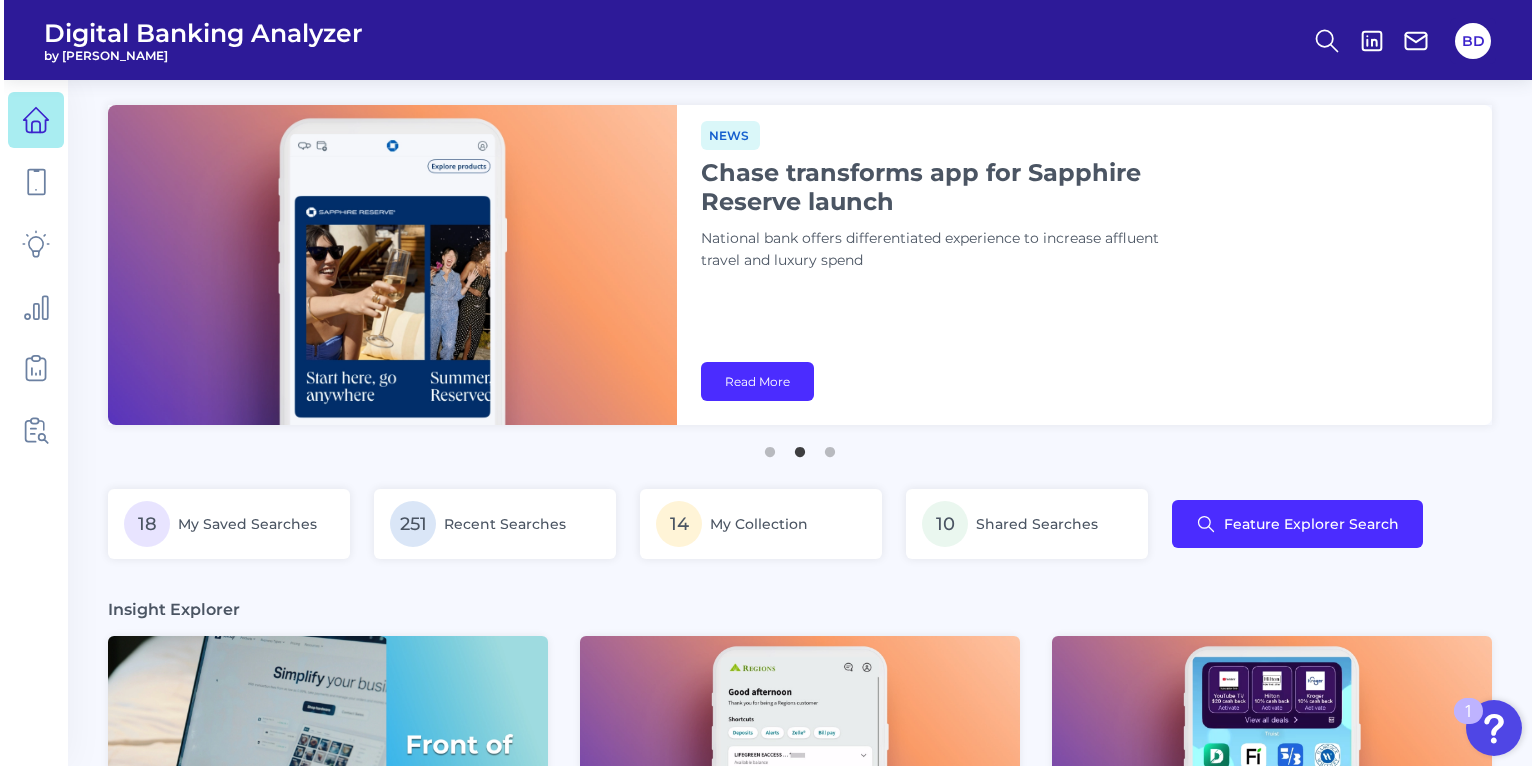 scroll, scrollTop: 0, scrollLeft: 0, axis: both 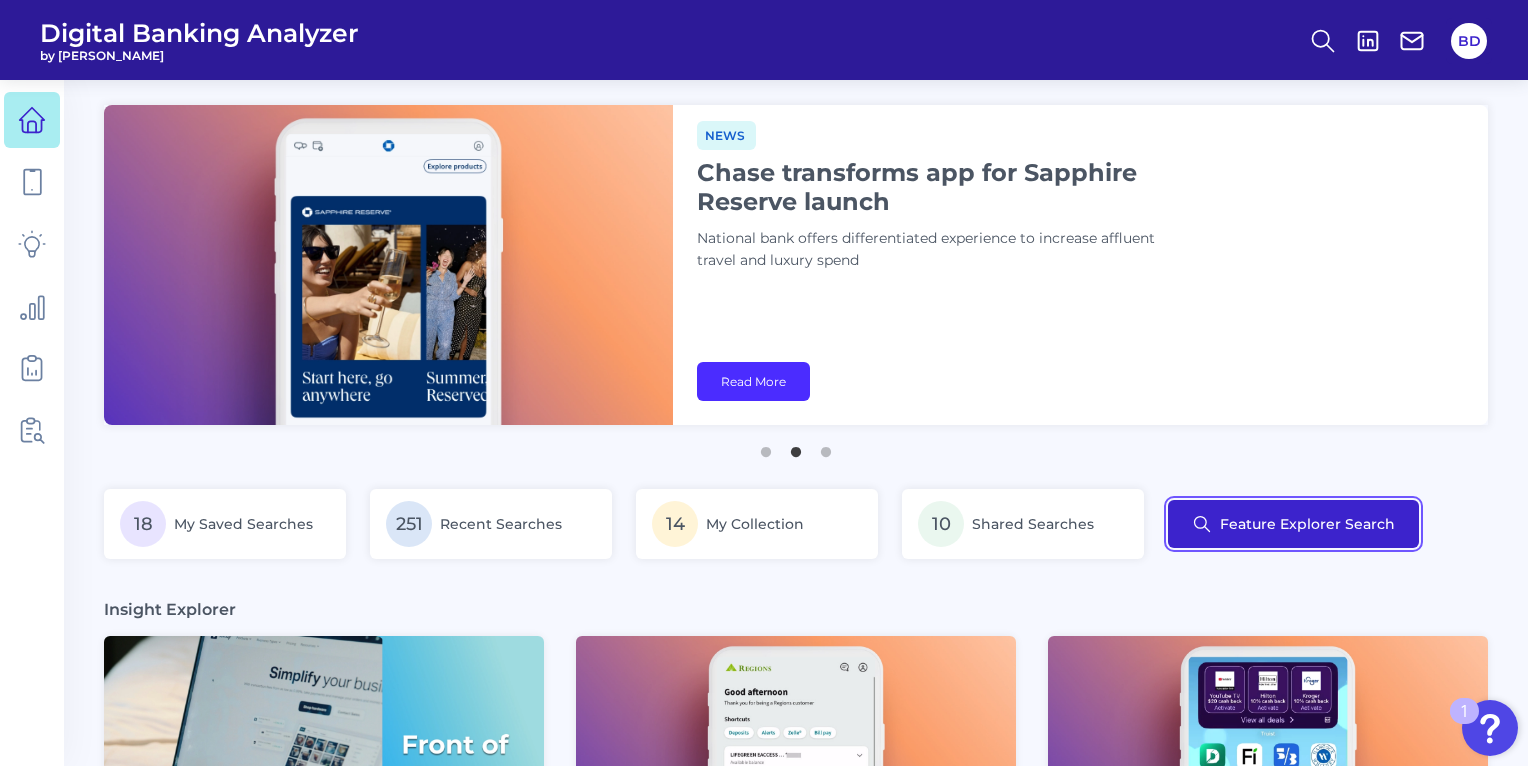 click on "Feature Explorer Search" at bounding box center [1293, 524] 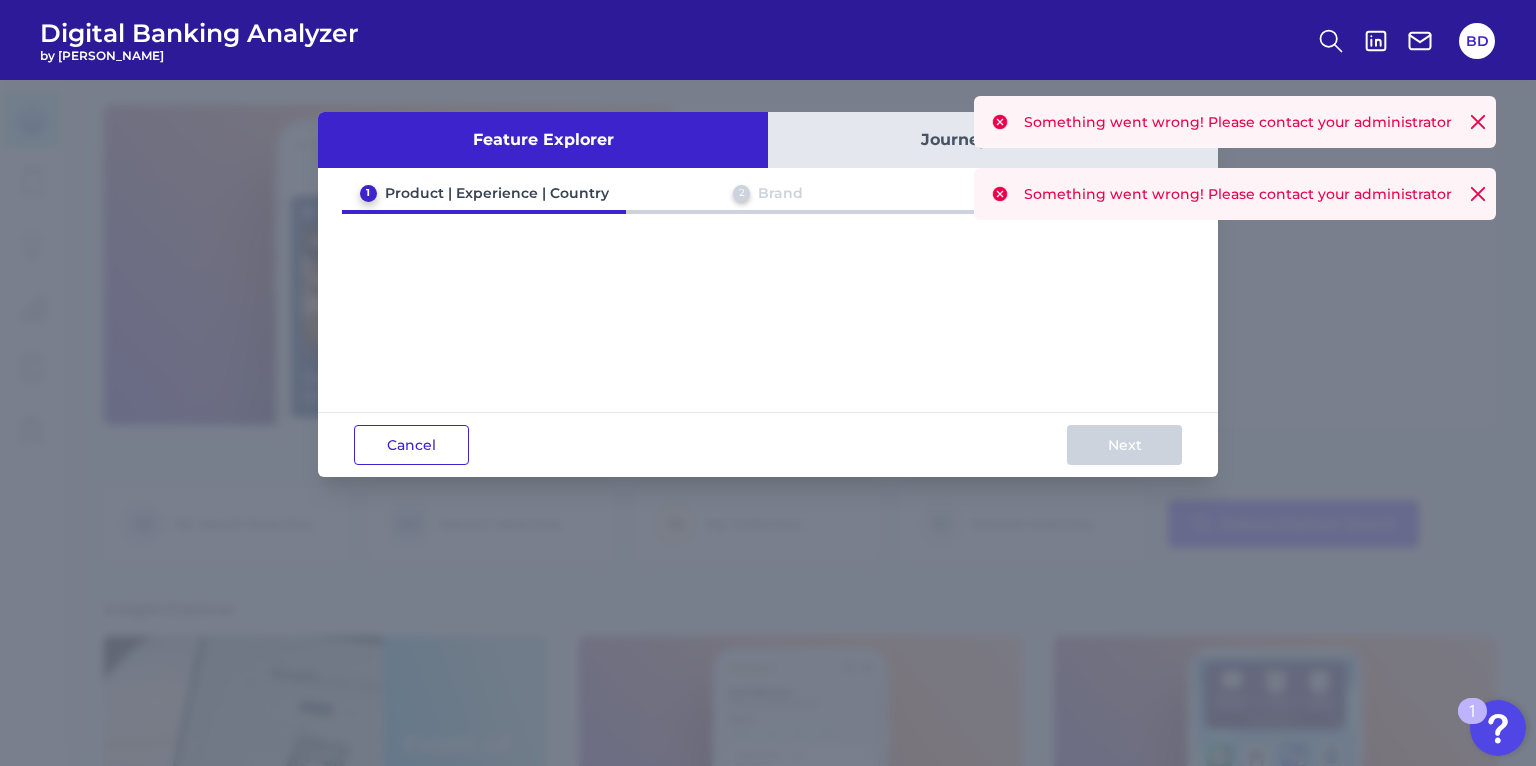 click on "Cancel" at bounding box center [411, 445] 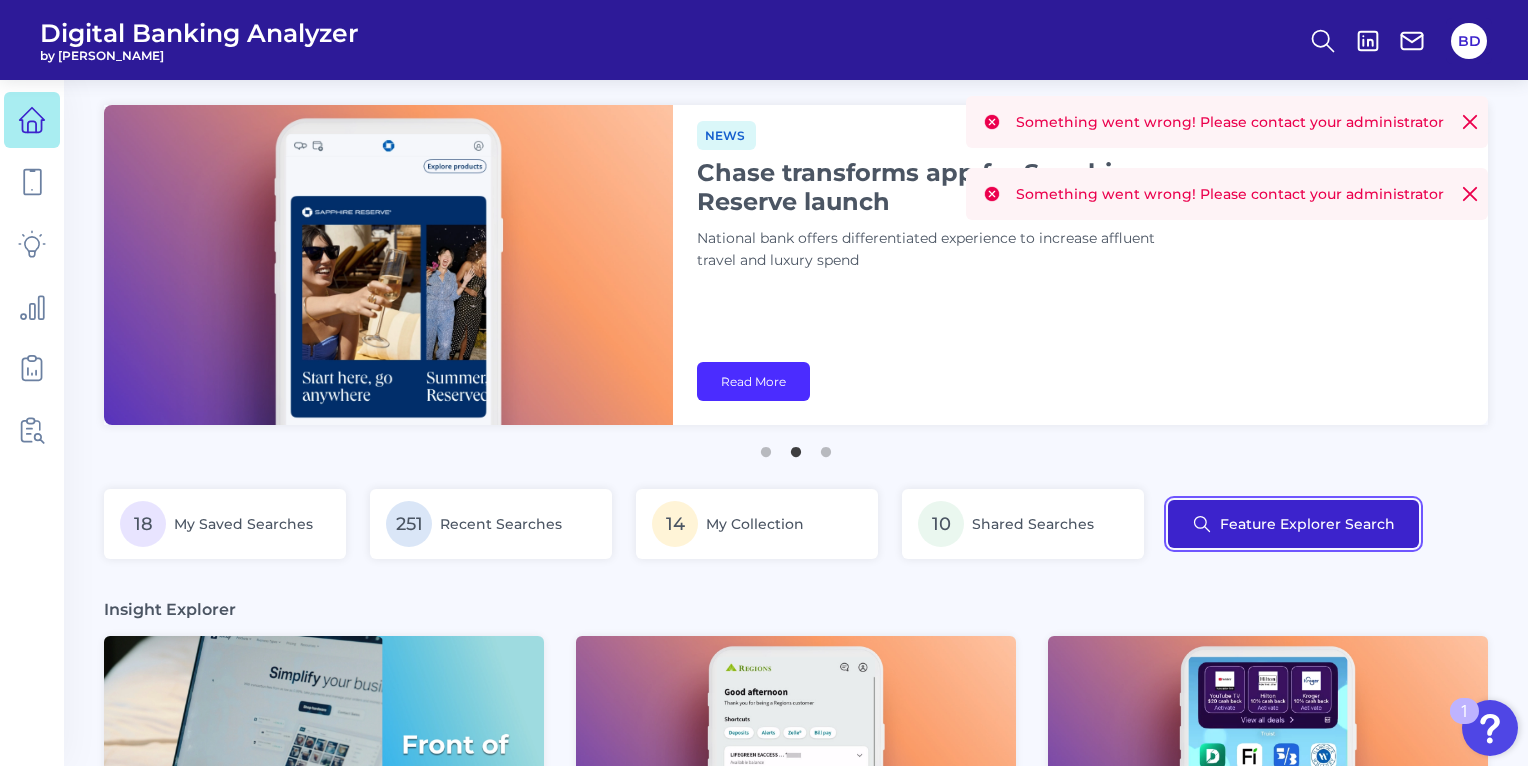 click on "Feature Explorer Search" at bounding box center [1293, 524] 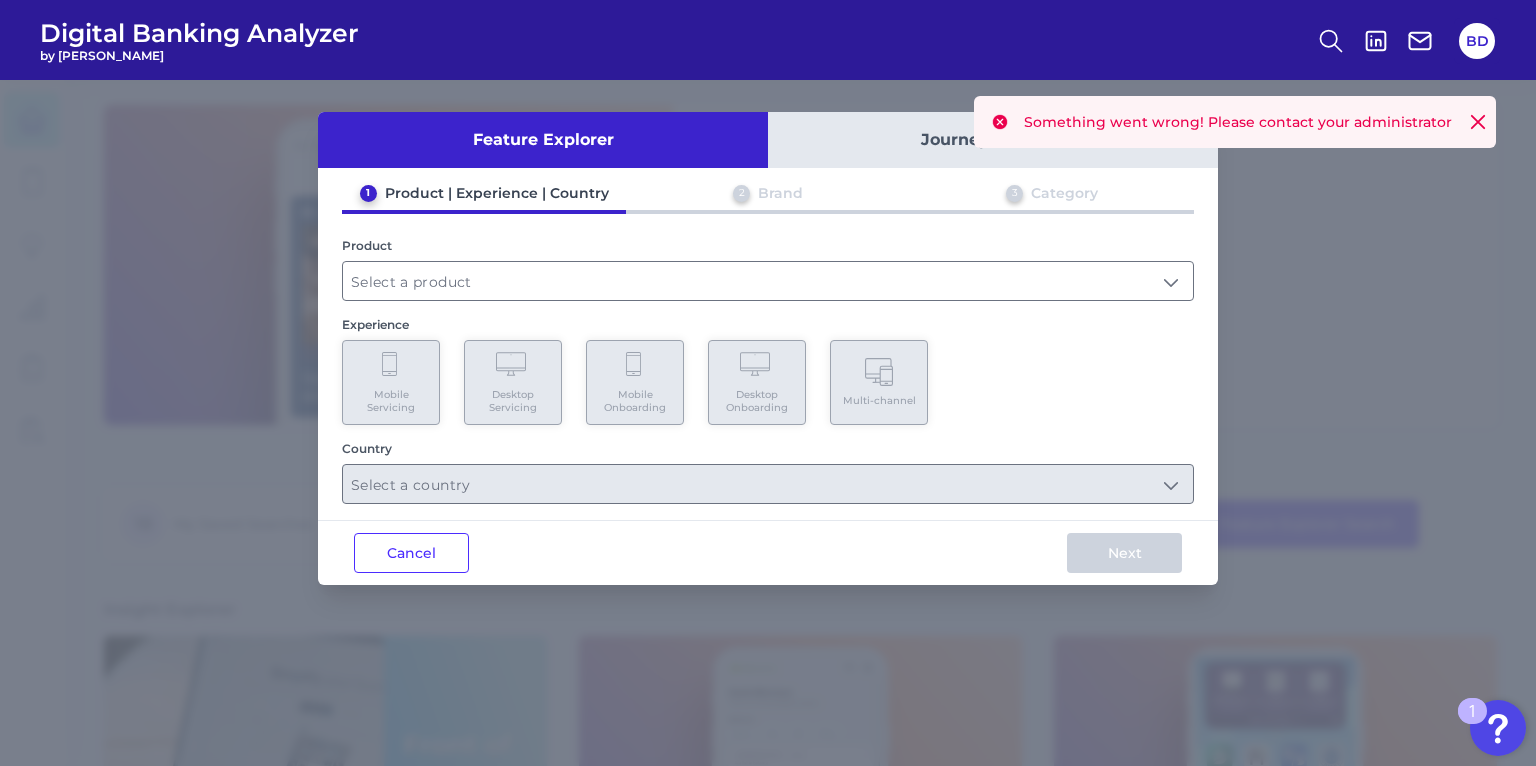 click on "Feature Explorer Journey Explorer 1 Product | Experience | Country  2 Brand 3 Category Product Experience Mobile Servicing Desktop Servicing Mobile Onboarding Desktop Onboarding Multi-channel Country Cancel Next" at bounding box center (768, 423) 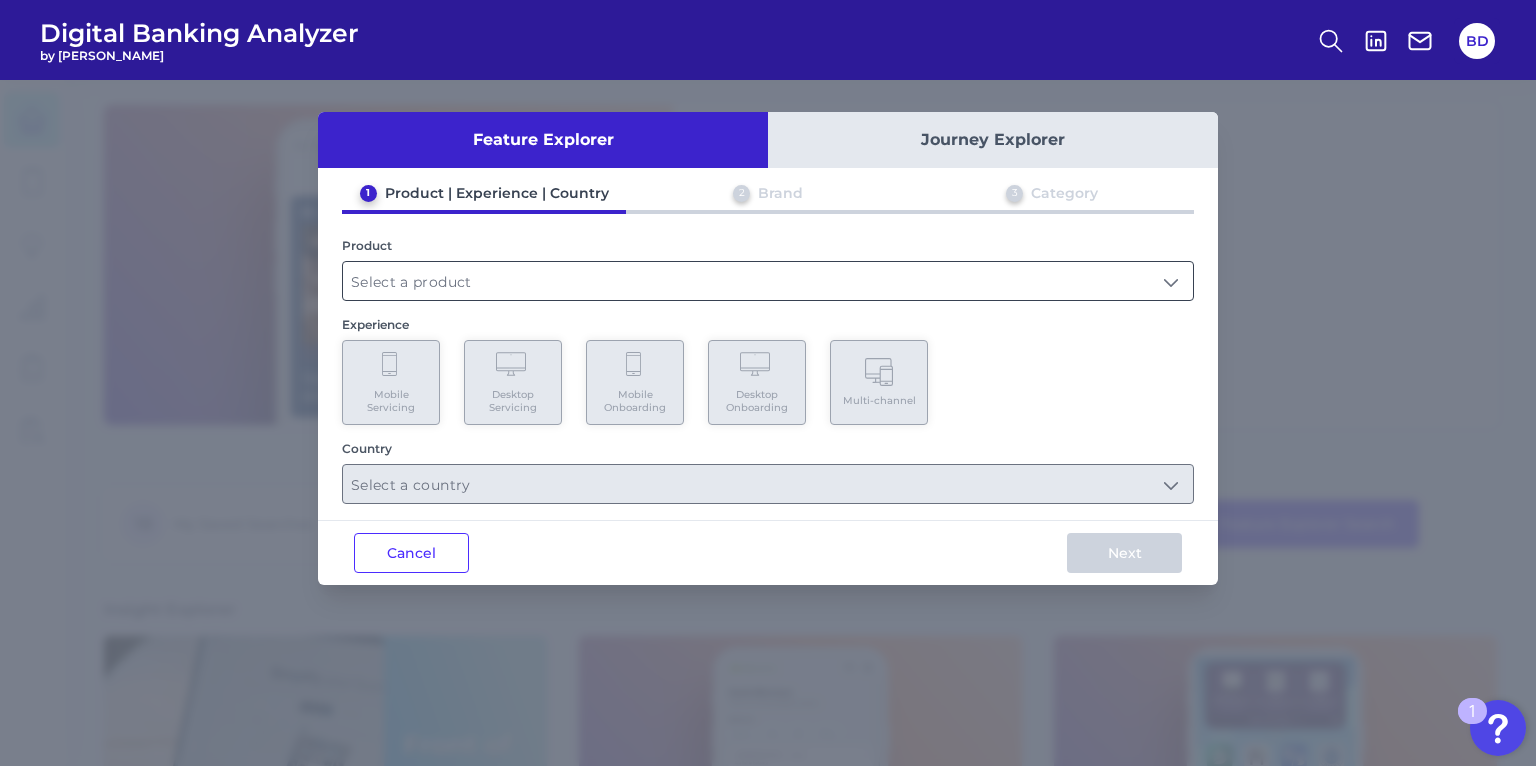 click at bounding box center [768, 281] 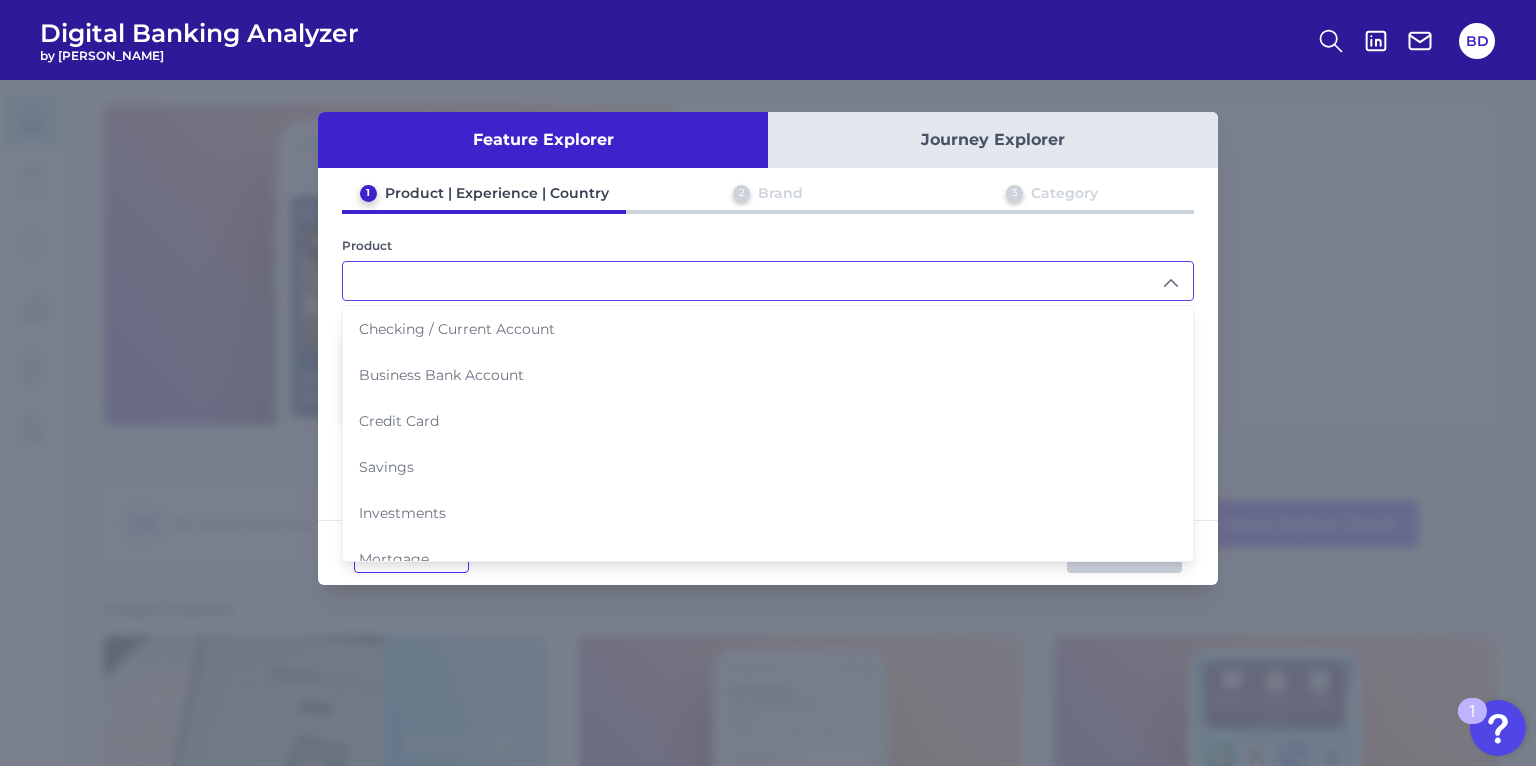 click on "Checking / Current Account" at bounding box center (457, 329) 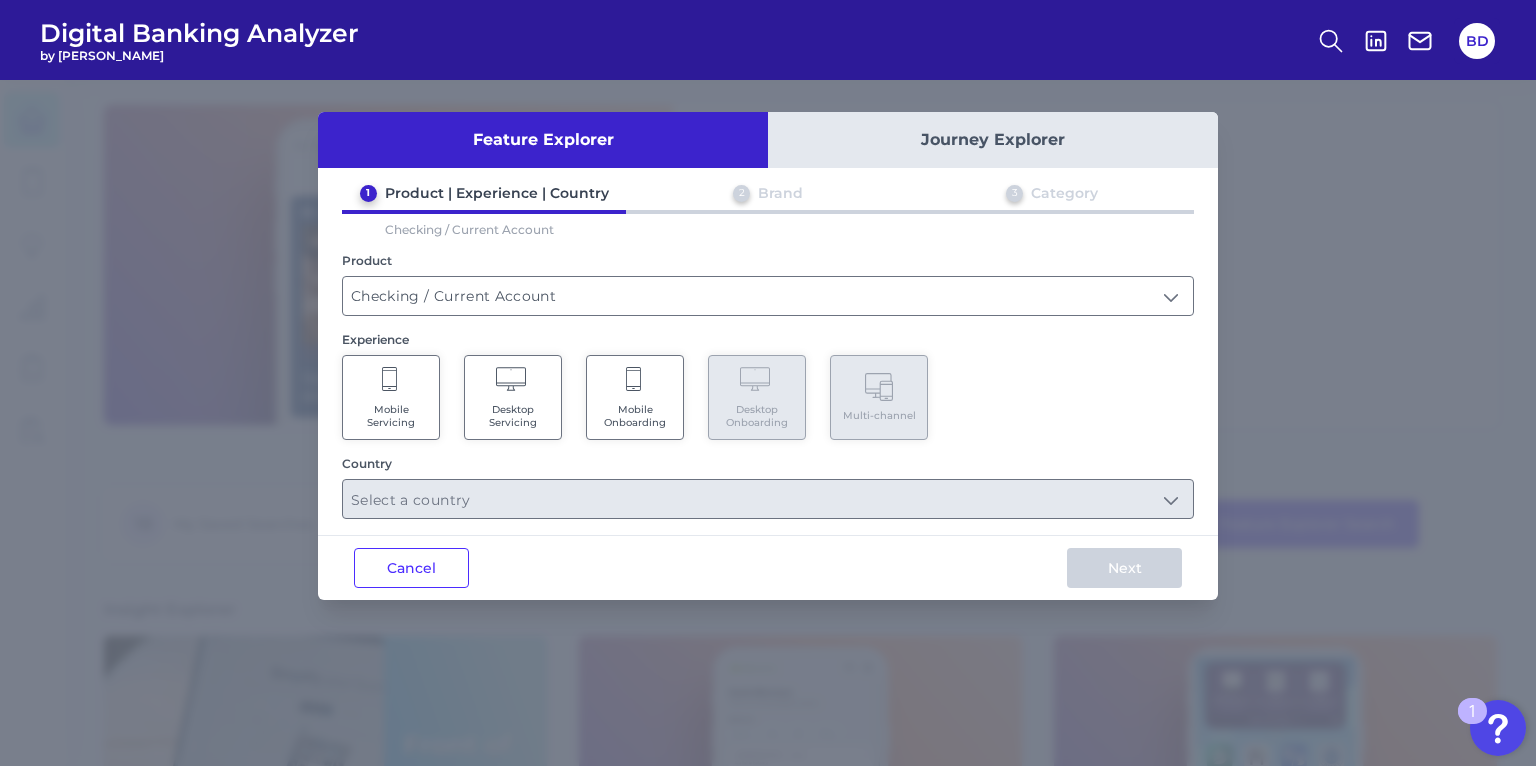 click on "Mobile Servicing" at bounding box center [391, 397] 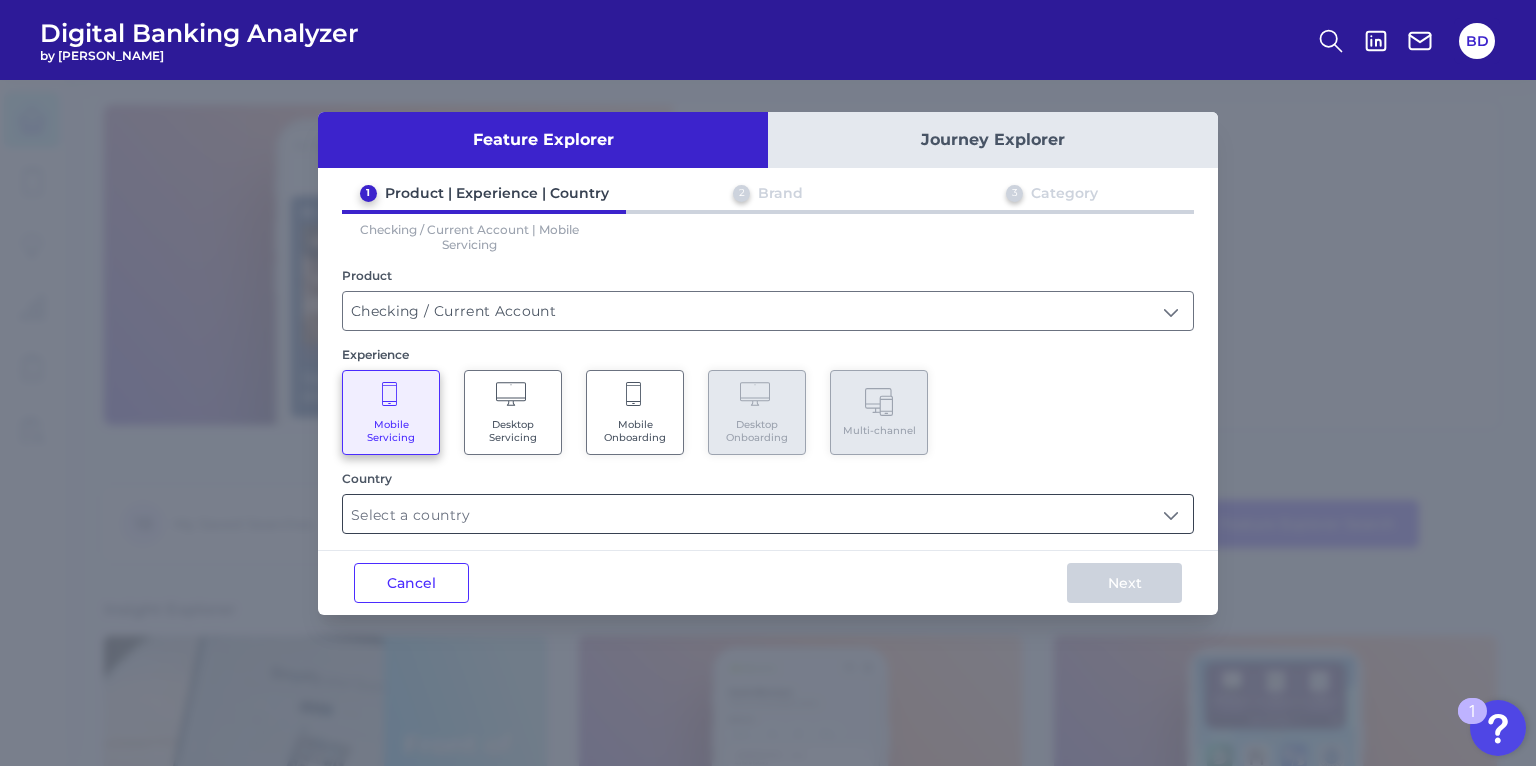 click at bounding box center (768, 514) 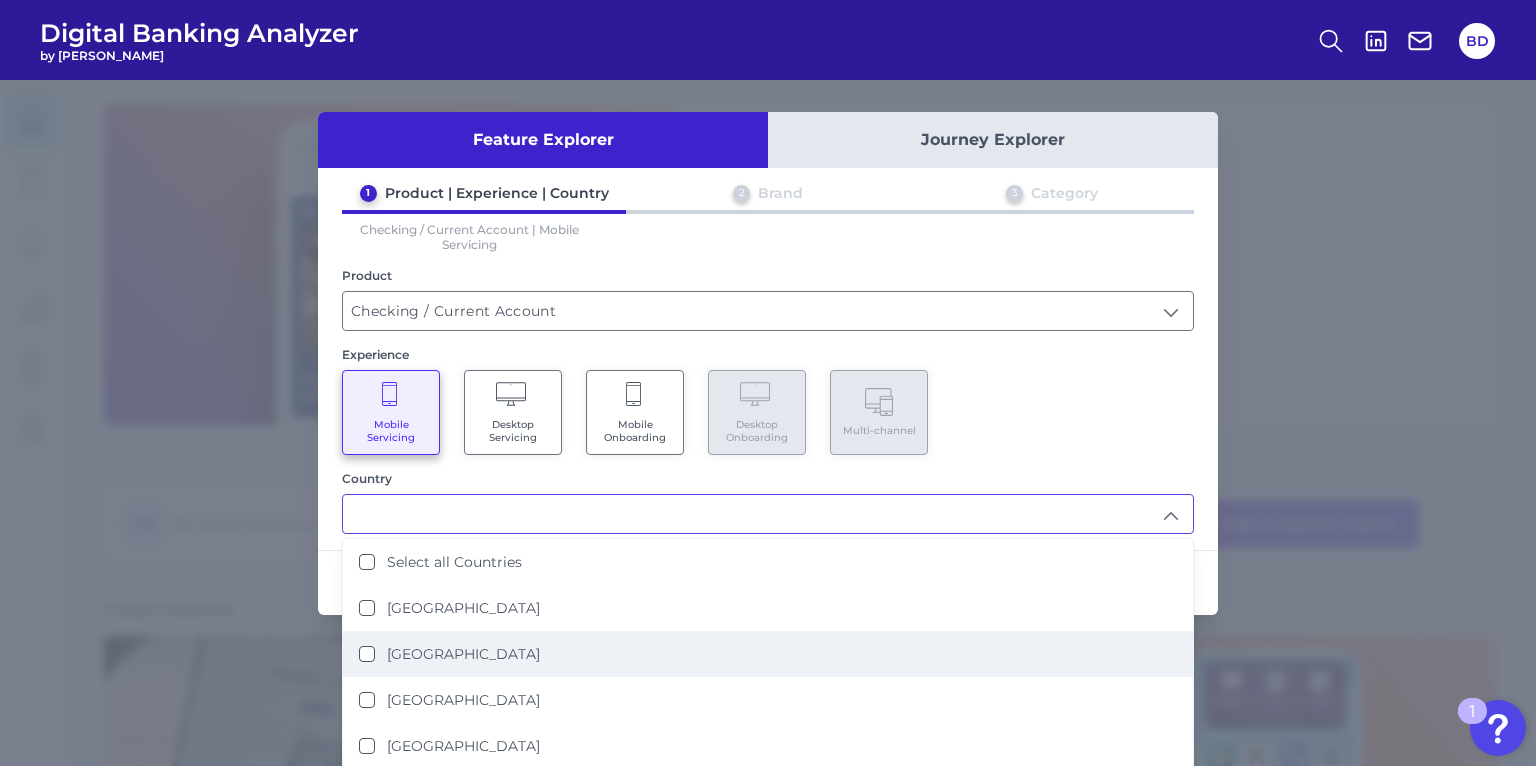 click on "[GEOGRAPHIC_DATA]" at bounding box center (449, 654) 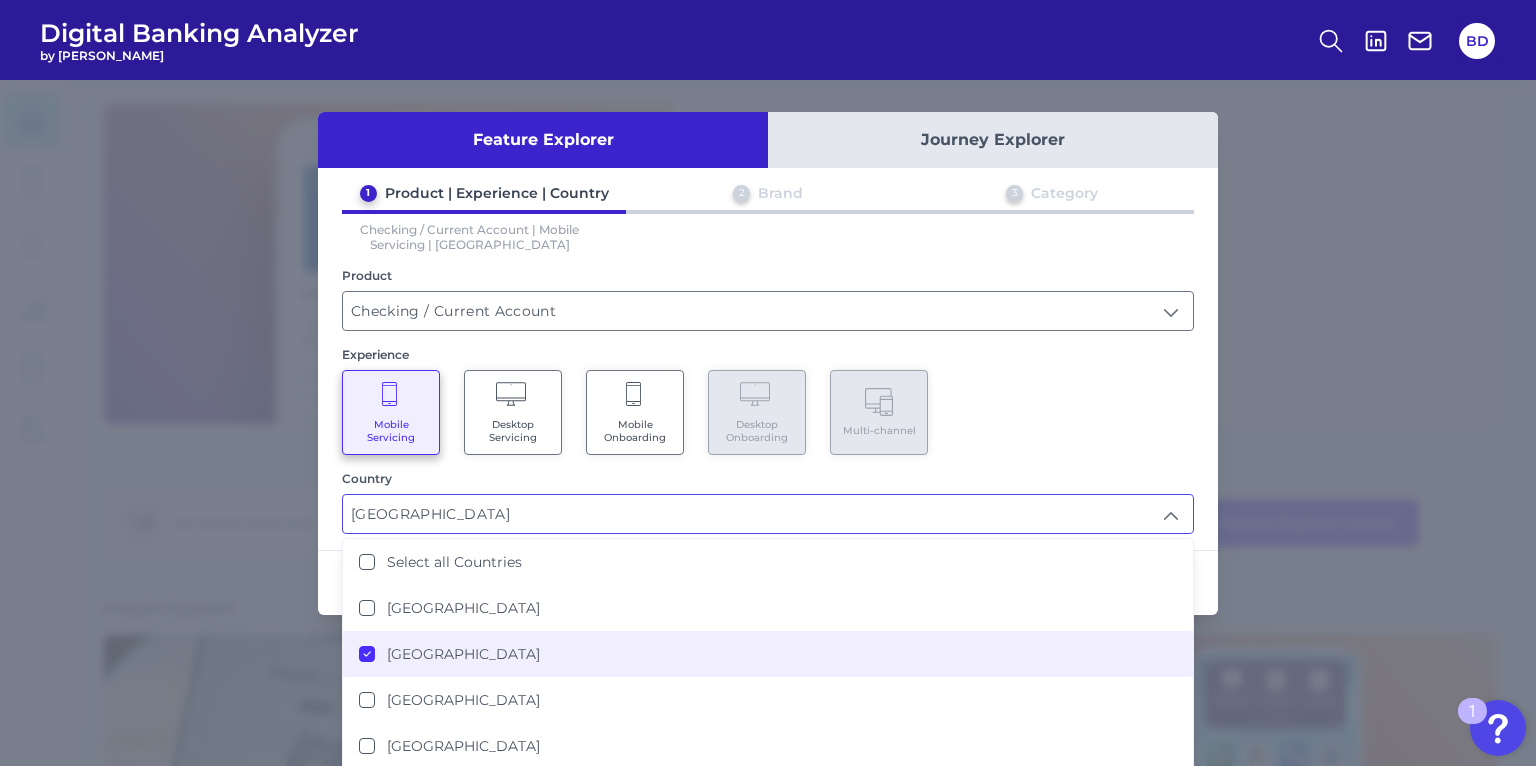 click on "Feature Explorer Journey Explorer 1 Product | Experience | Country  2 Brand 3 Category Checking / Current Account | Mobile Servicing | US Product Checking / Current Account Checking / Current Account Experience Mobile Servicing Desktop Servicing Mobile Onboarding Desktop Onboarding Multi-channel Country United States United States Select all Countries United Kingdom United States Australia Netherlands Spain Cancel Next" at bounding box center (768, 363) 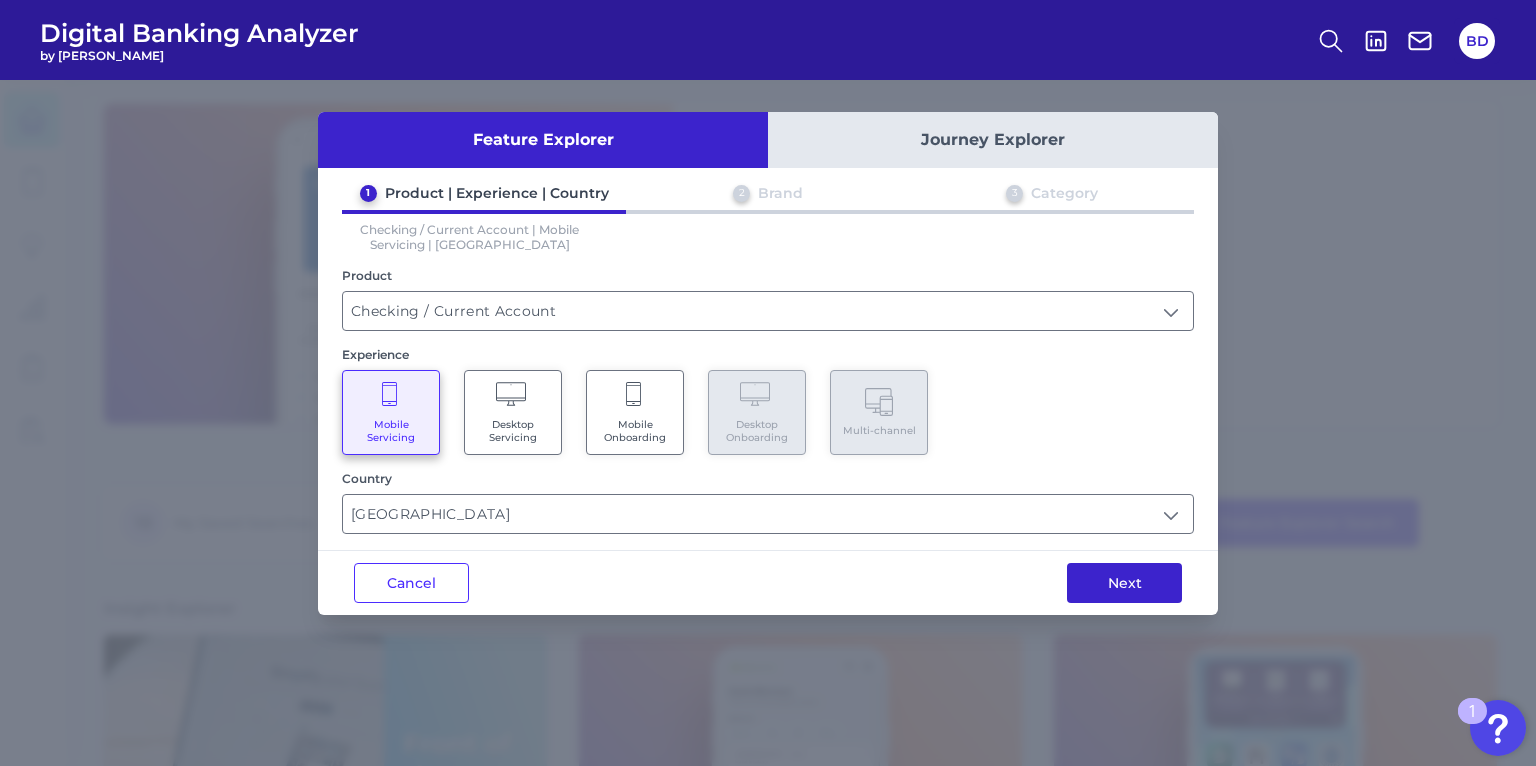 click on "Next" at bounding box center [1124, 583] 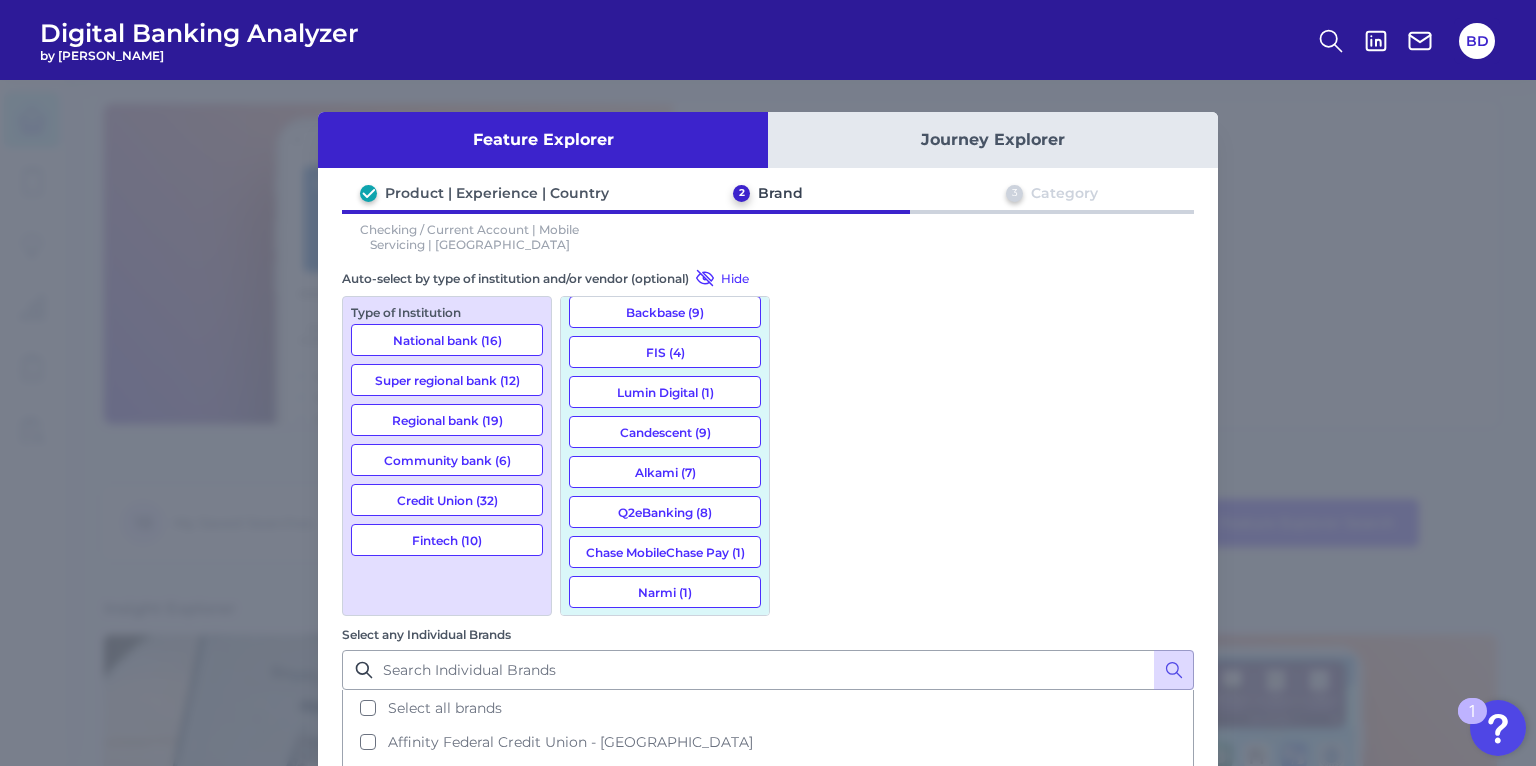 scroll, scrollTop: 164, scrollLeft: 0, axis: vertical 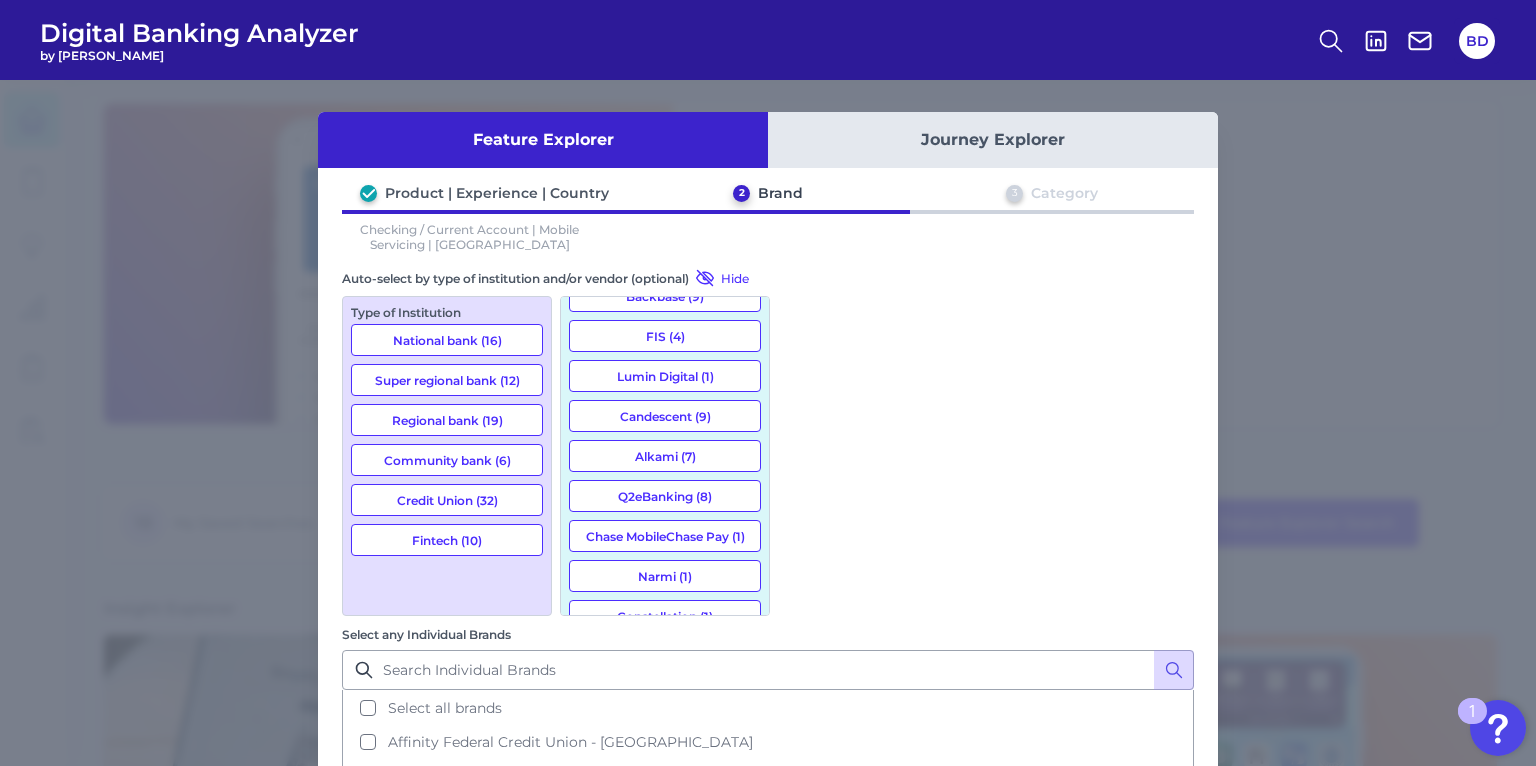 click on "Alkami (7)" at bounding box center [665, 456] 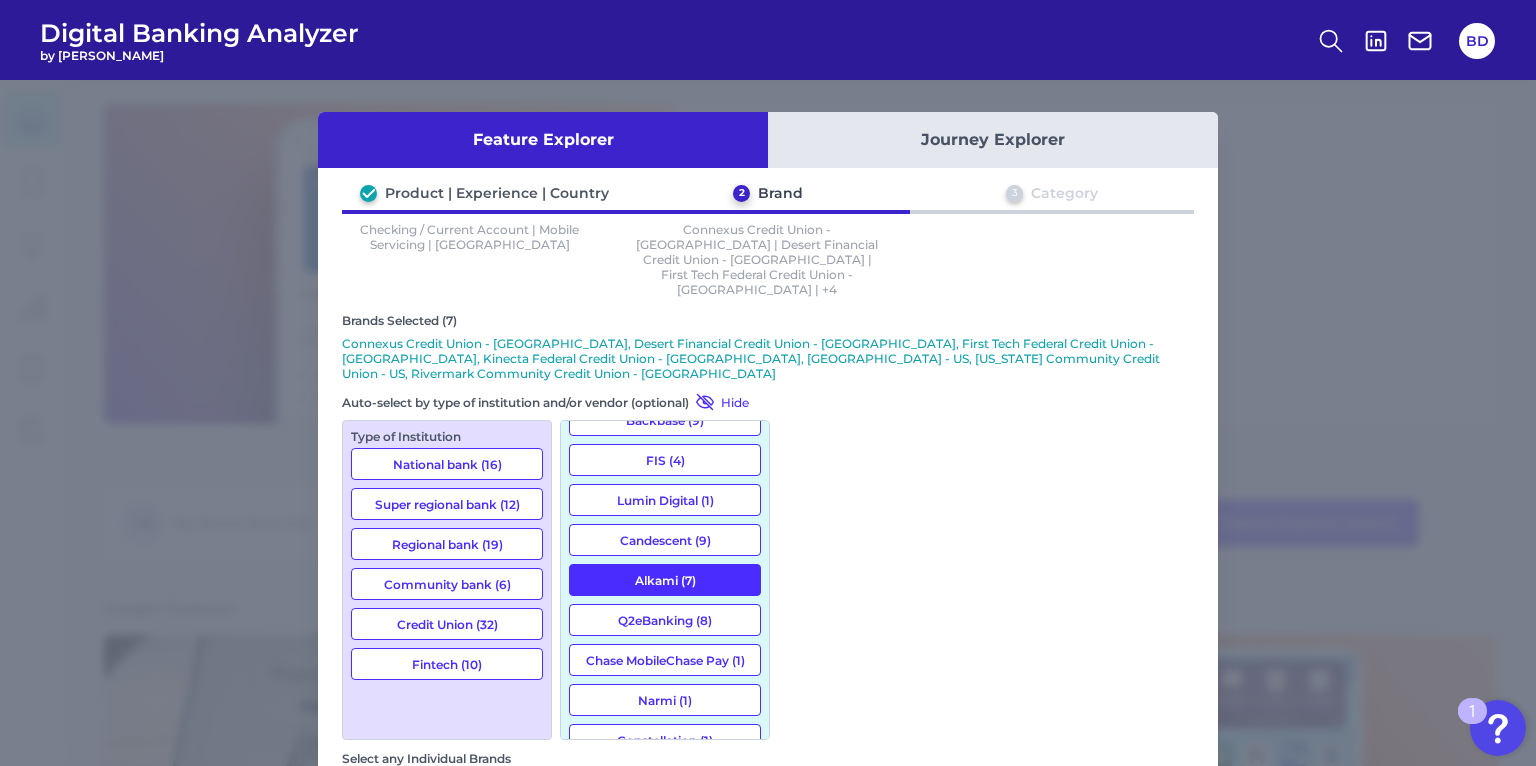 click on "Next" at bounding box center (1124, 1143) 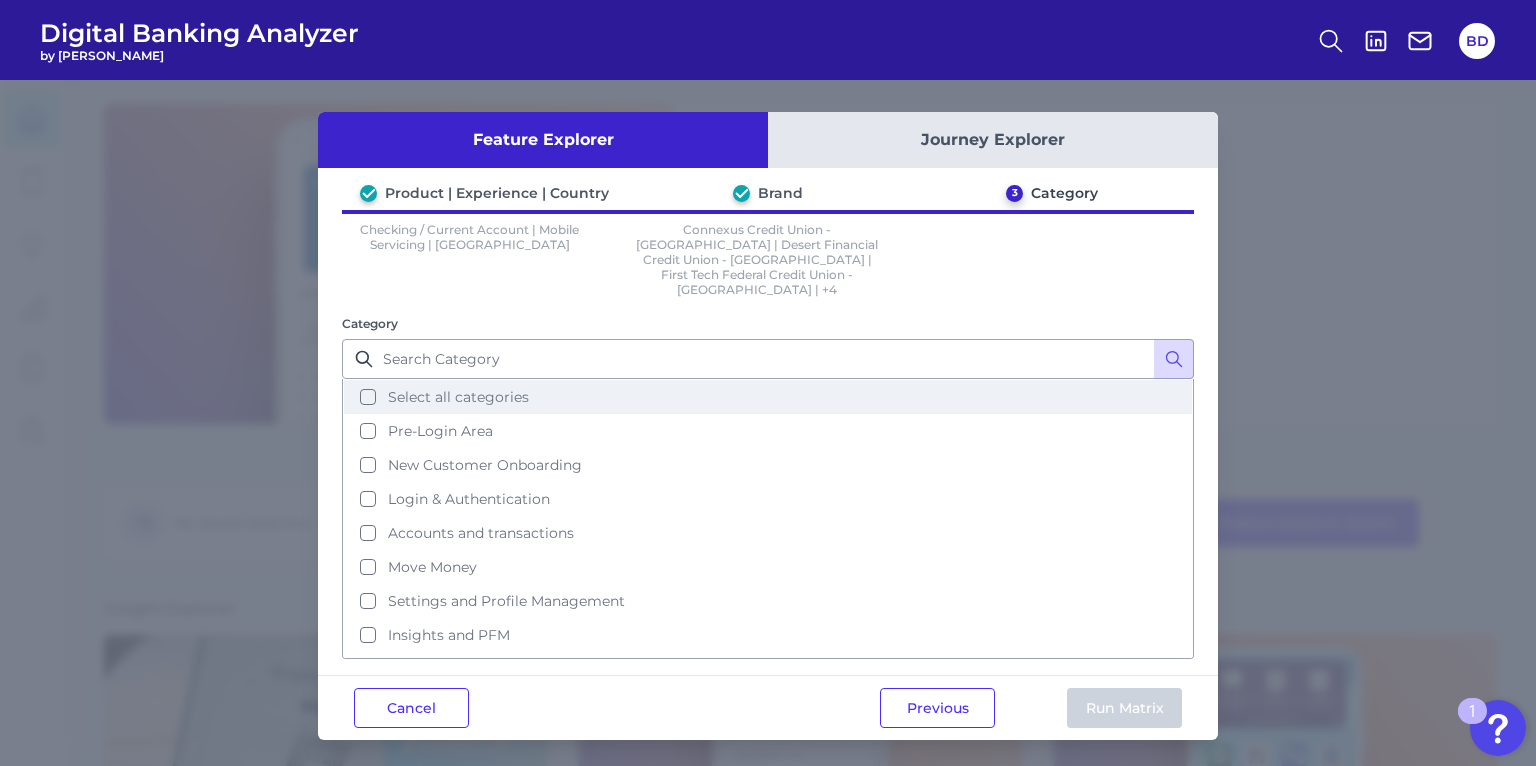 click on "Select all categories" at bounding box center (768, 397) 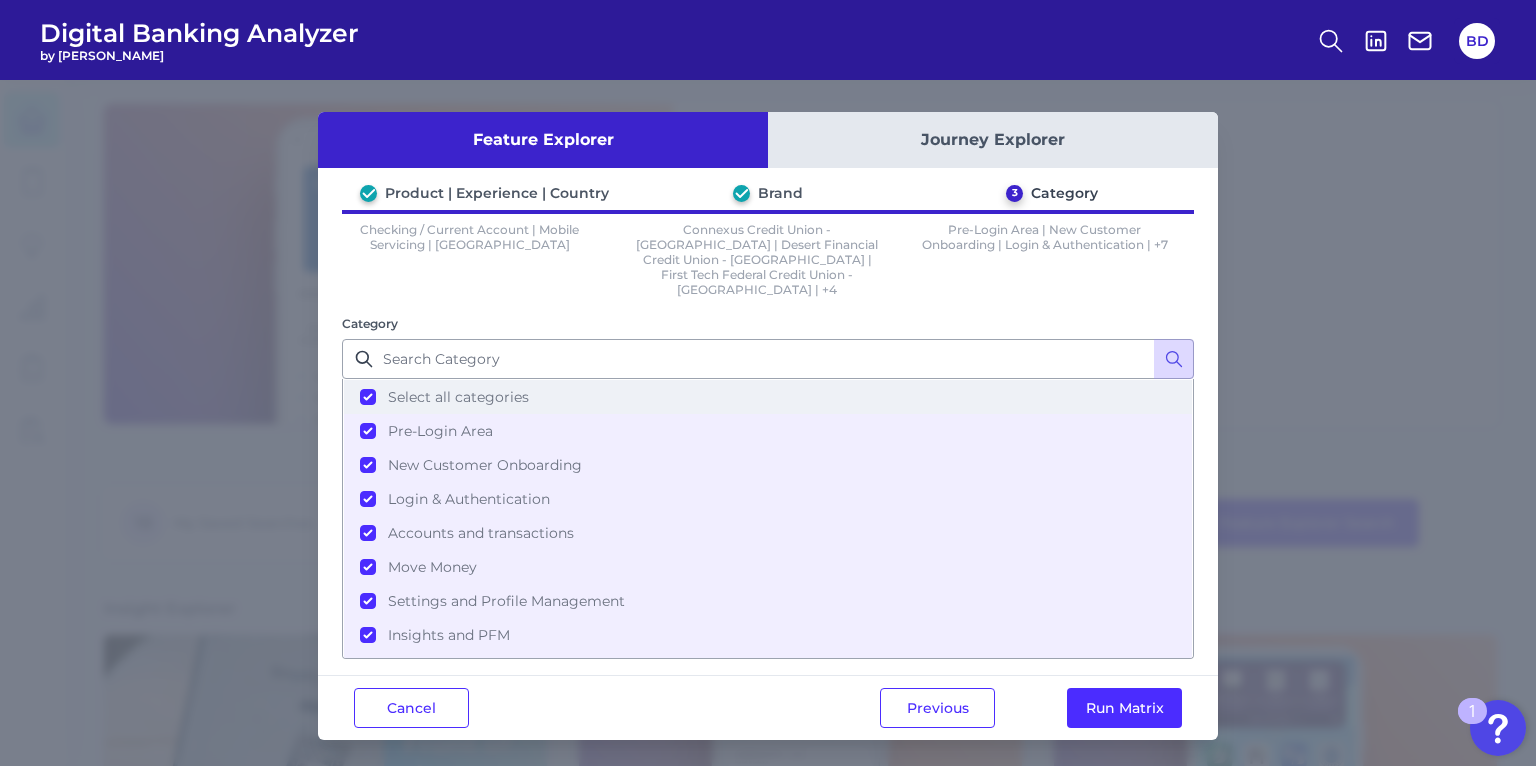 click on "Select all categories" at bounding box center [768, 397] 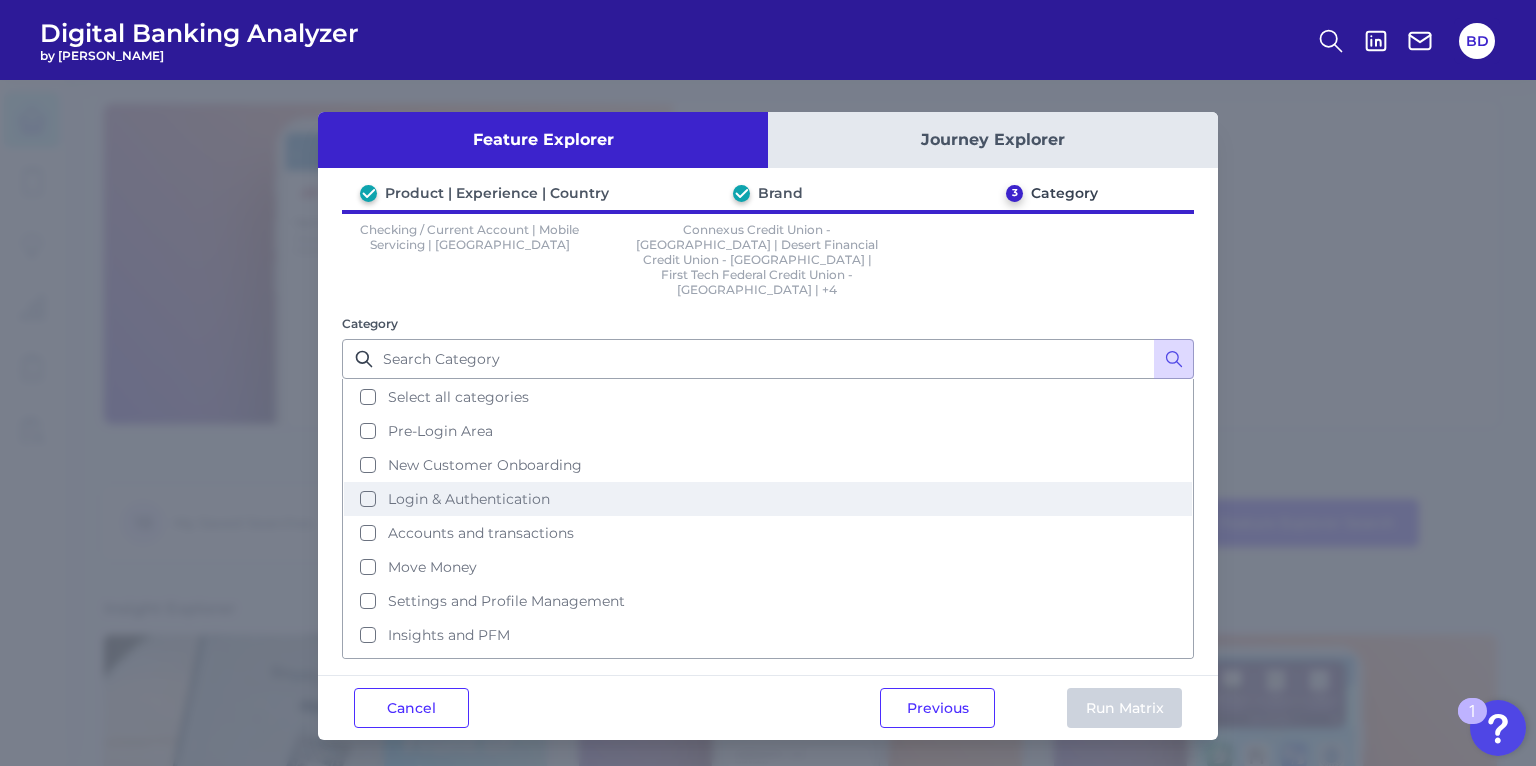 click on "Login & Authentication" at bounding box center [768, 499] 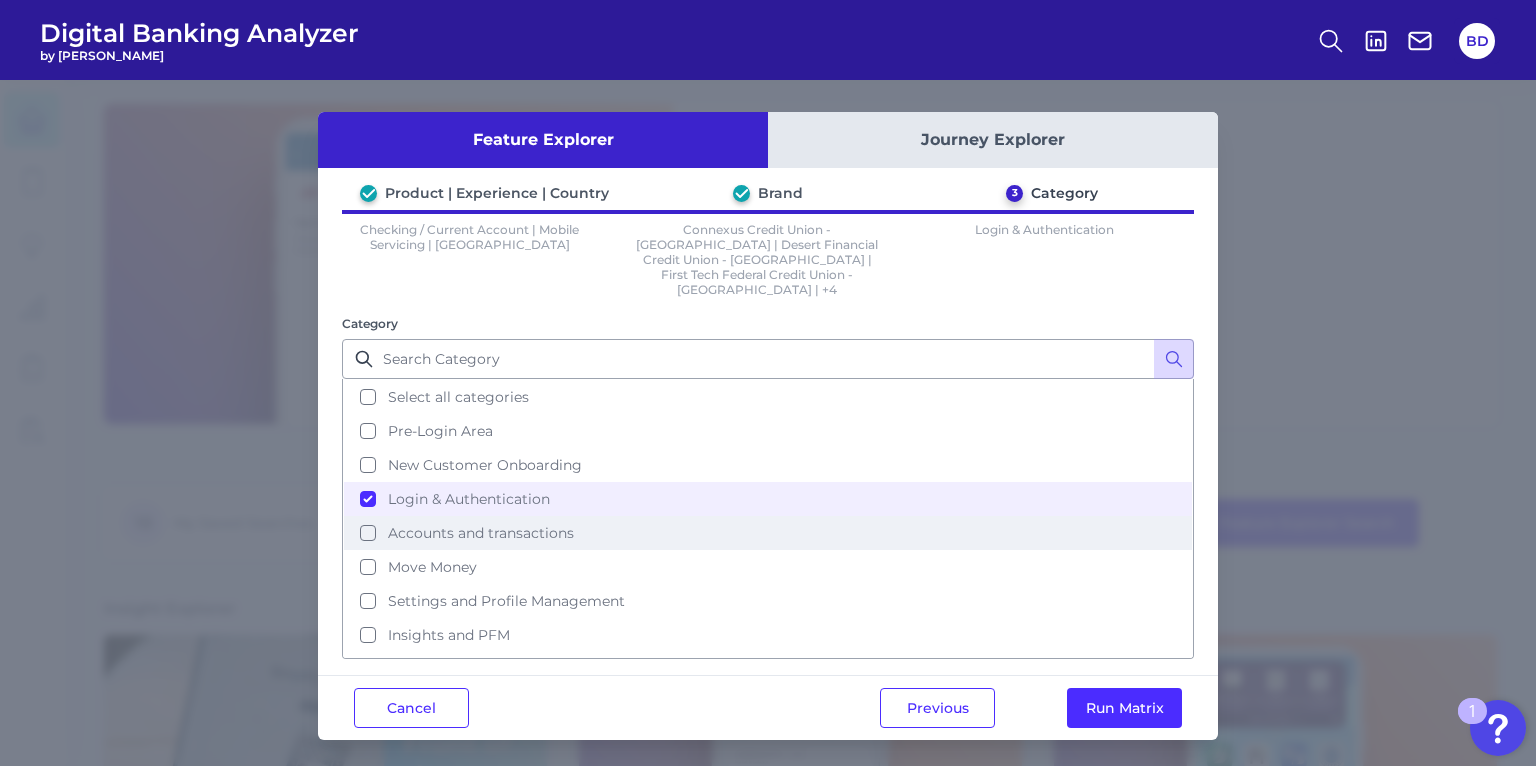click on "Accounts and transactions" at bounding box center [768, 533] 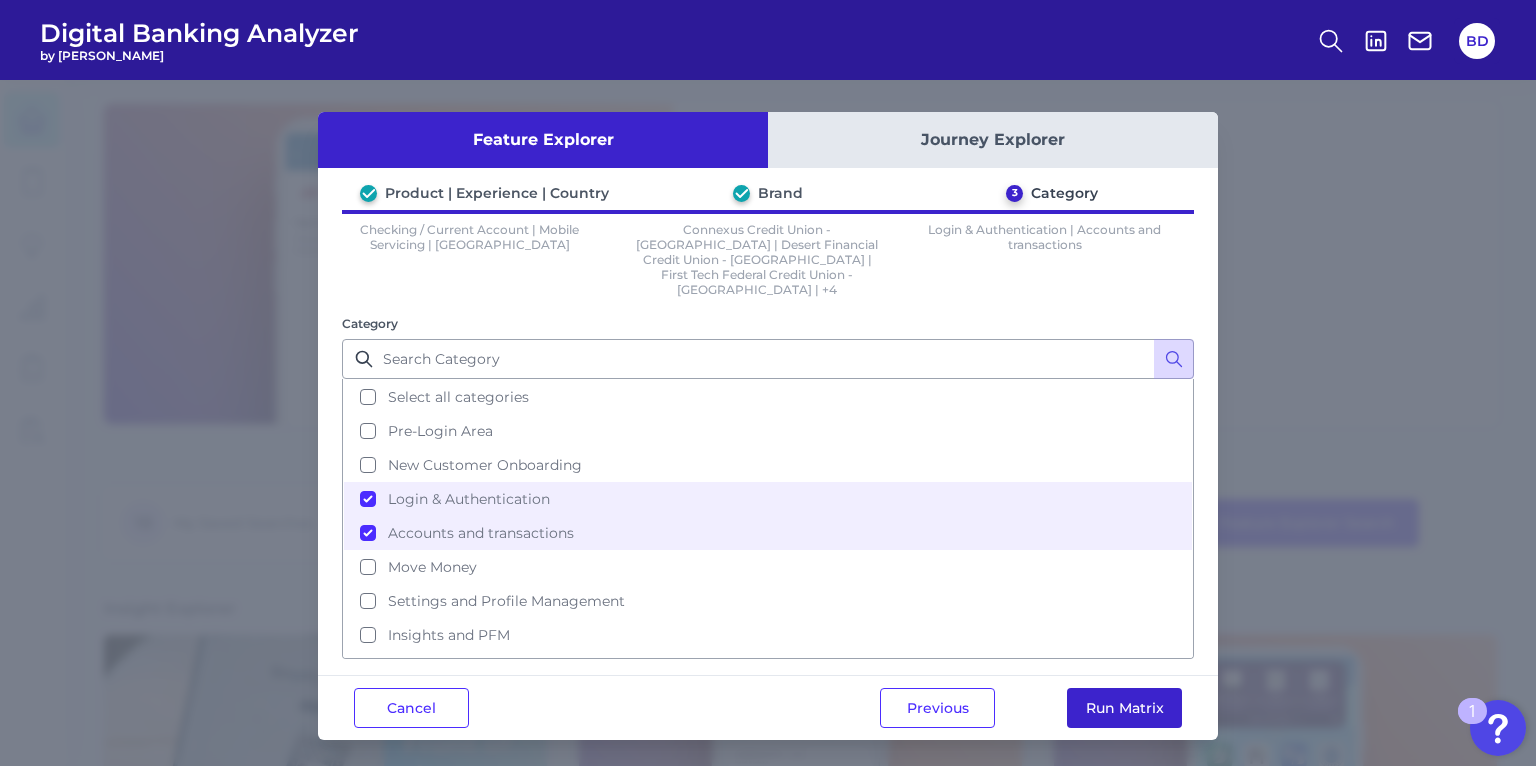 click on "Run Matrix" at bounding box center (1124, 708) 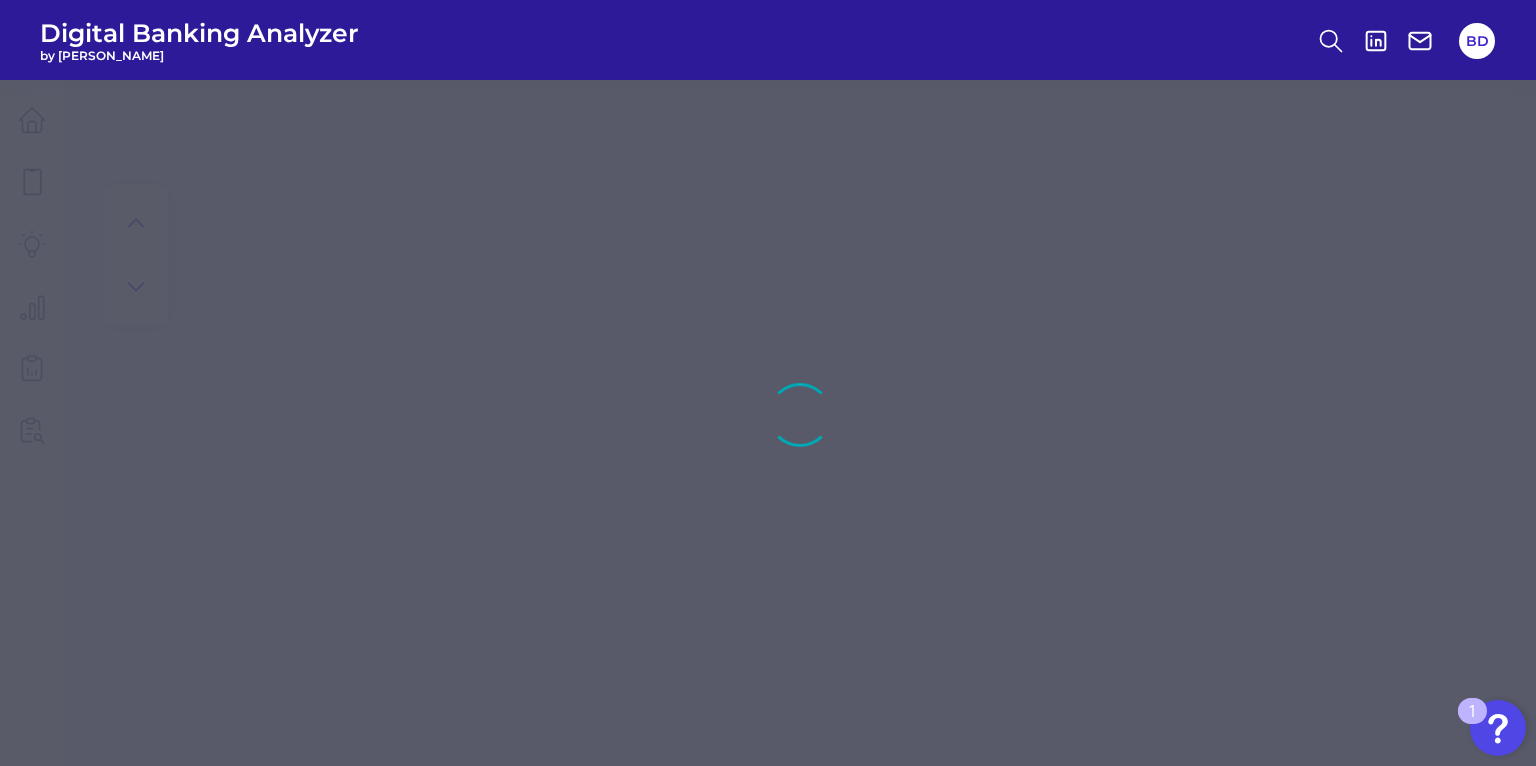 scroll, scrollTop: 0, scrollLeft: 0, axis: both 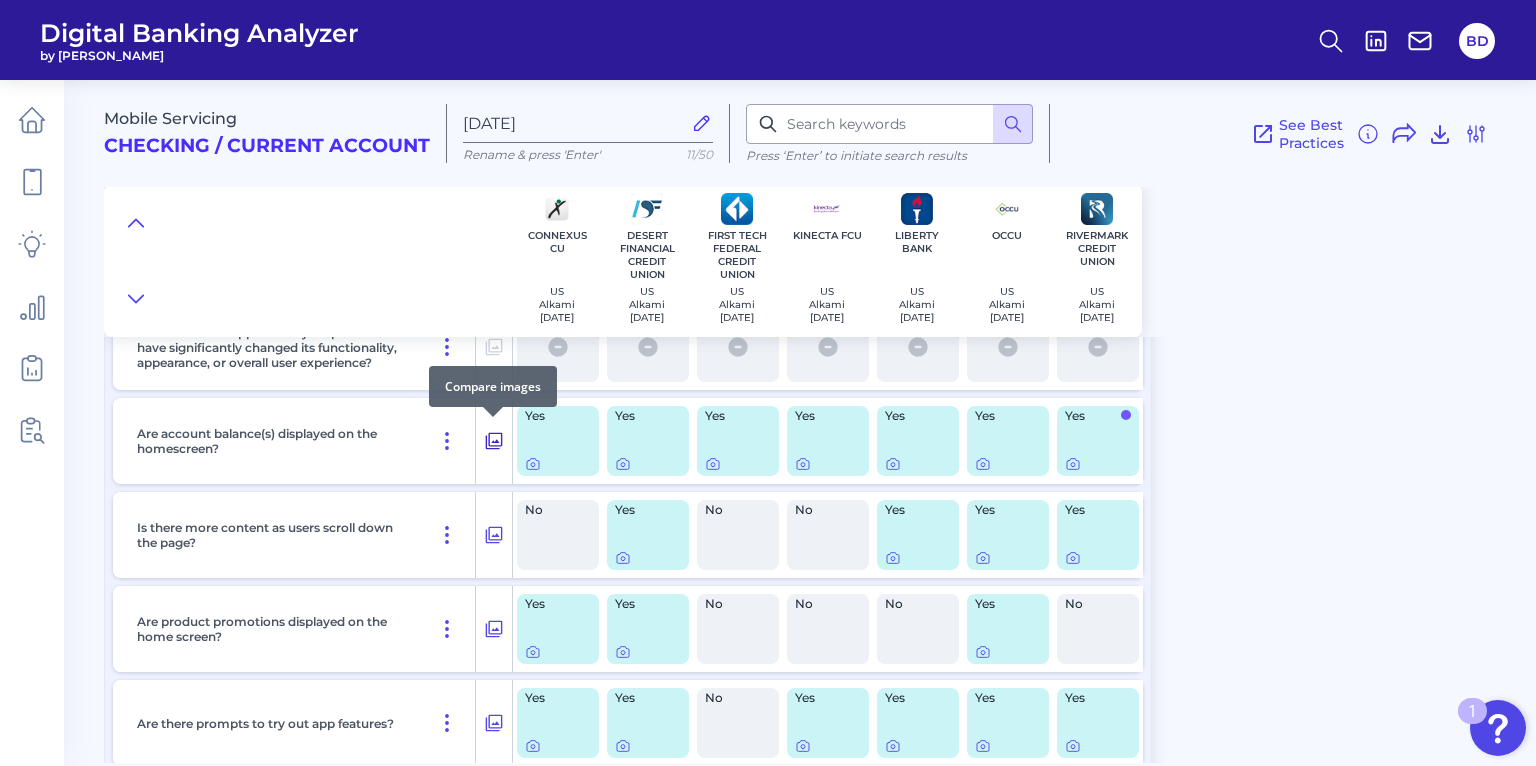 click 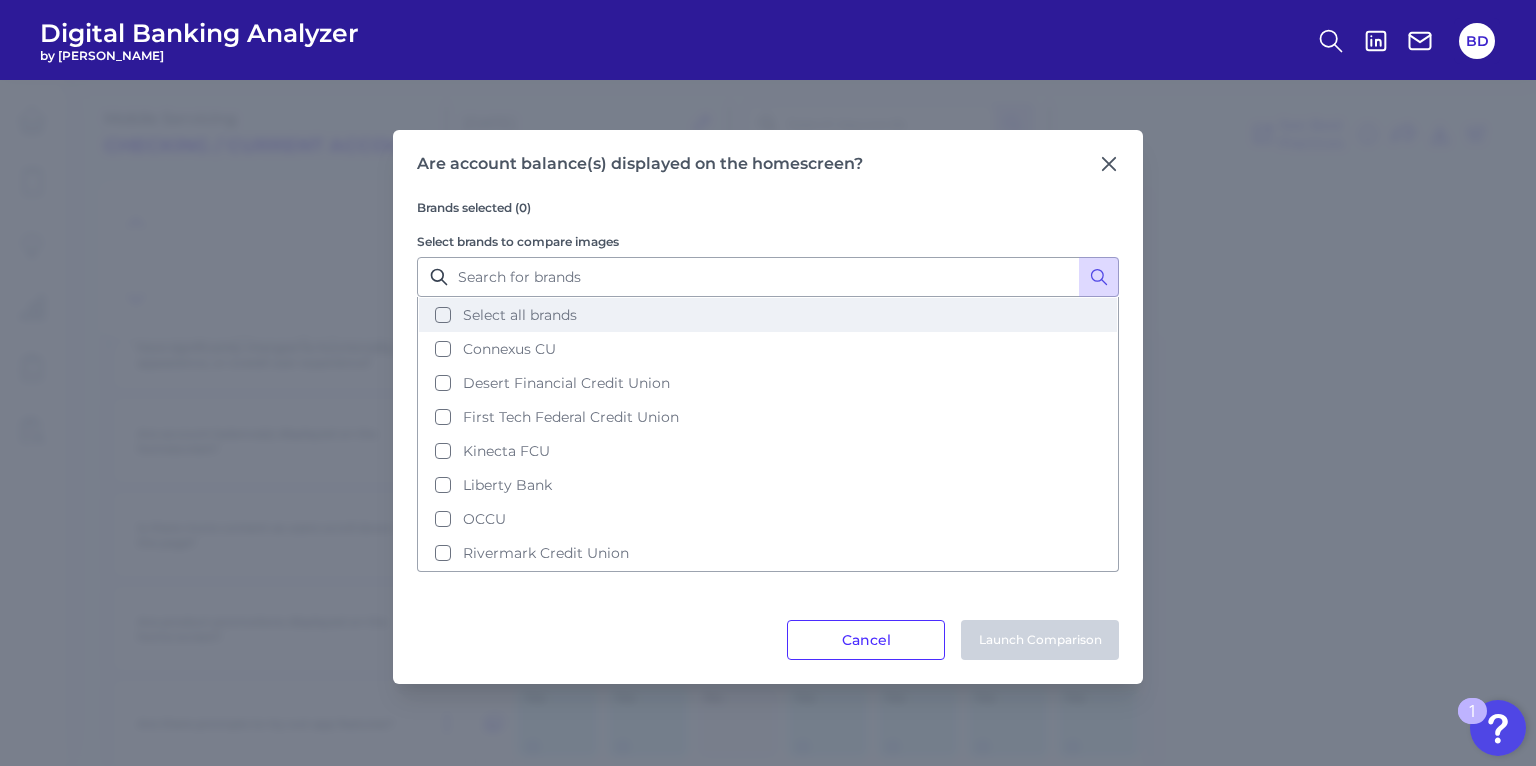 click on "Select all brands" at bounding box center [768, 315] 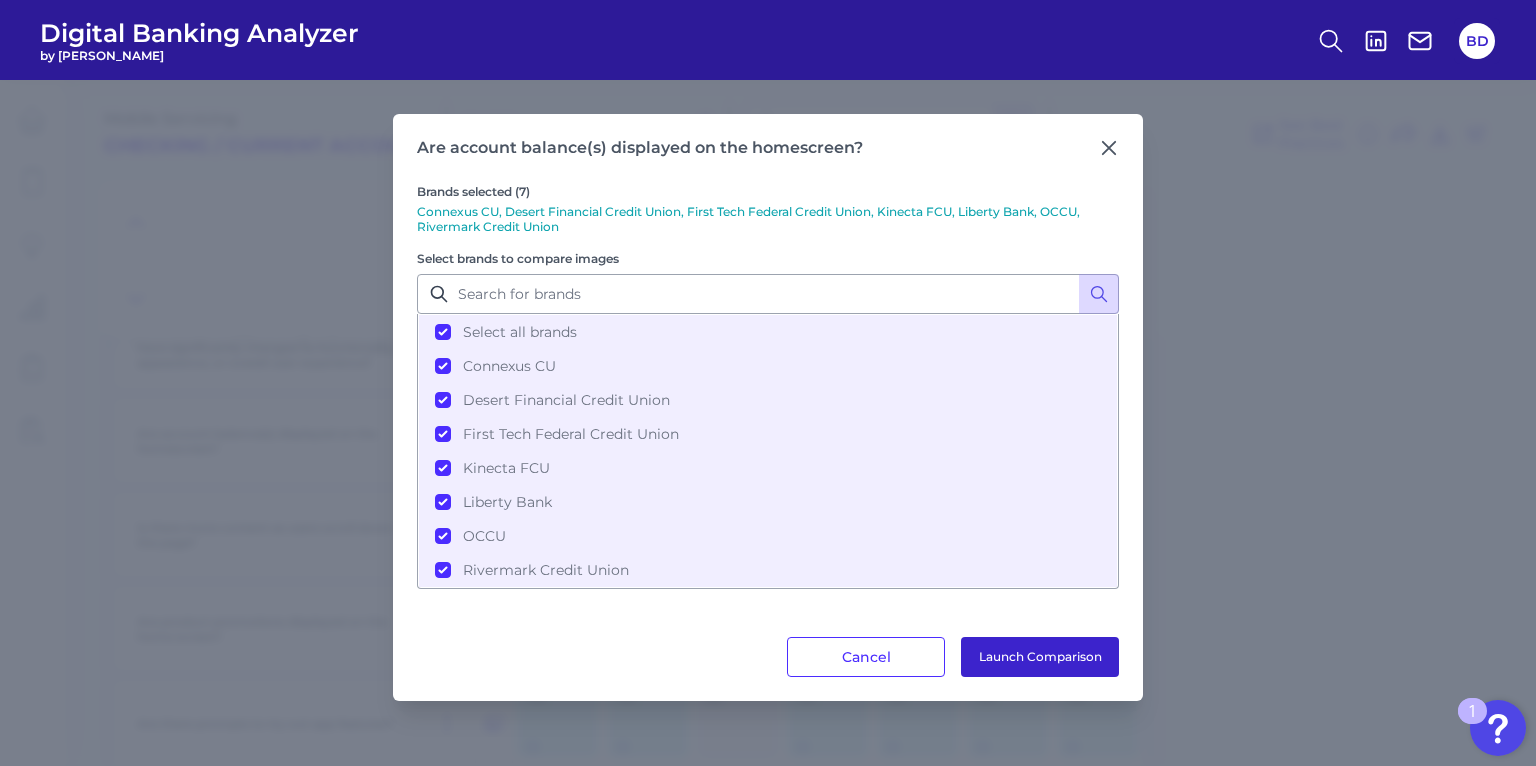 click on "Launch Comparison" at bounding box center [1040, 657] 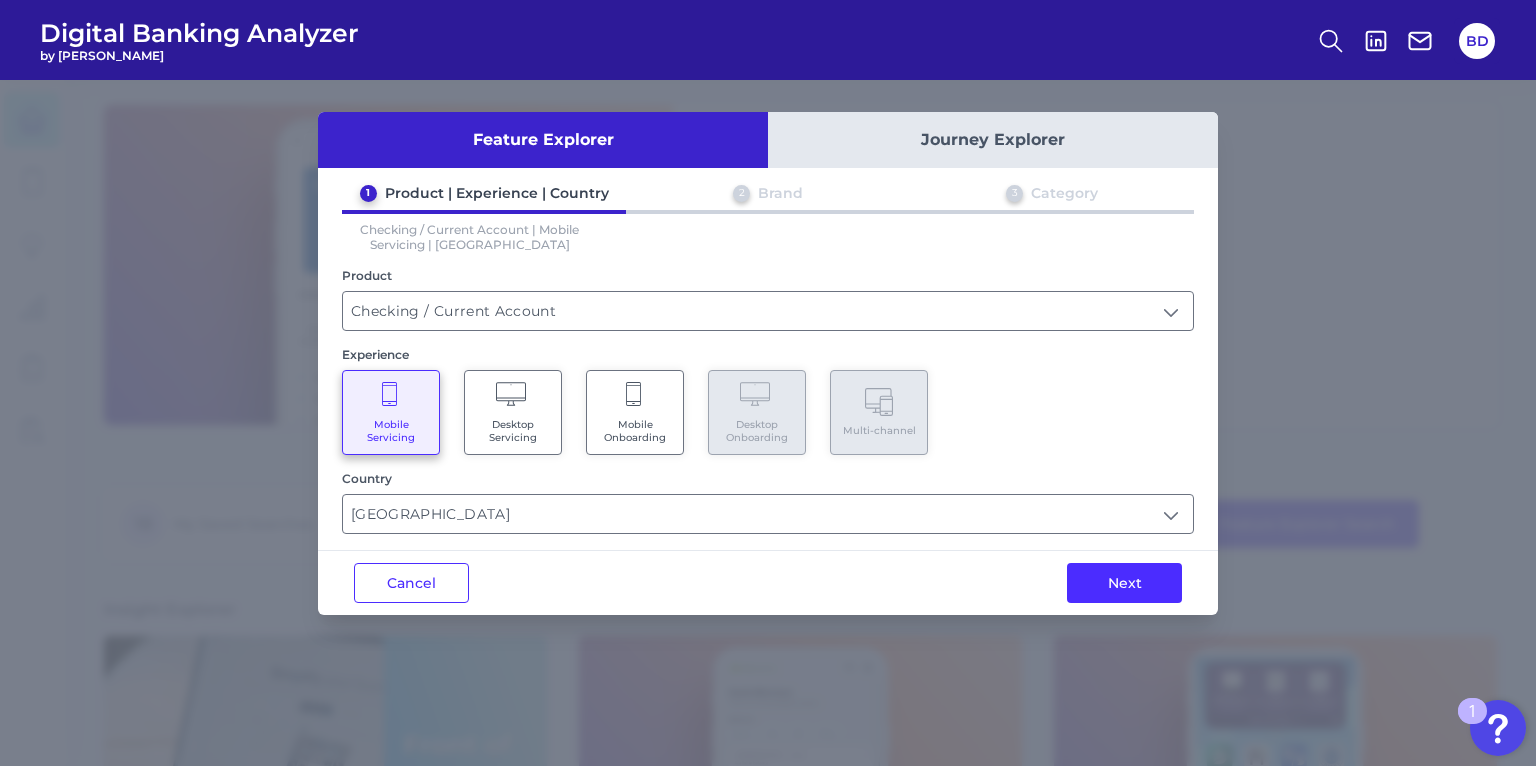 scroll, scrollTop: 0, scrollLeft: 0, axis: both 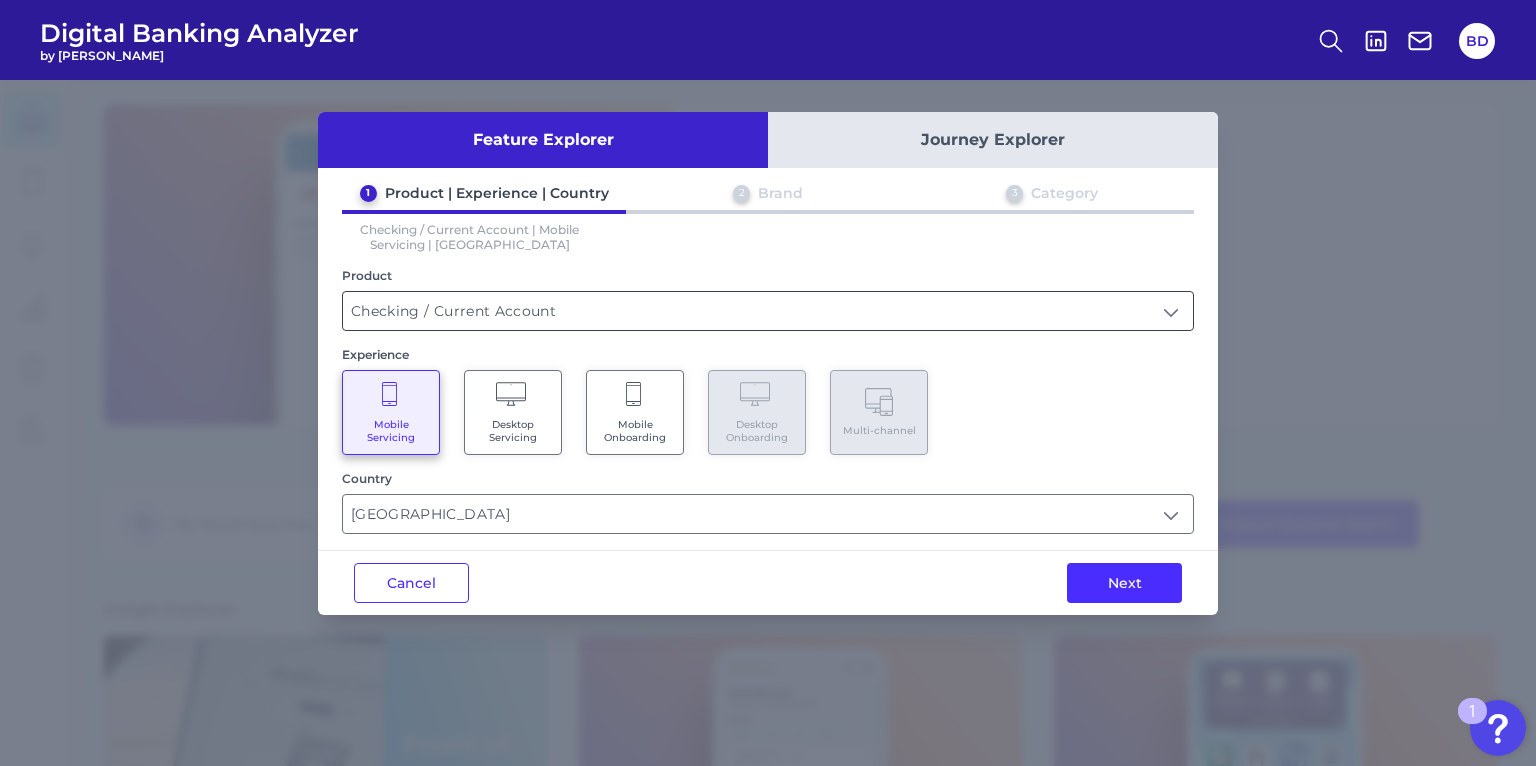 click on "Checking / Current Account" at bounding box center [768, 311] 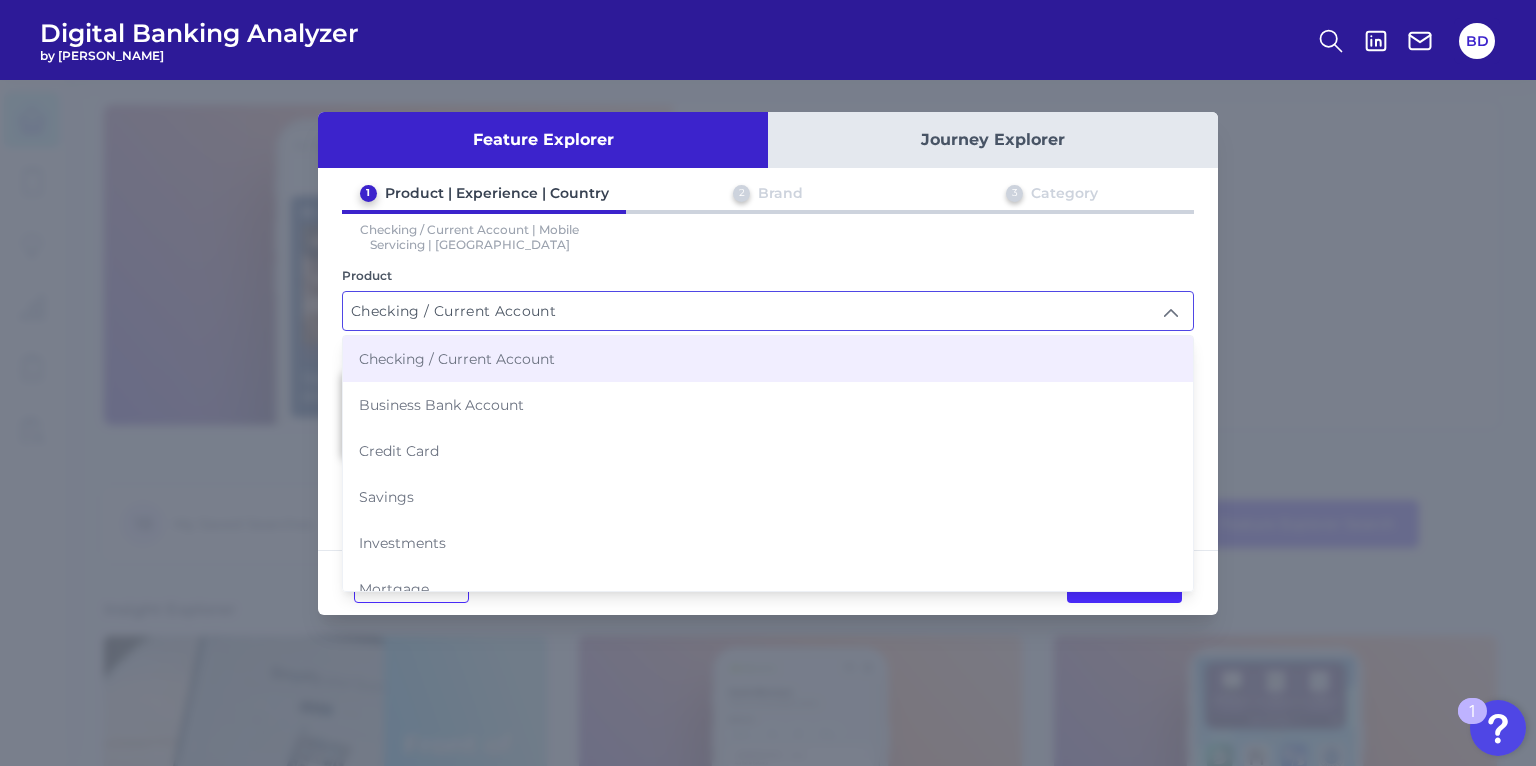 click on "Checking / Current Account" at bounding box center [457, 359] 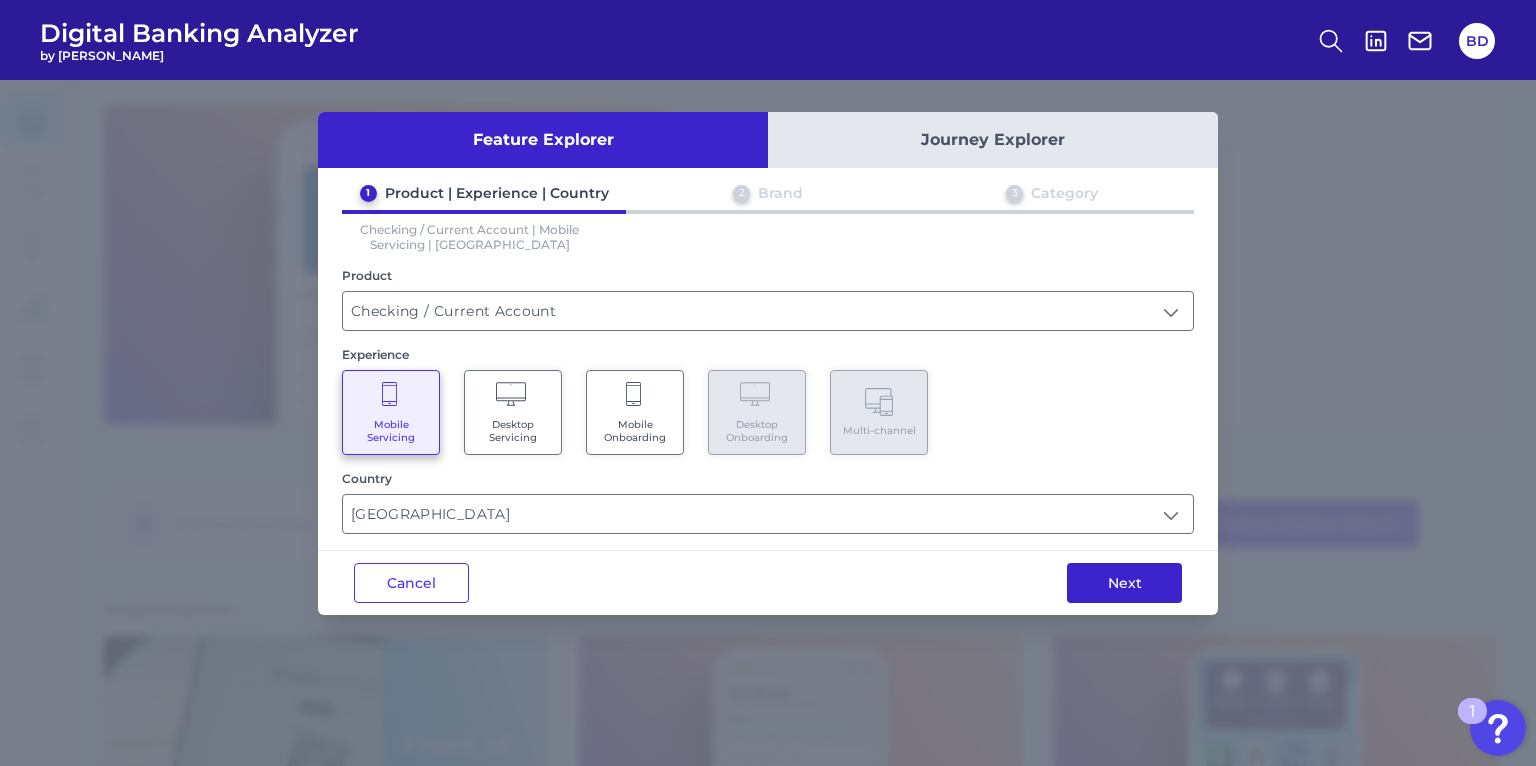 click on "Next" at bounding box center (1124, 583) 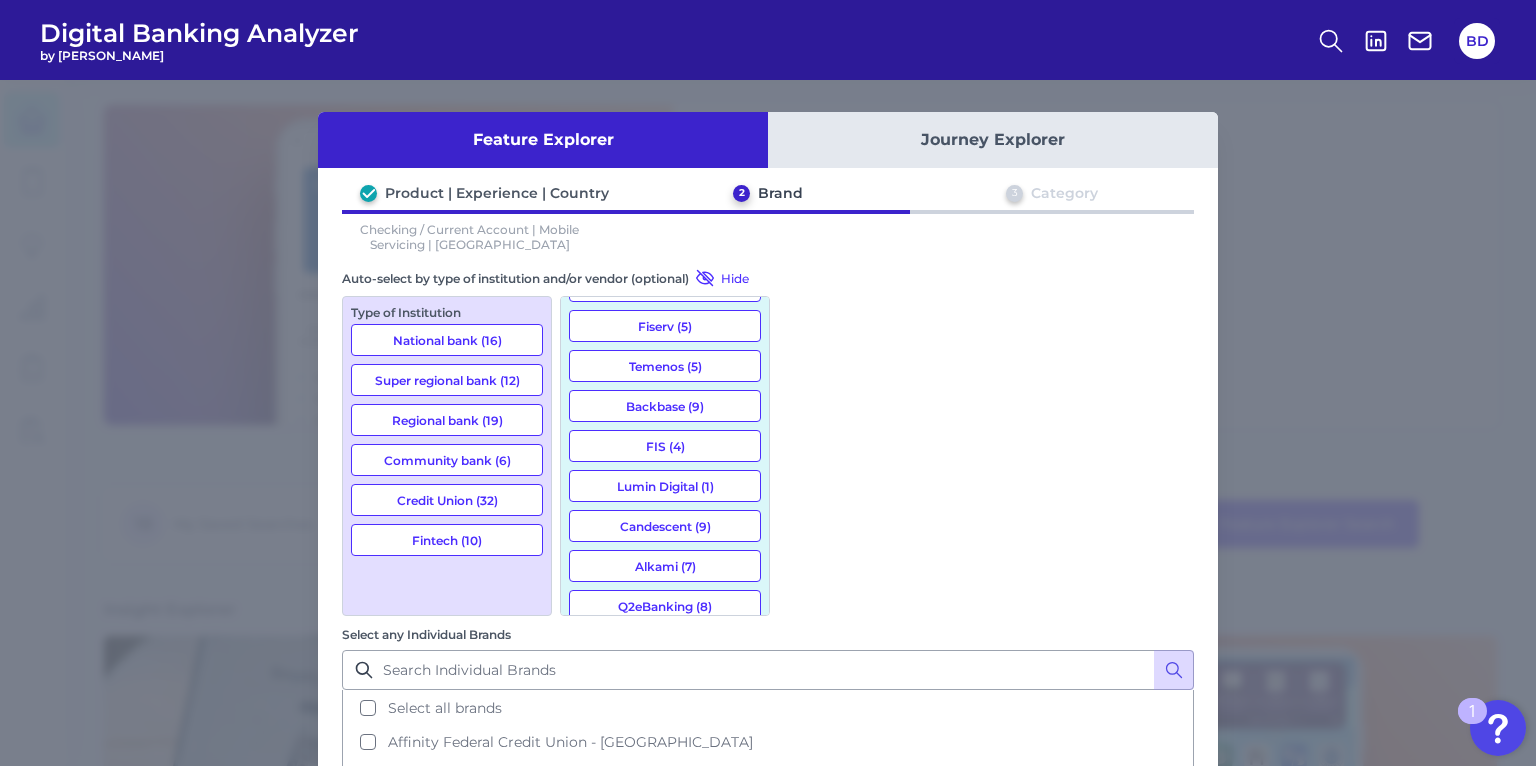 scroll, scrollTop: 122, scrollLeft: 0, axis: vertical 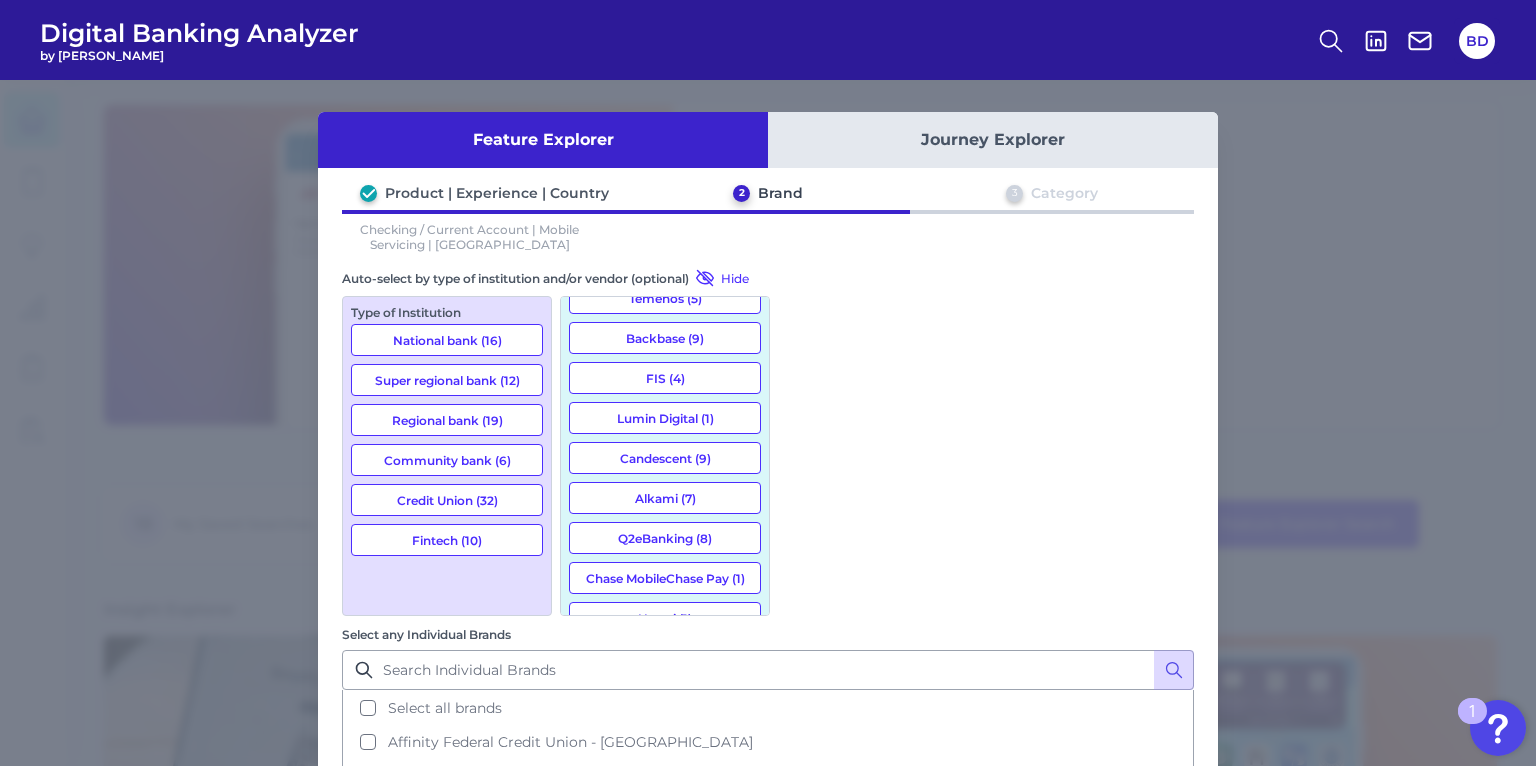 click on "Alkami (7)" at bounding box center (665, 498) 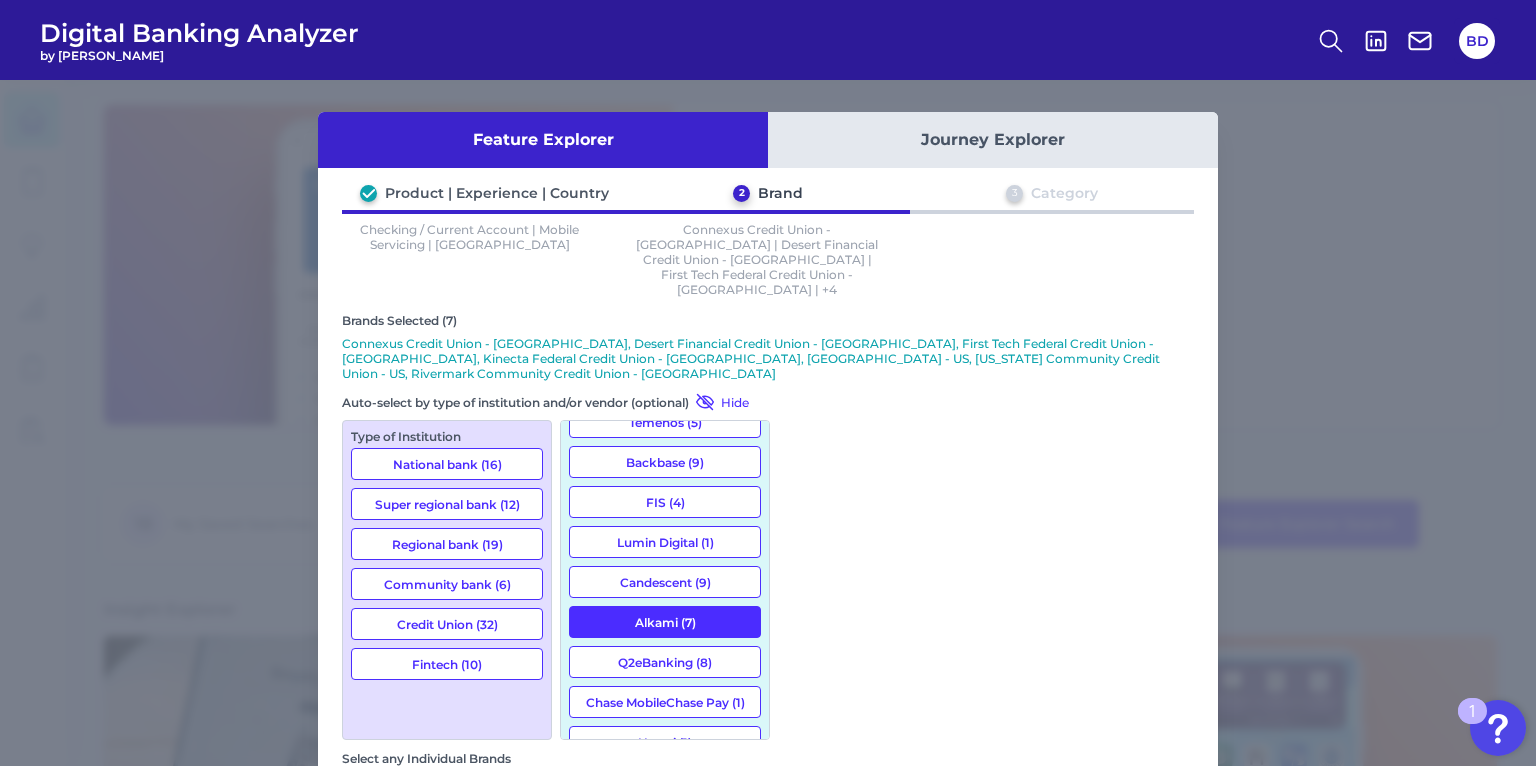 scroll, scrollTop: 0, scrollLeft: 0, axis: both 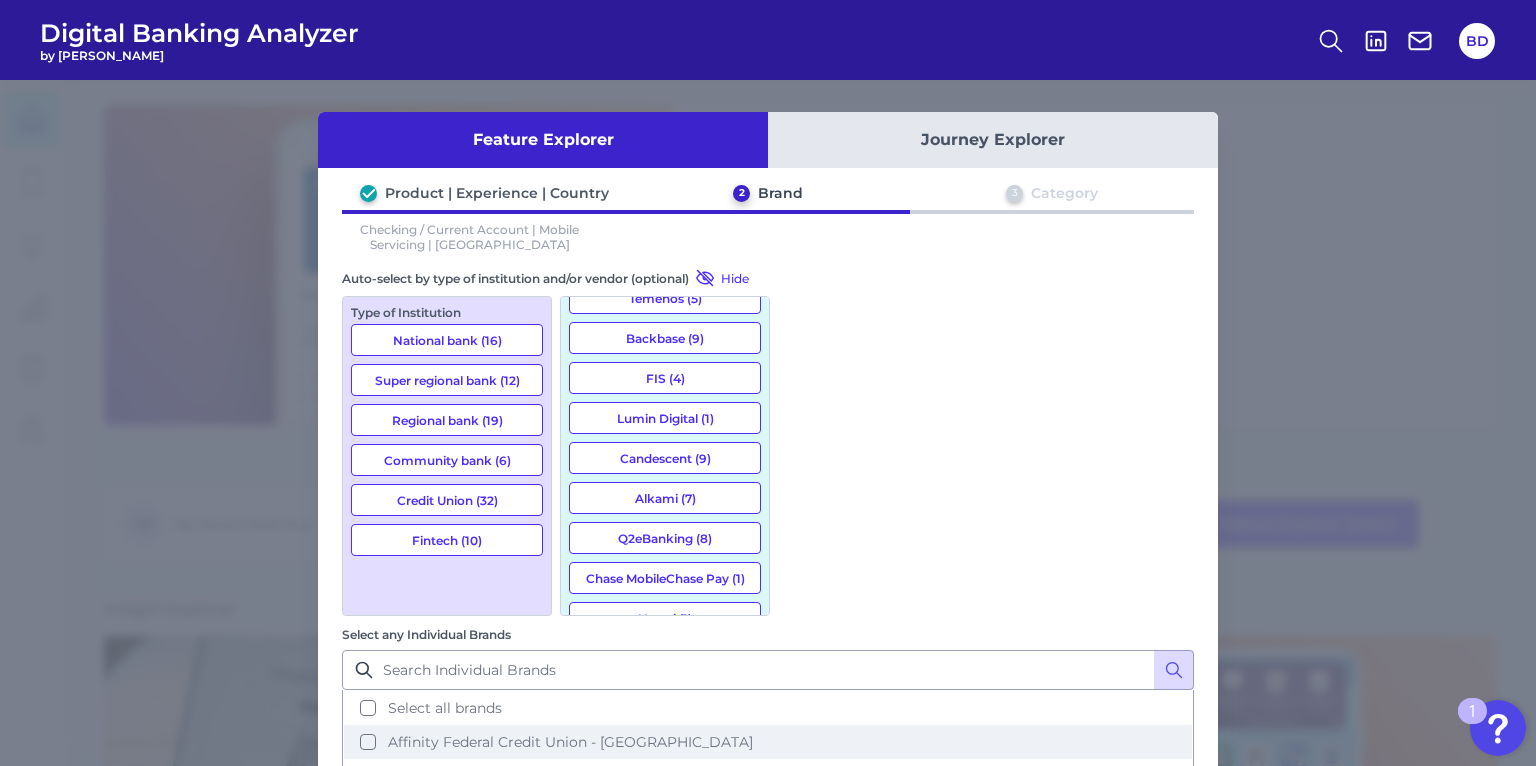 click on "Affinity Federal Credit Union - US" at bounding box center (768, 742) 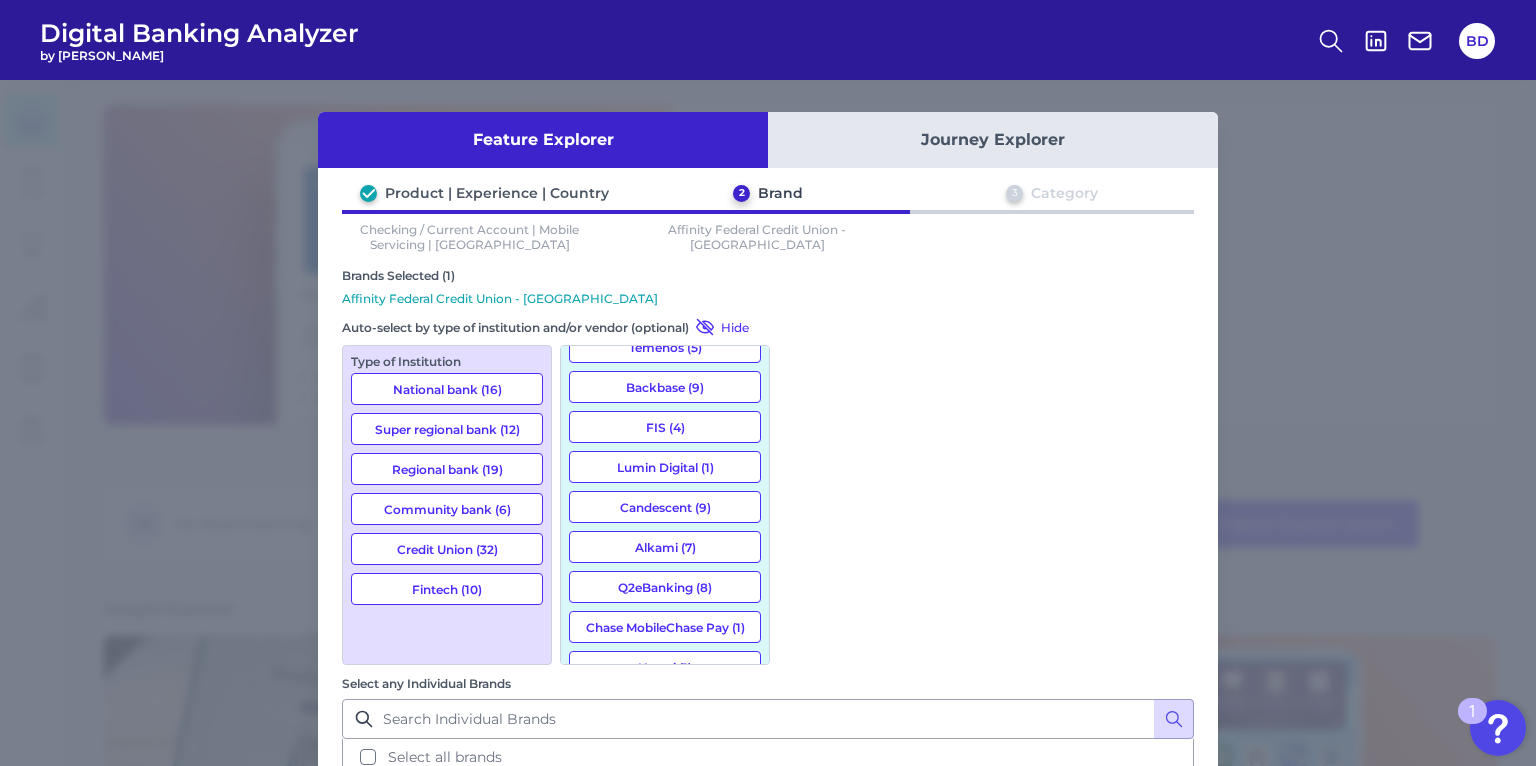 click on "Alliant Credit Union - US" at bounding box center [768, 825] 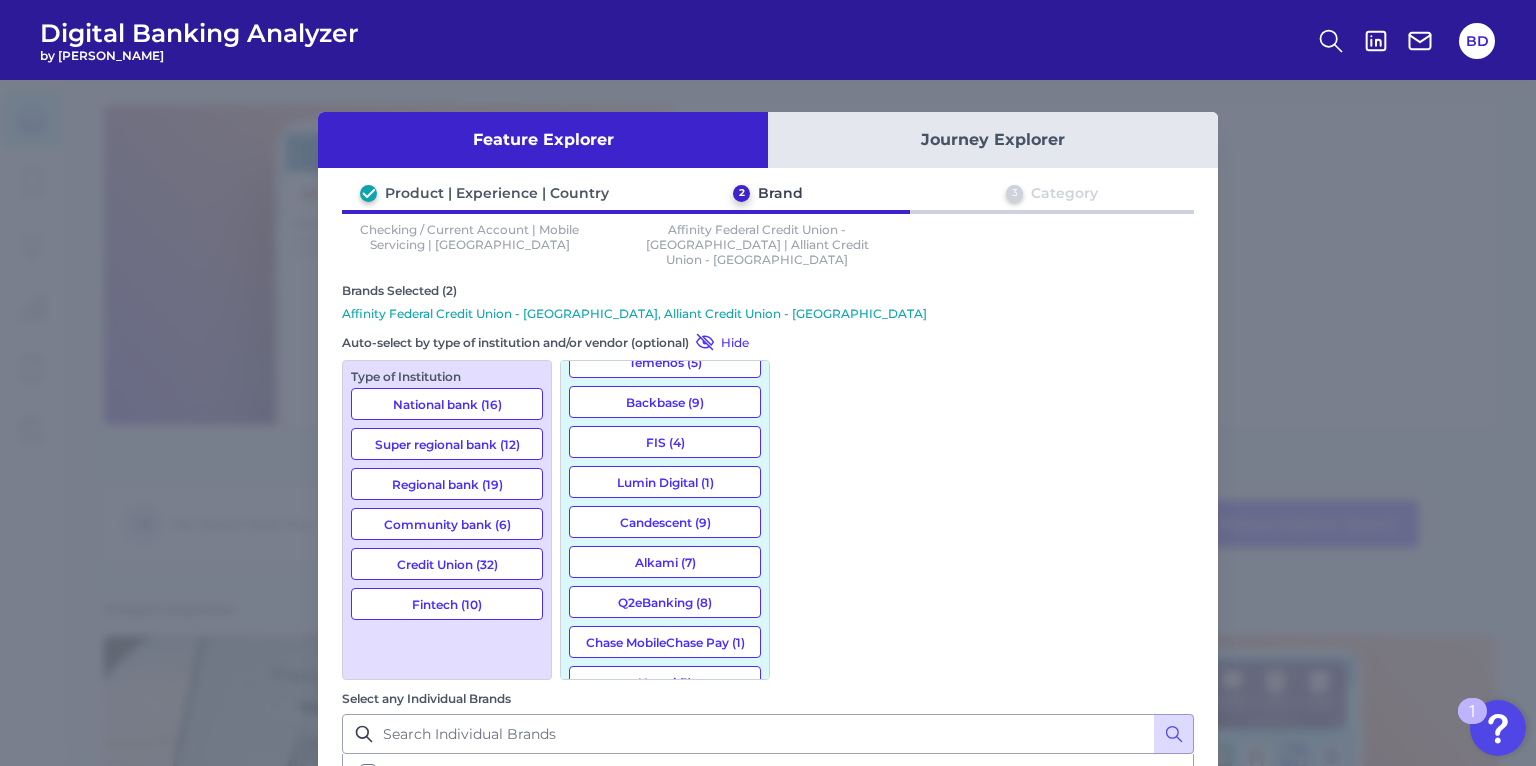click on "America First Credit Union - US" at bounding box center (768, 908) 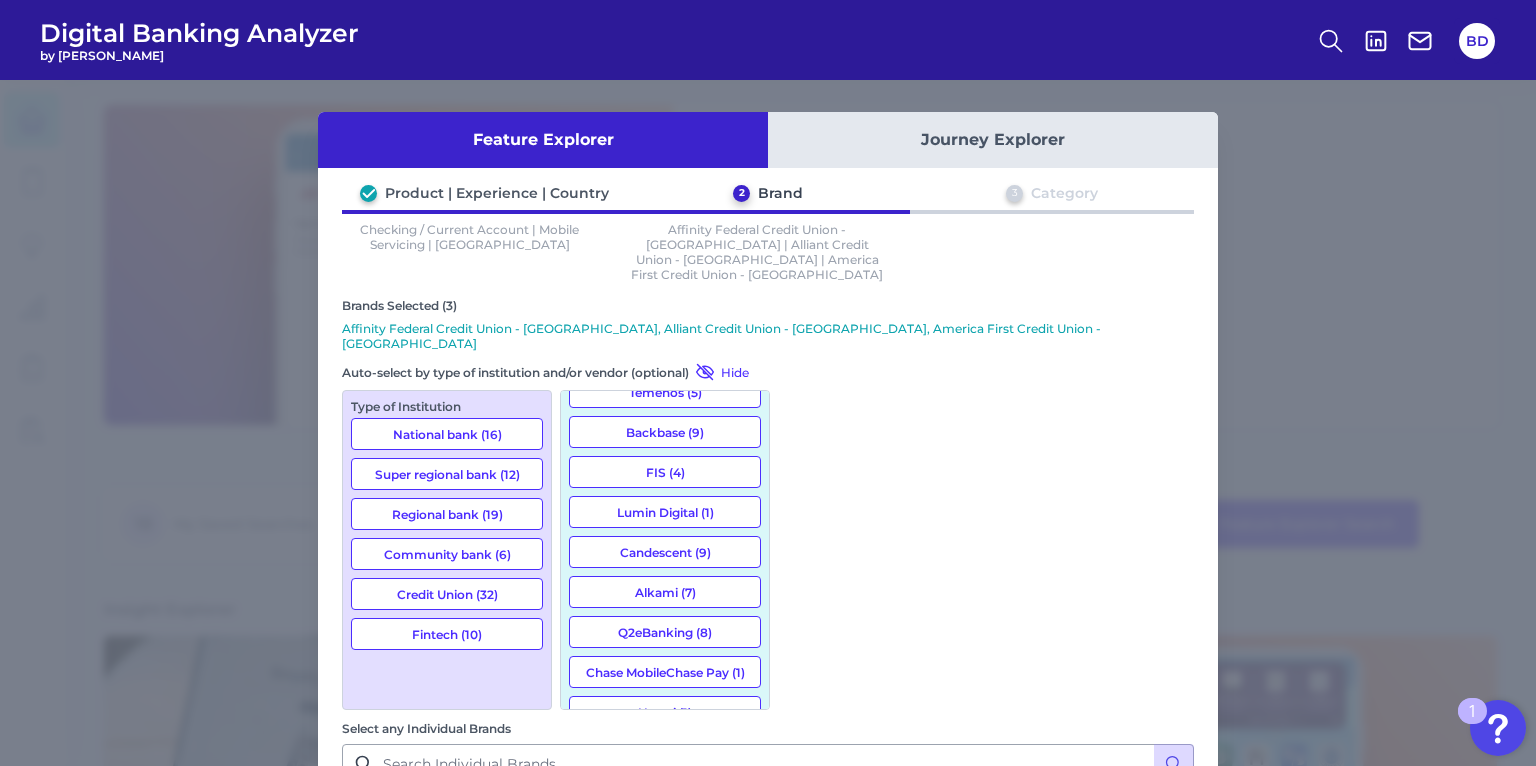 scroll, scrollTop: 227, scrollLeft: 0, axis: vertical 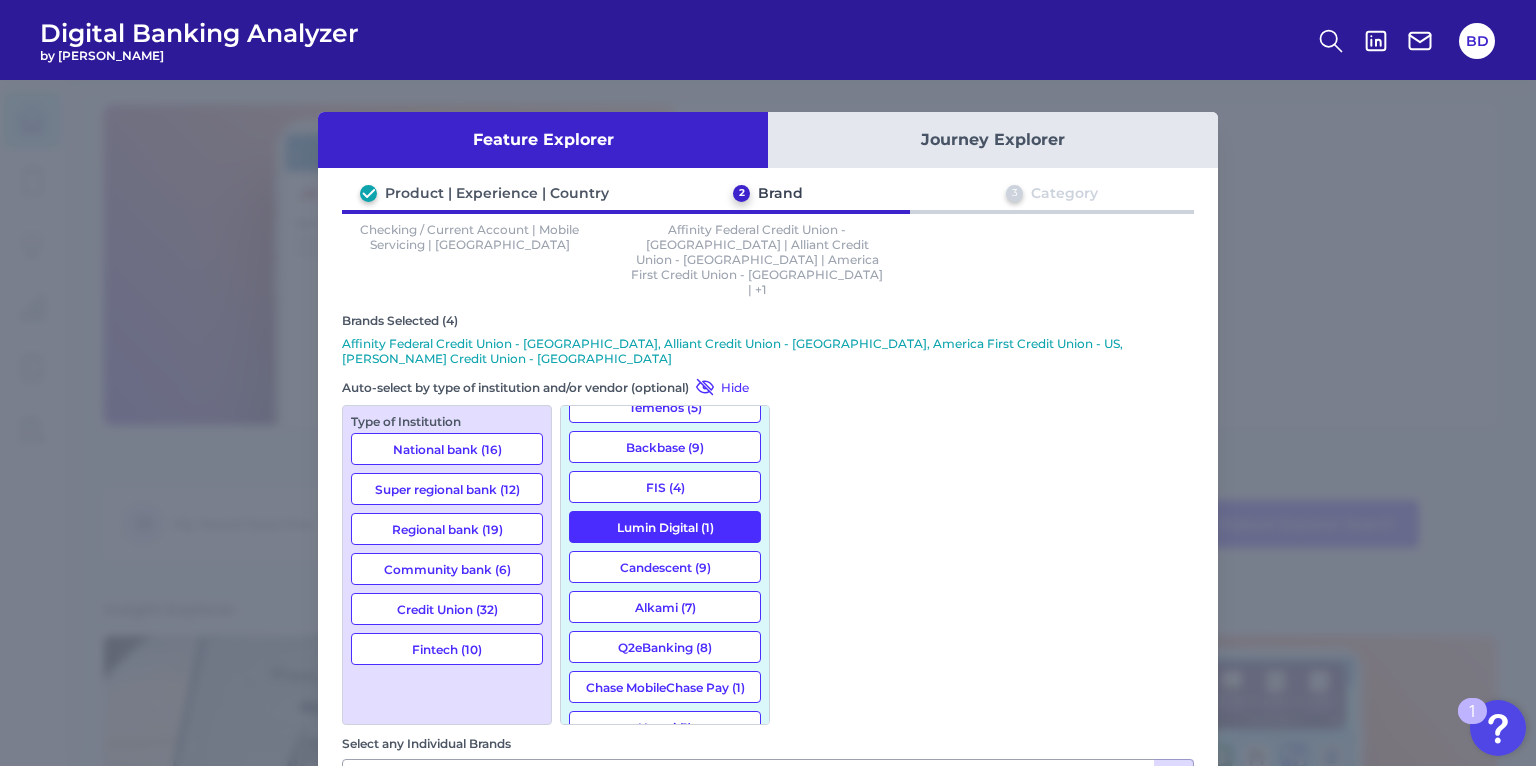 click on "BECU - US" at bounding box center [768, 1001] 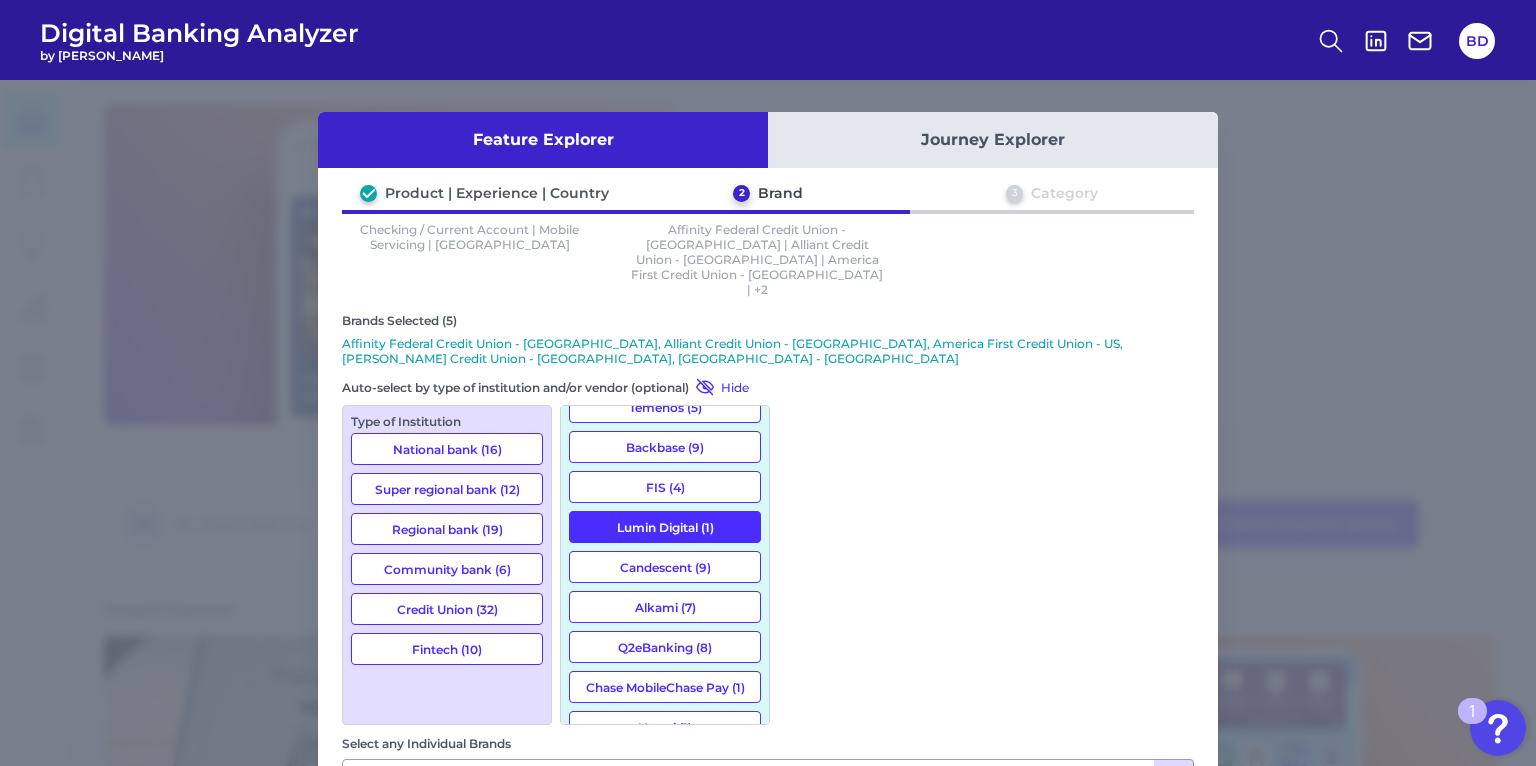click on "Next" at bounding box center [1124, 1128] 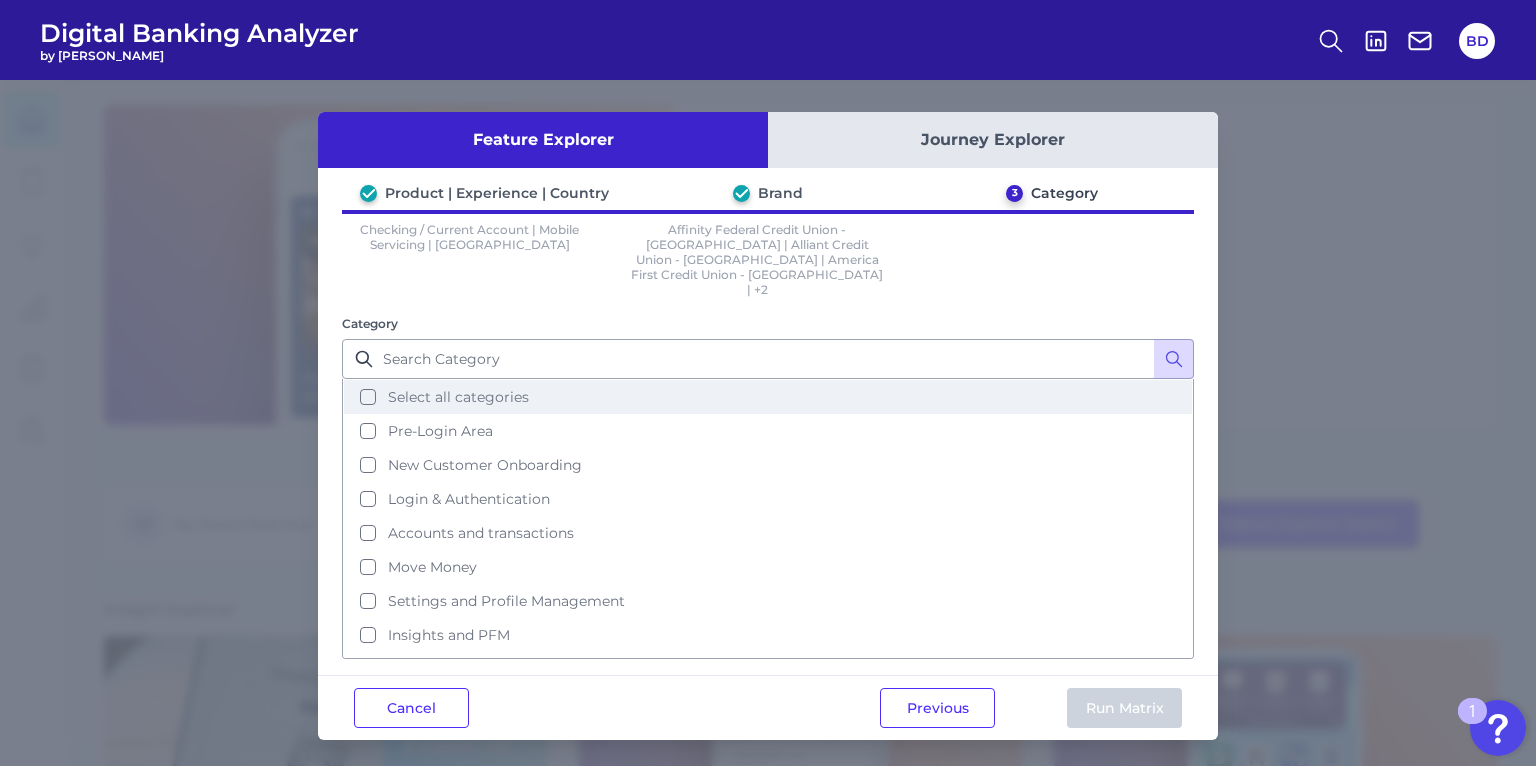 click on "Select all categories" at bounding box center [768, 397] 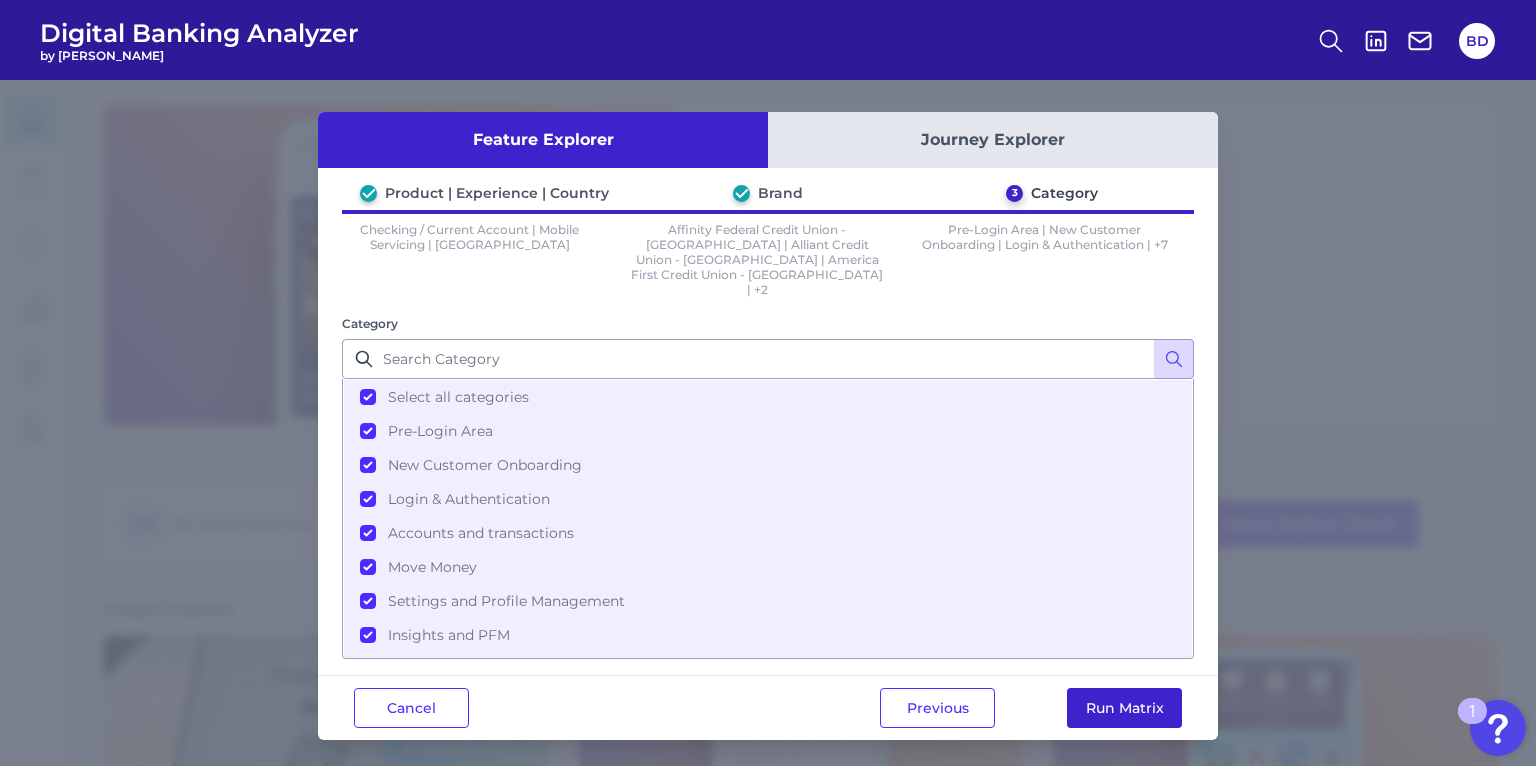 click on "Run Matrix" at bounding box center [1124, 708] 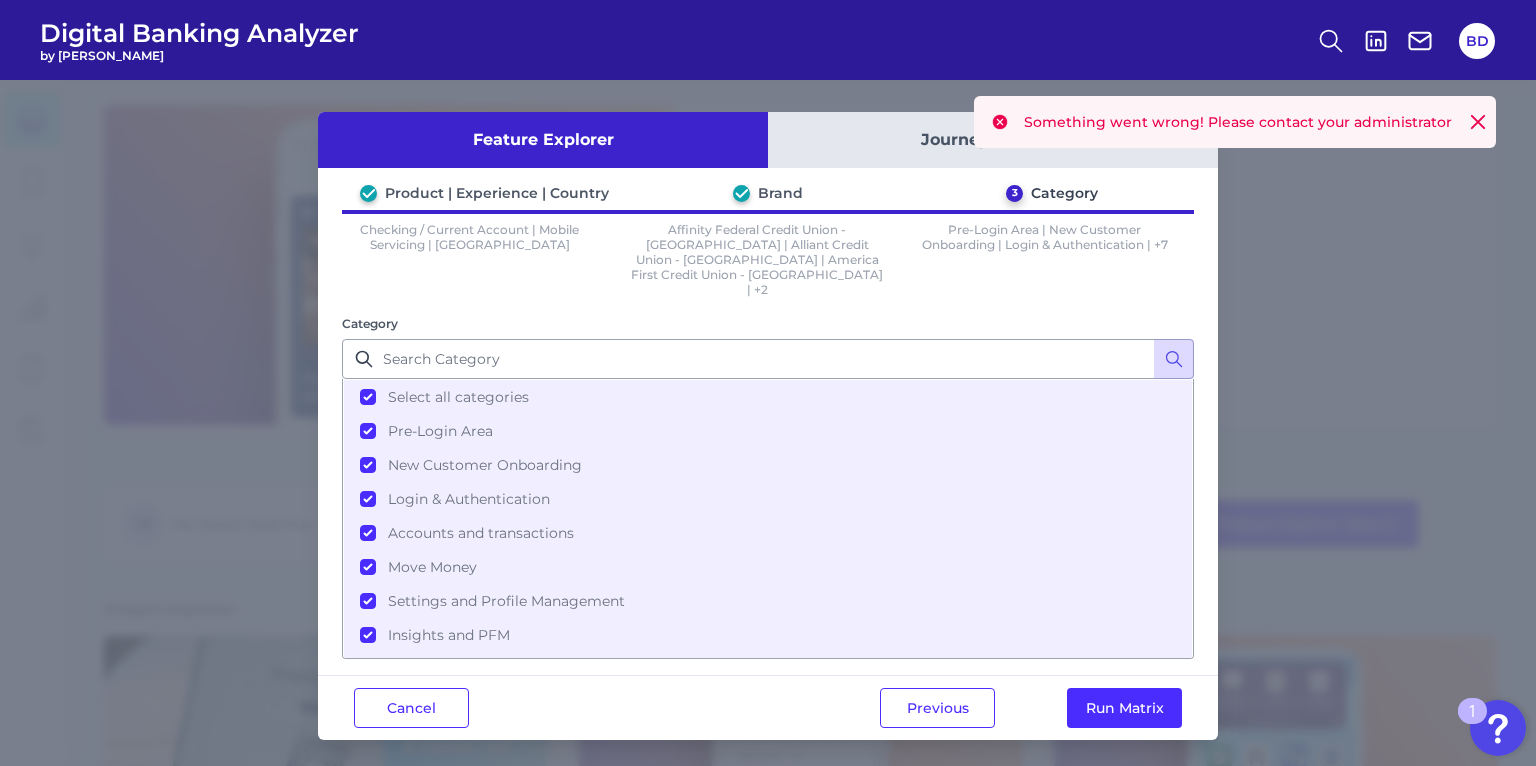 click 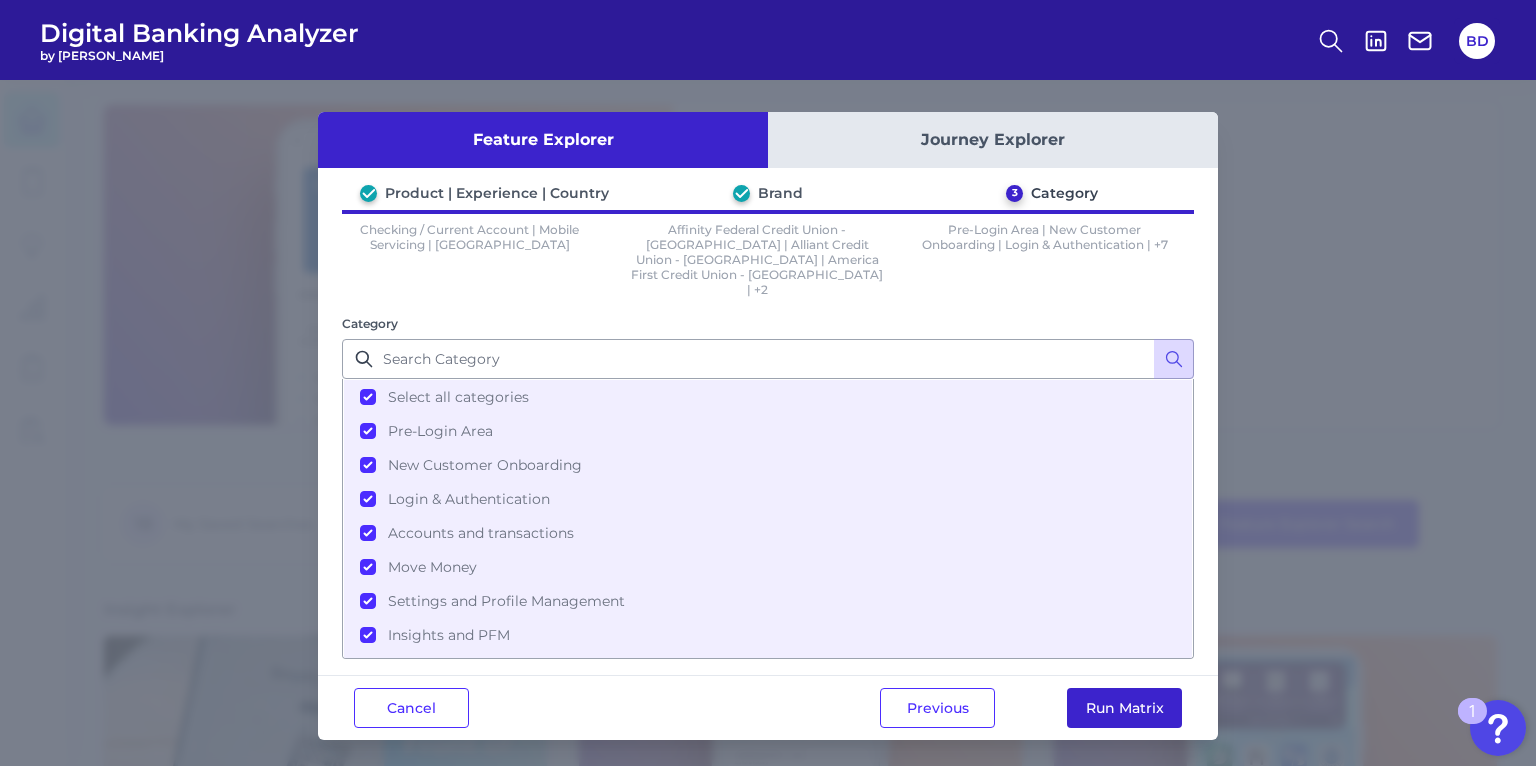 click on "Run Matrix" at bounding box center [1124, 708] 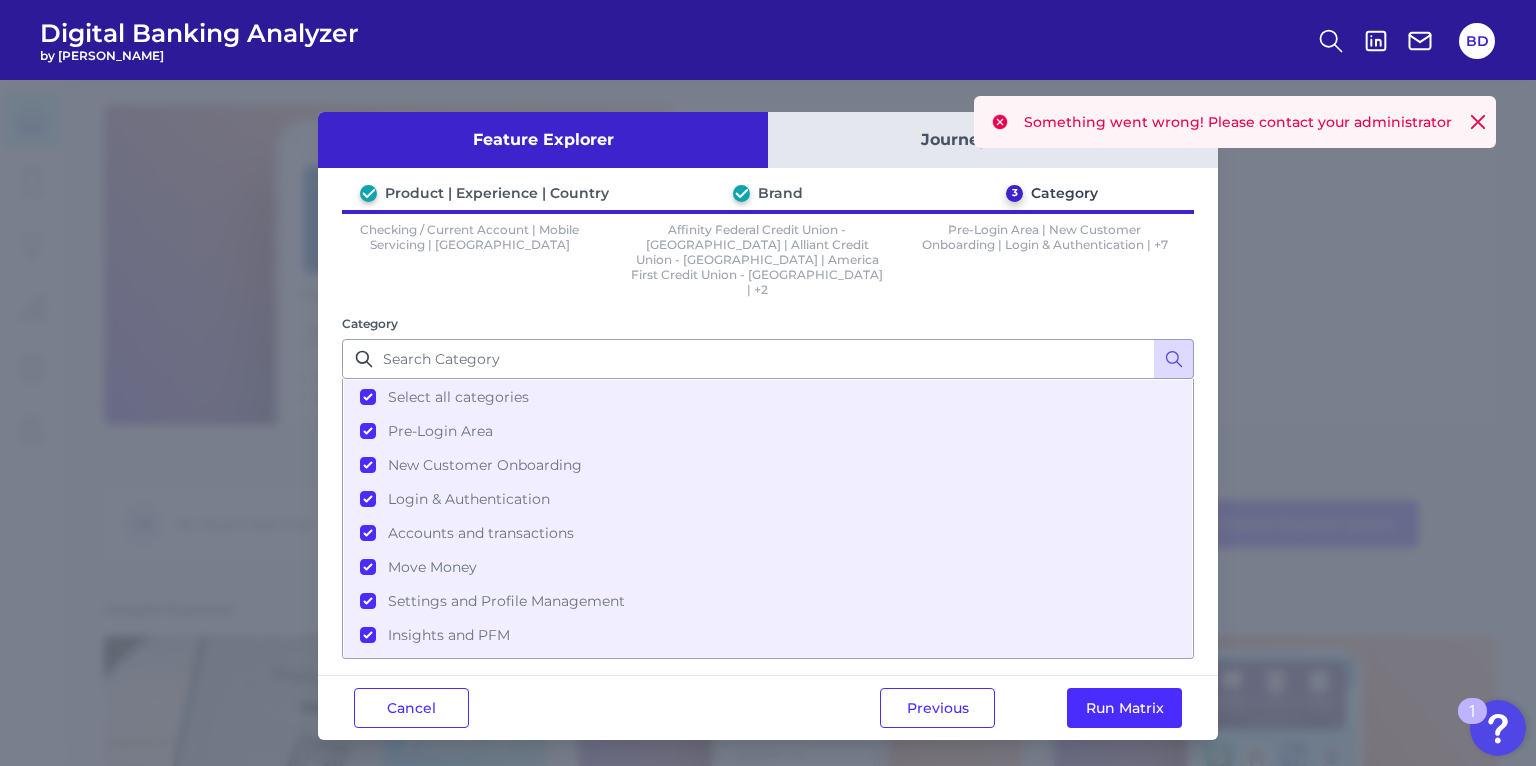 click on "Something went wrong! Please contact your administrator" at bounding box center [1235, 122] 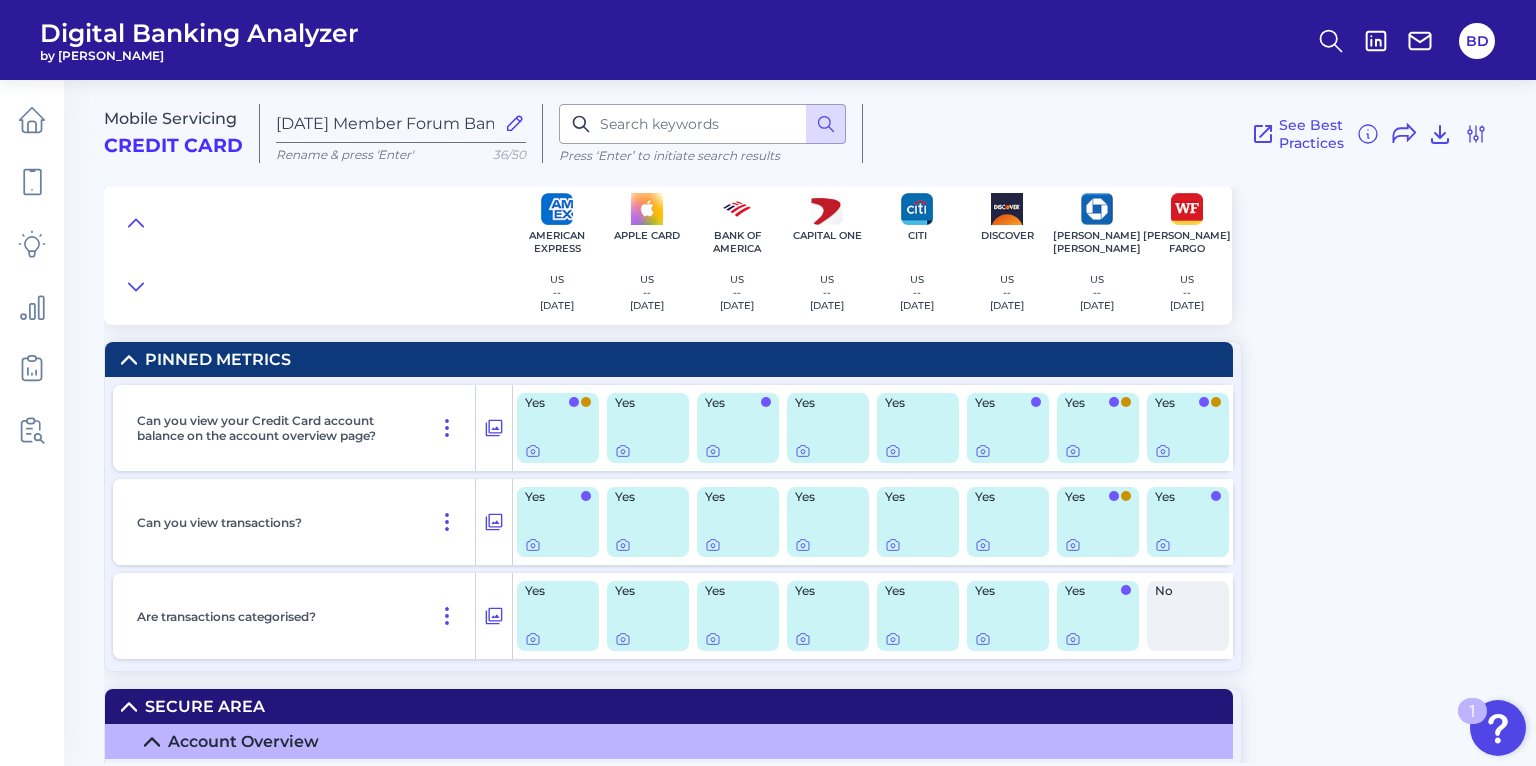 scroll, scrollTop: 0, scrollLeft: 0, axis: both 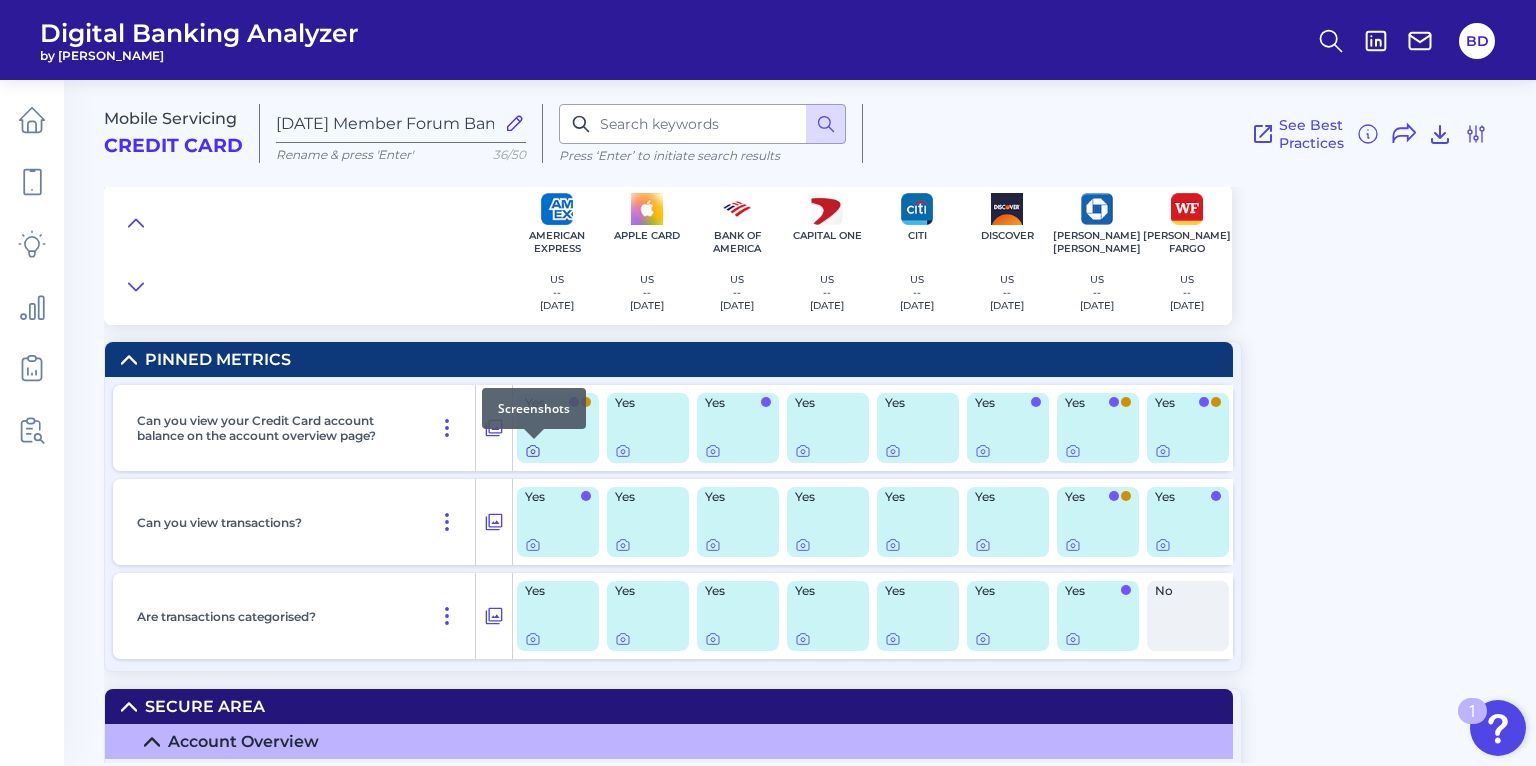 click 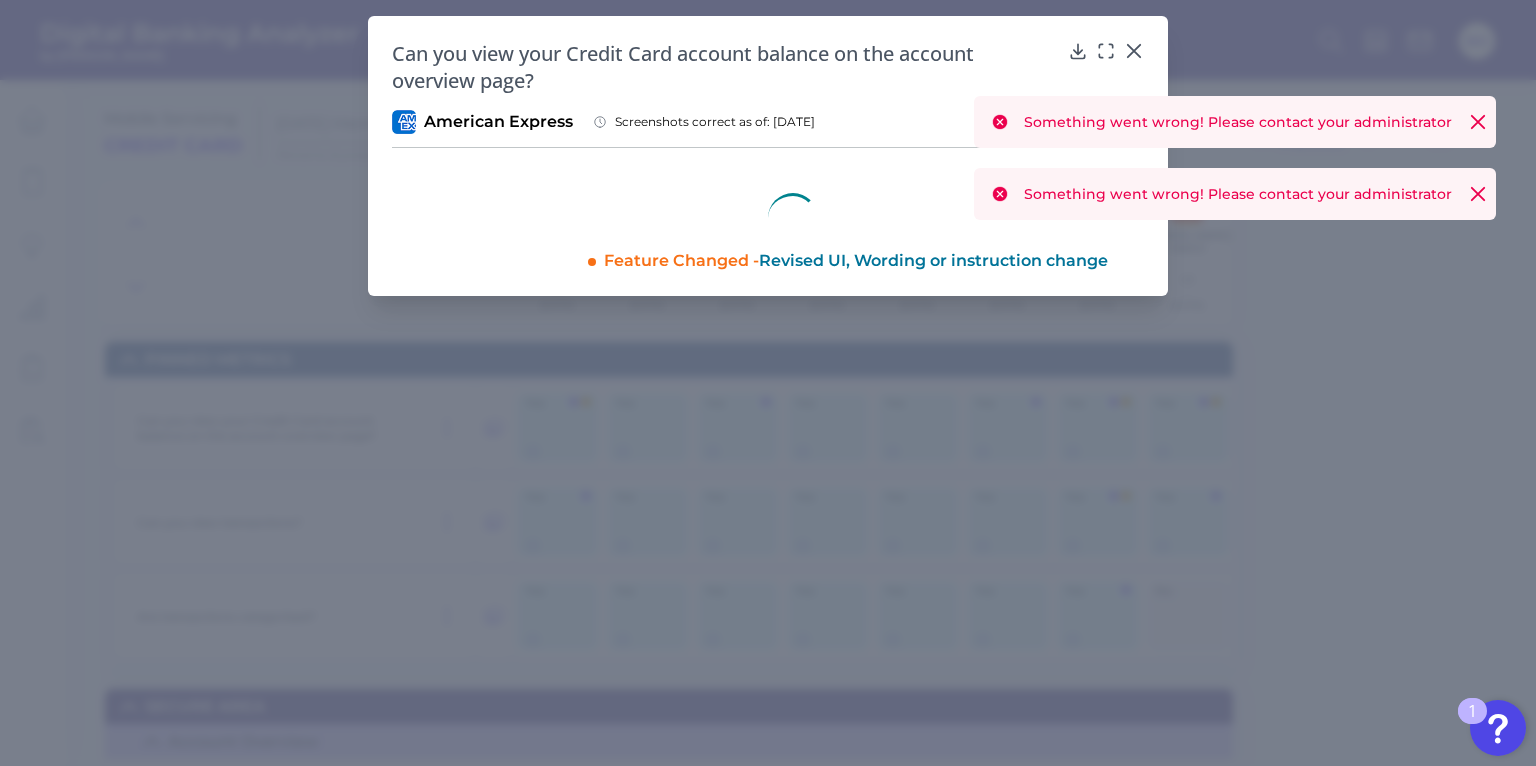 click 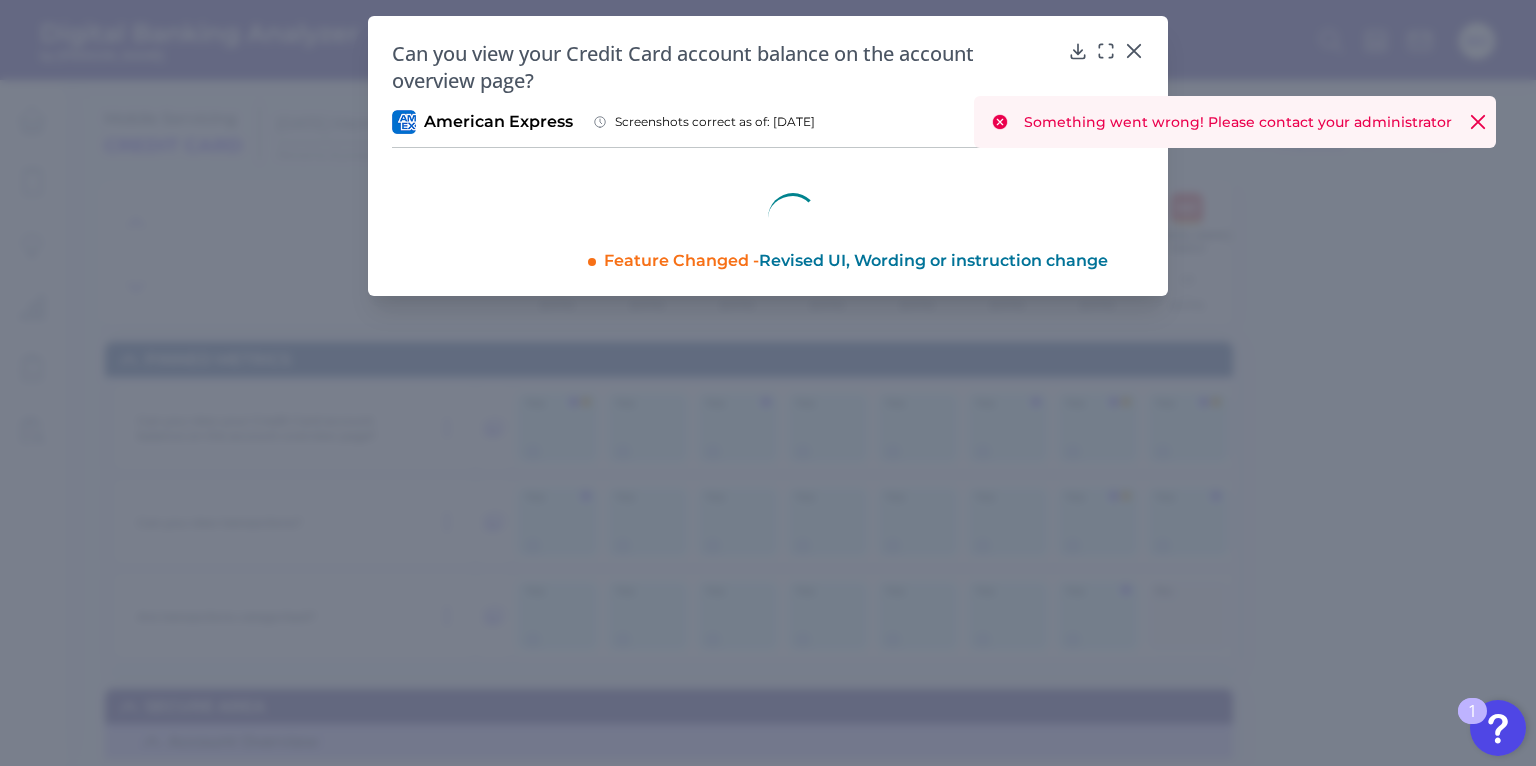 click 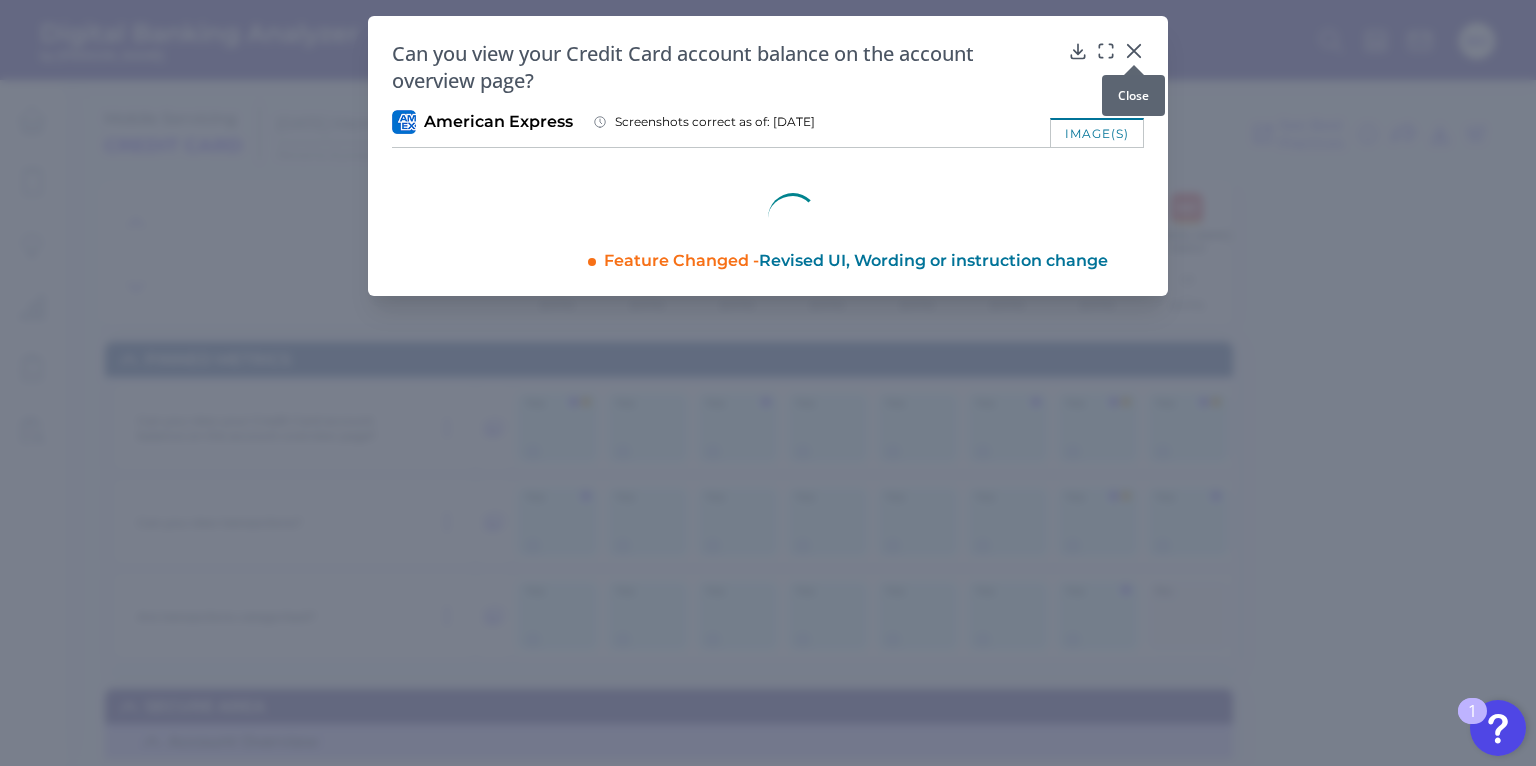 click 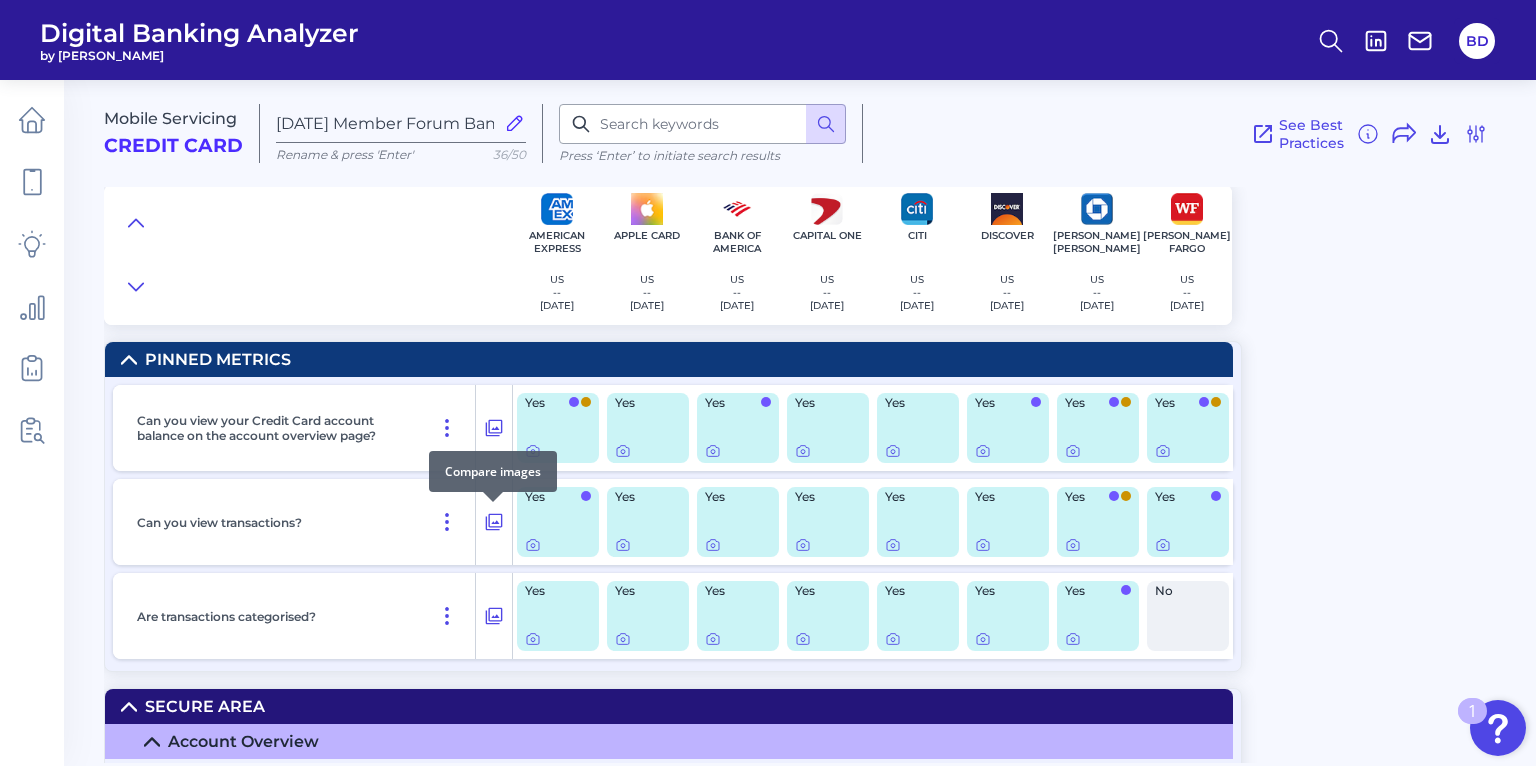 click on "Compare images" at bounding box center [493, 471] 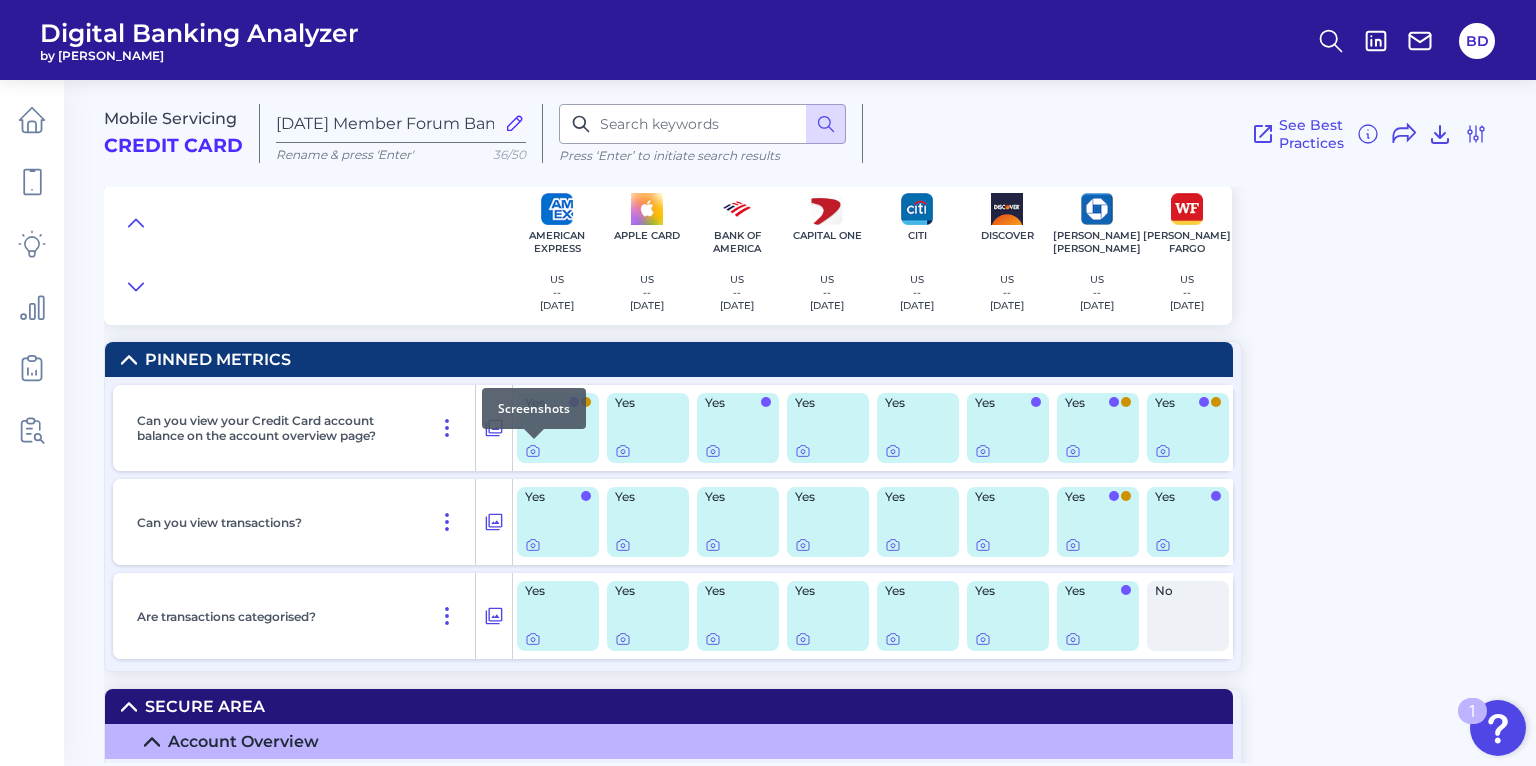 click at bounding box center (534, 439) 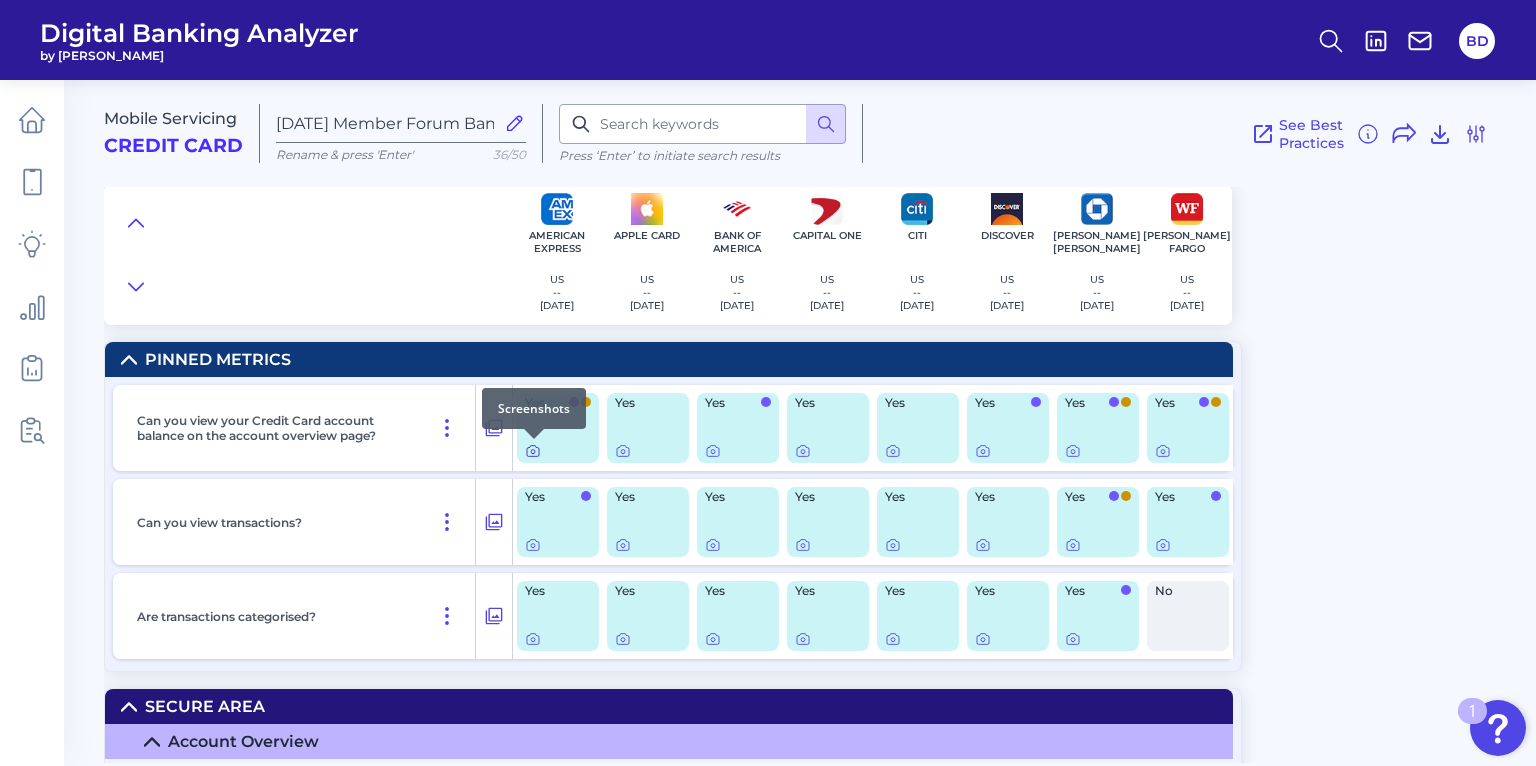 click 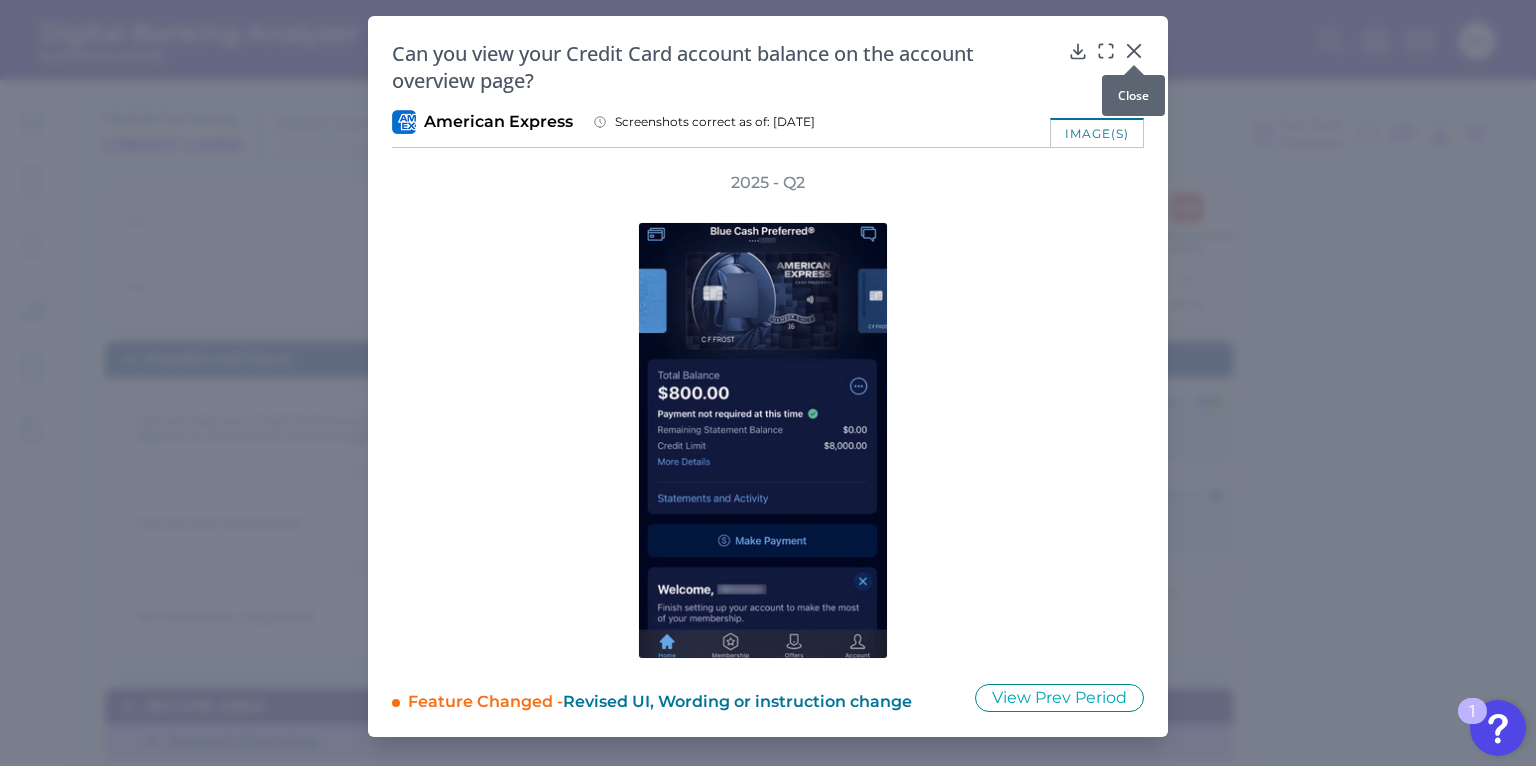 click 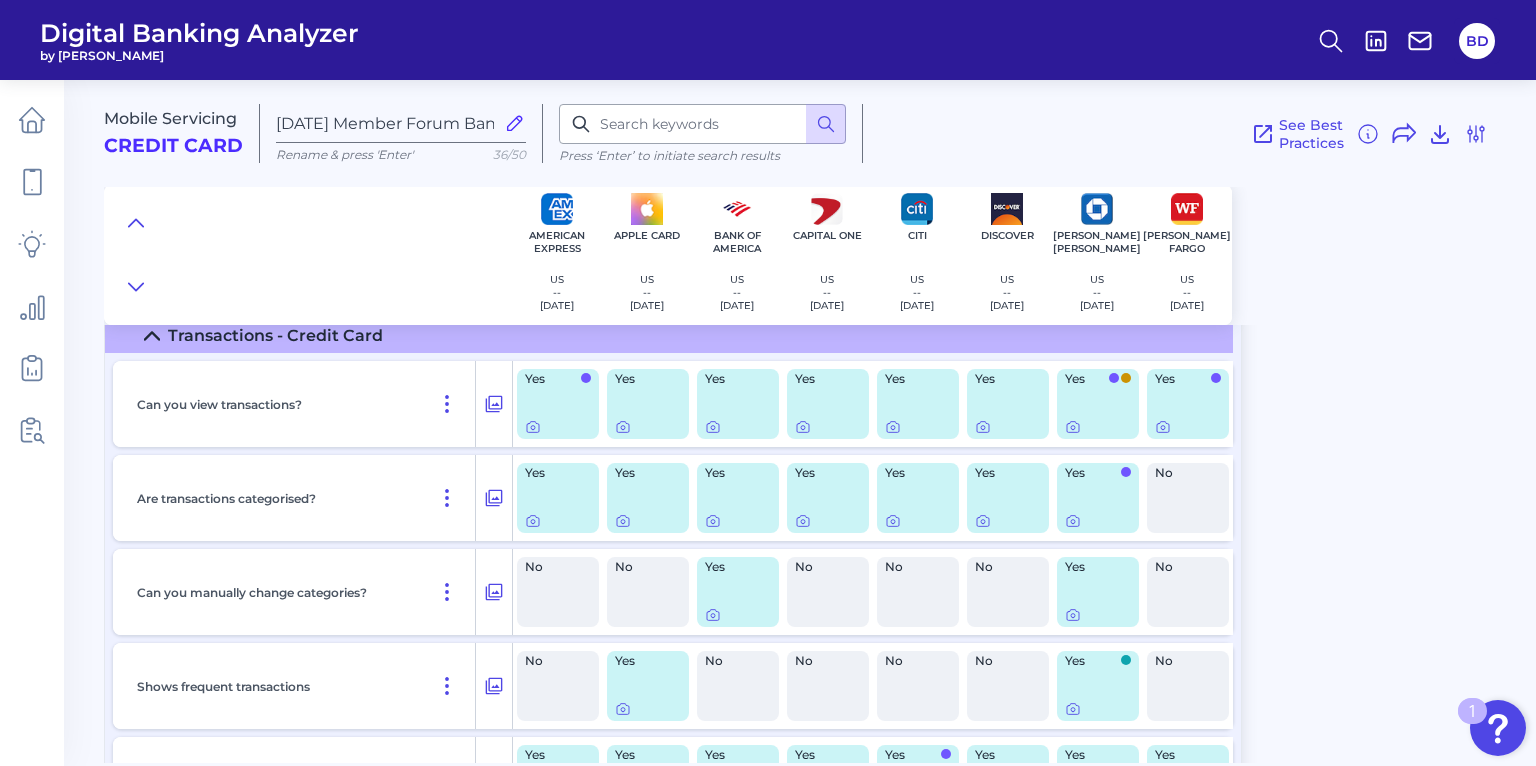 scroll, scrollTop: 2710, scrollLeft: 0, axis: vertical 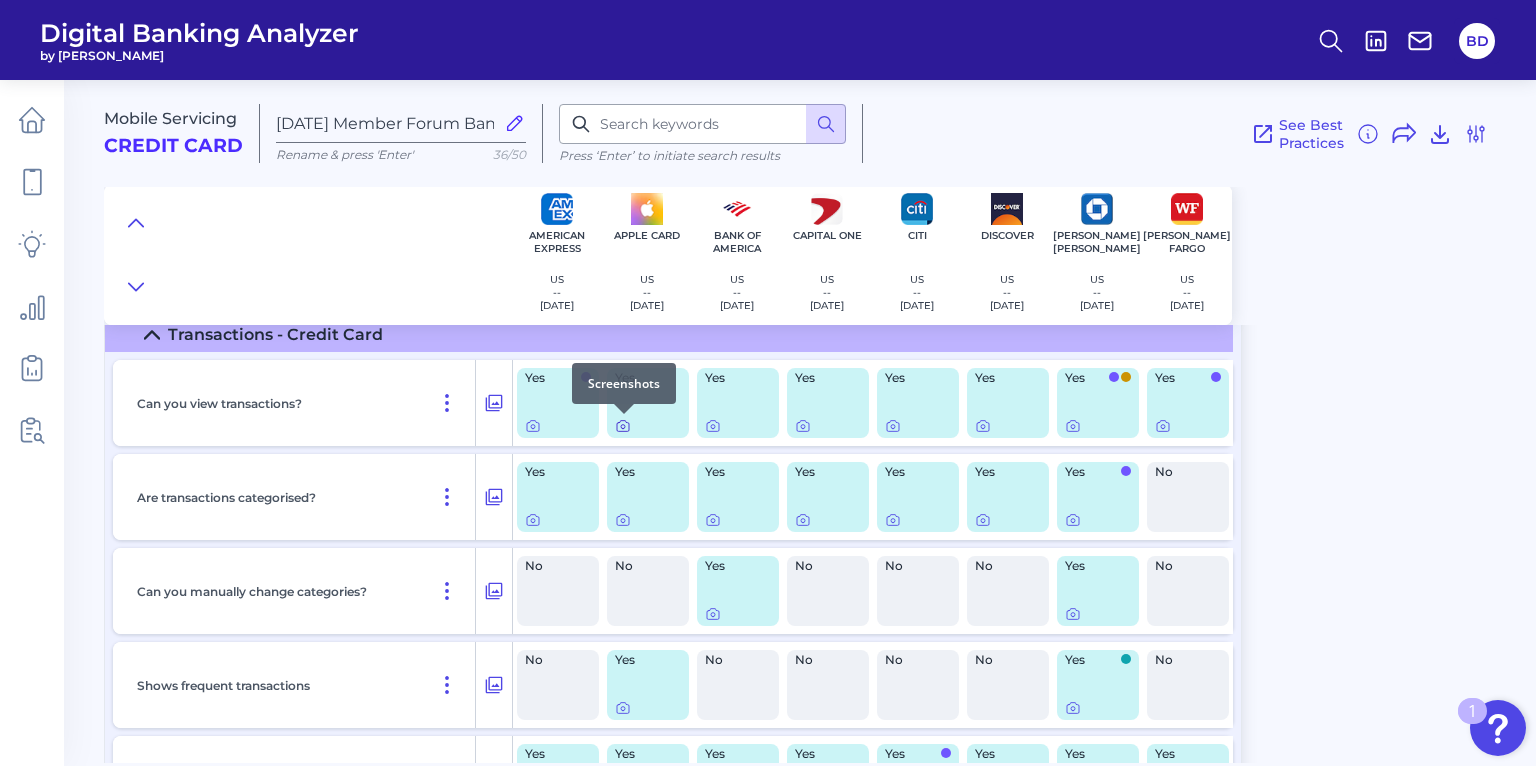 click 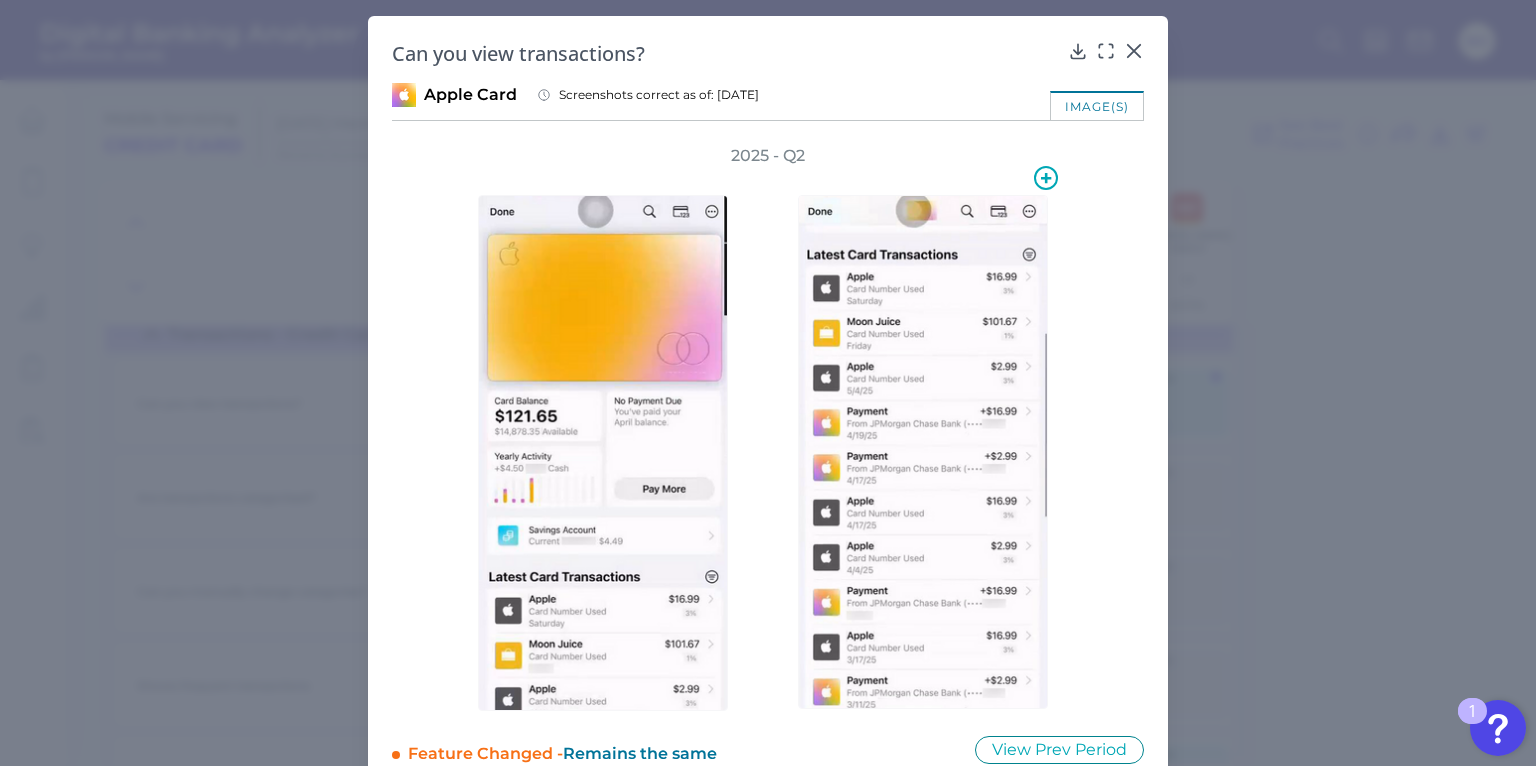 scroll, scrollTop: 38, scrollLeft: 0, axis: vertical 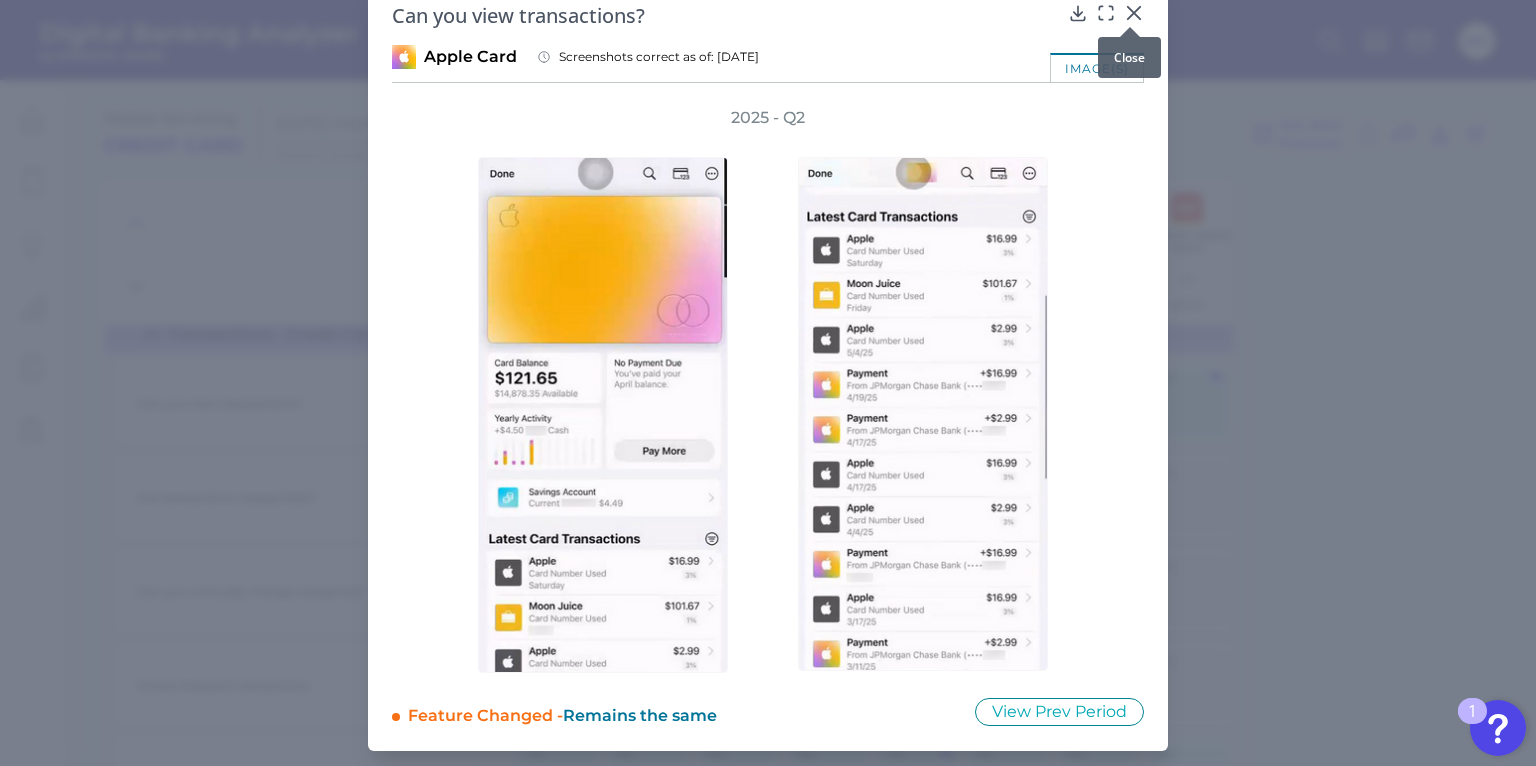 click 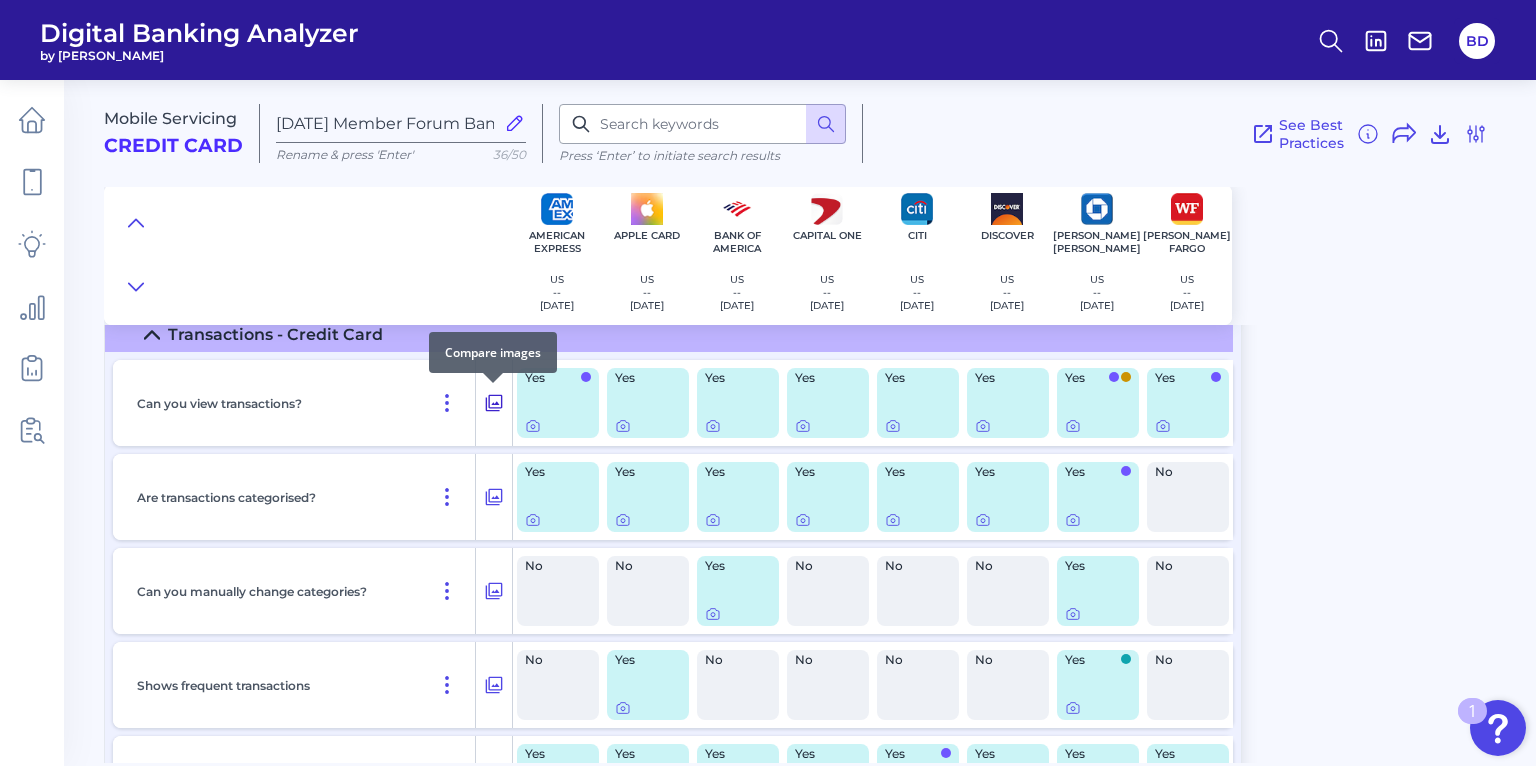 click 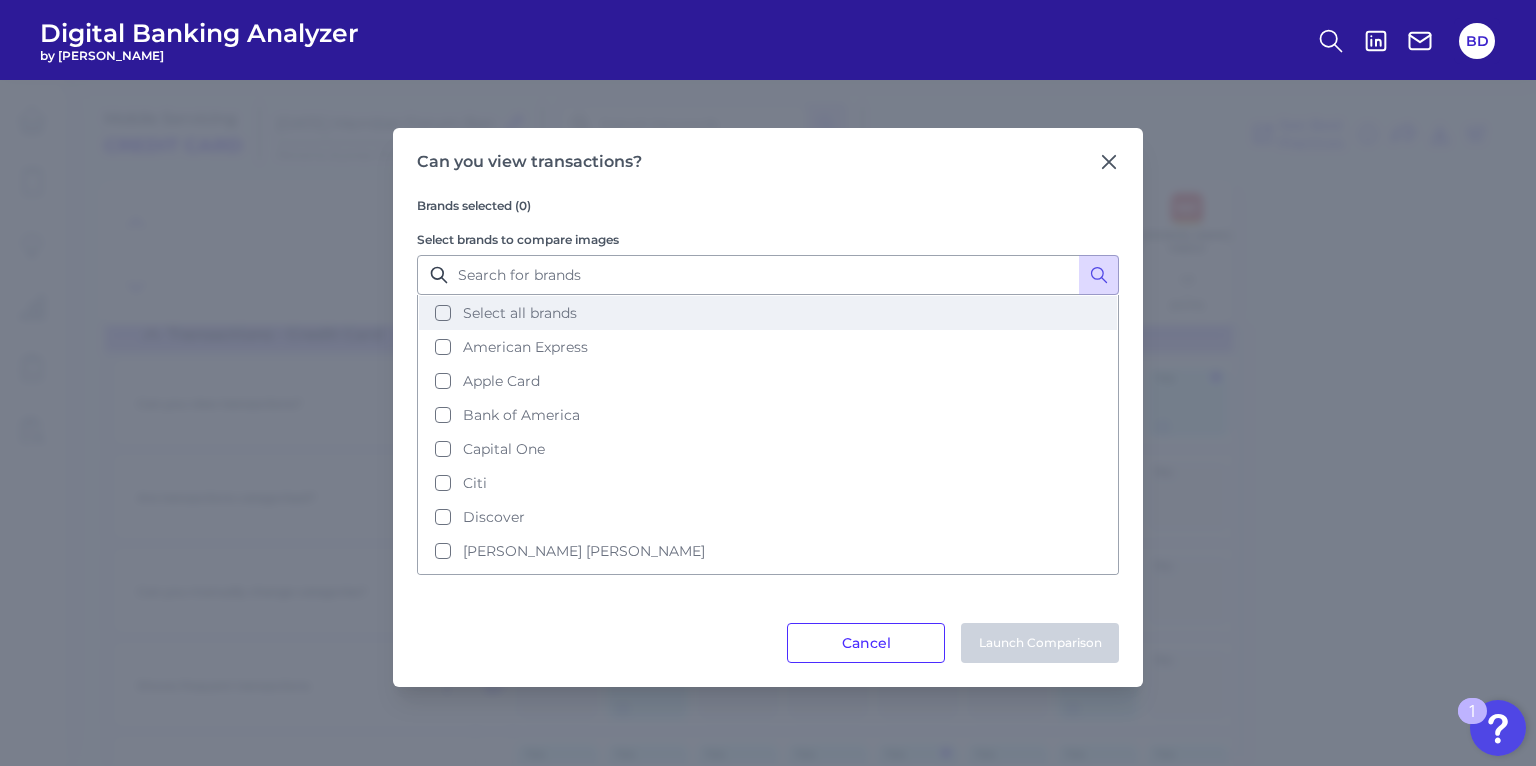 click on "Select all brands" at bounding box center [768, 313] 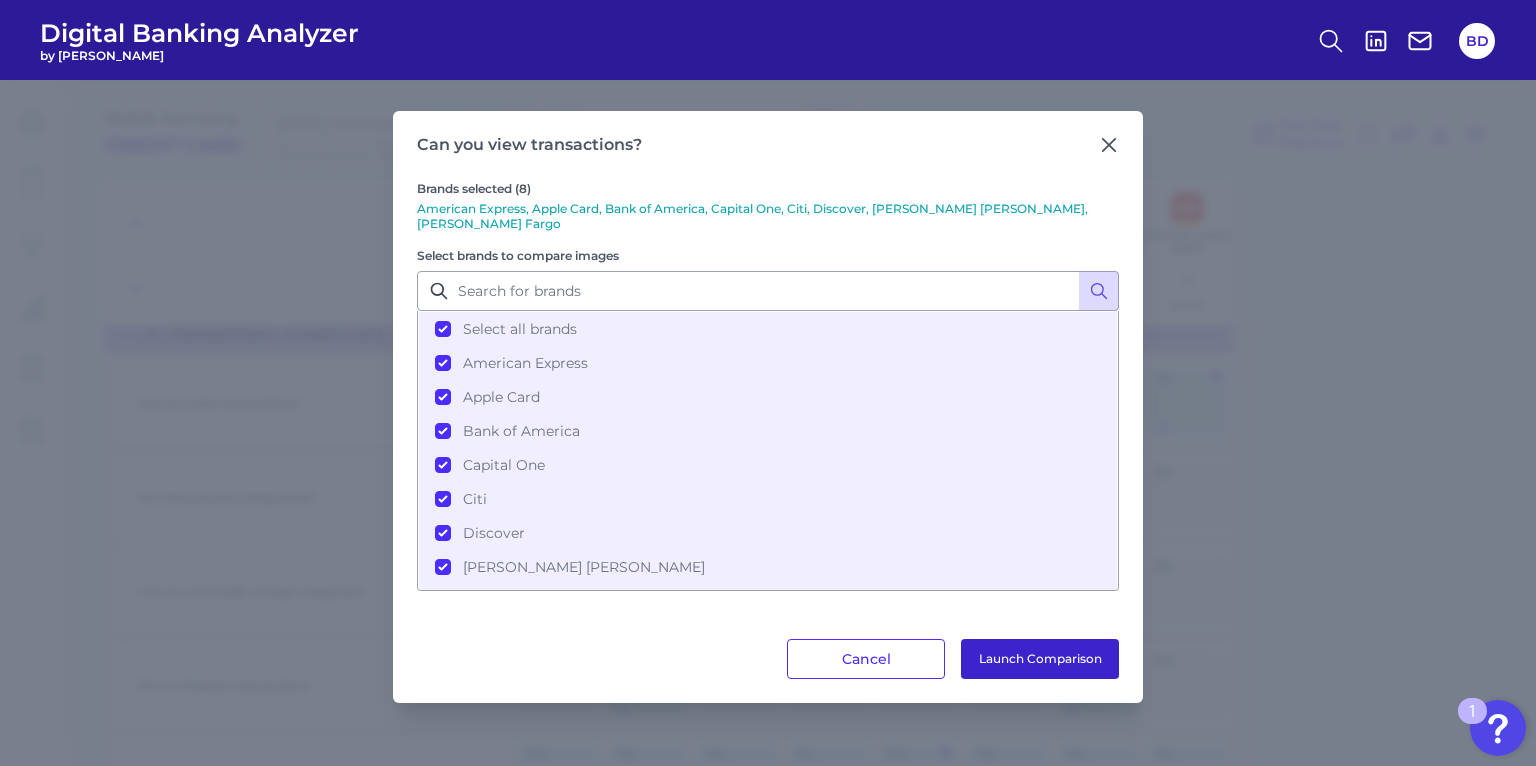 click on "Launch Comparison" at bounding box center [1040, 659] 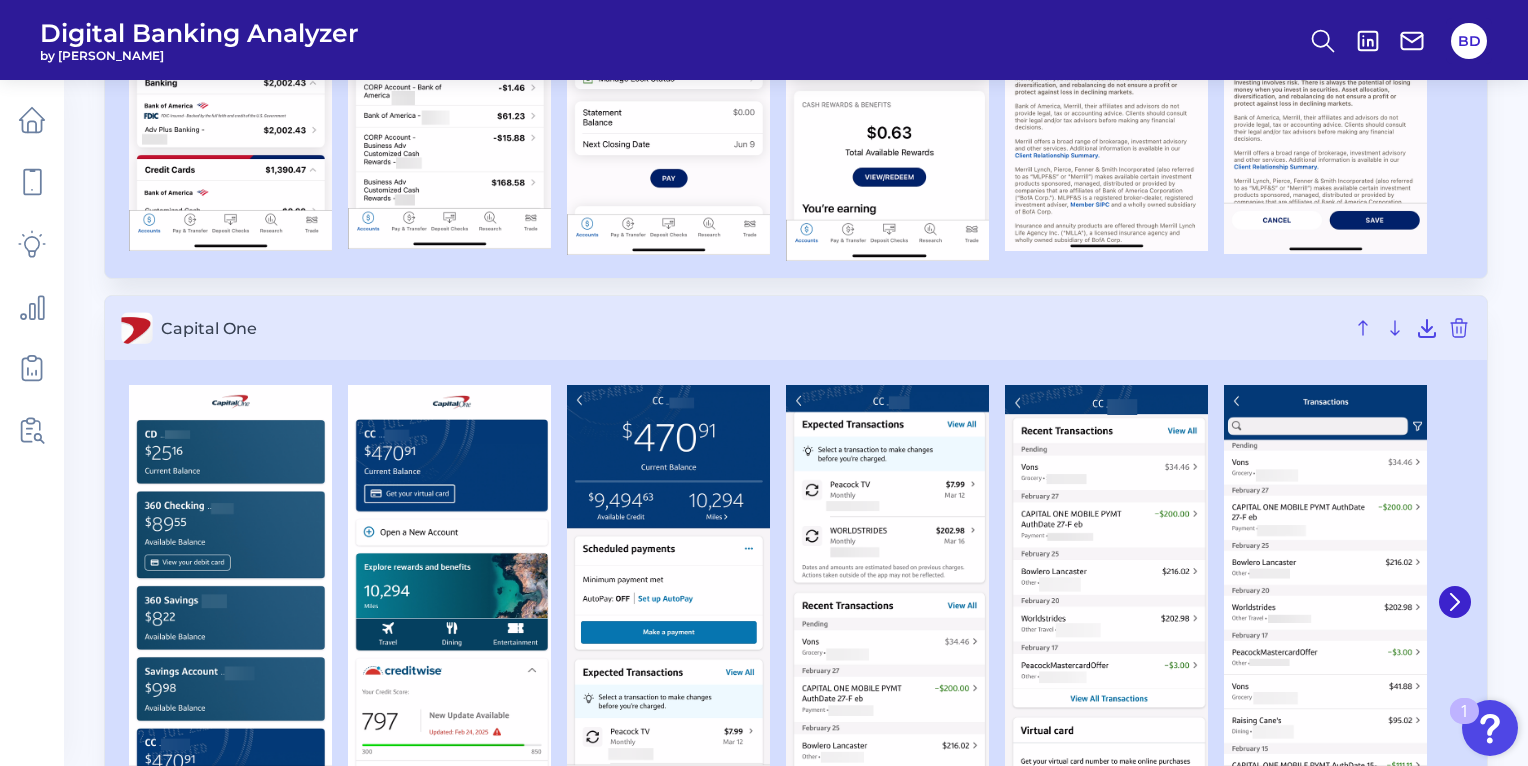 scroll, scrollTop: 1581, scrollLeft: 0, axis: vertical 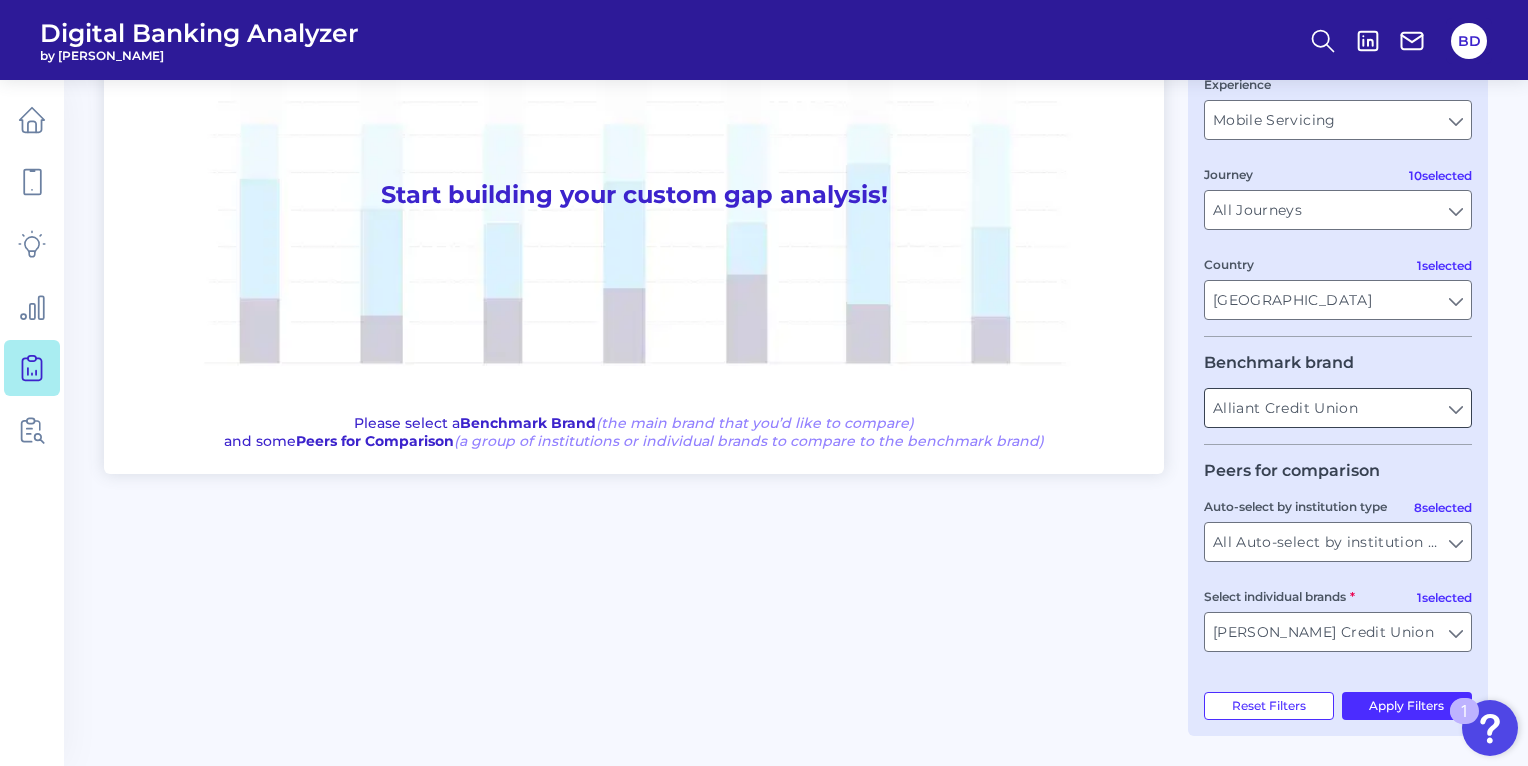 drag, startPoint x: 1215, startPoint y: 401, endPoint x: 1363, endPoint y: 409, distance: 148.21606 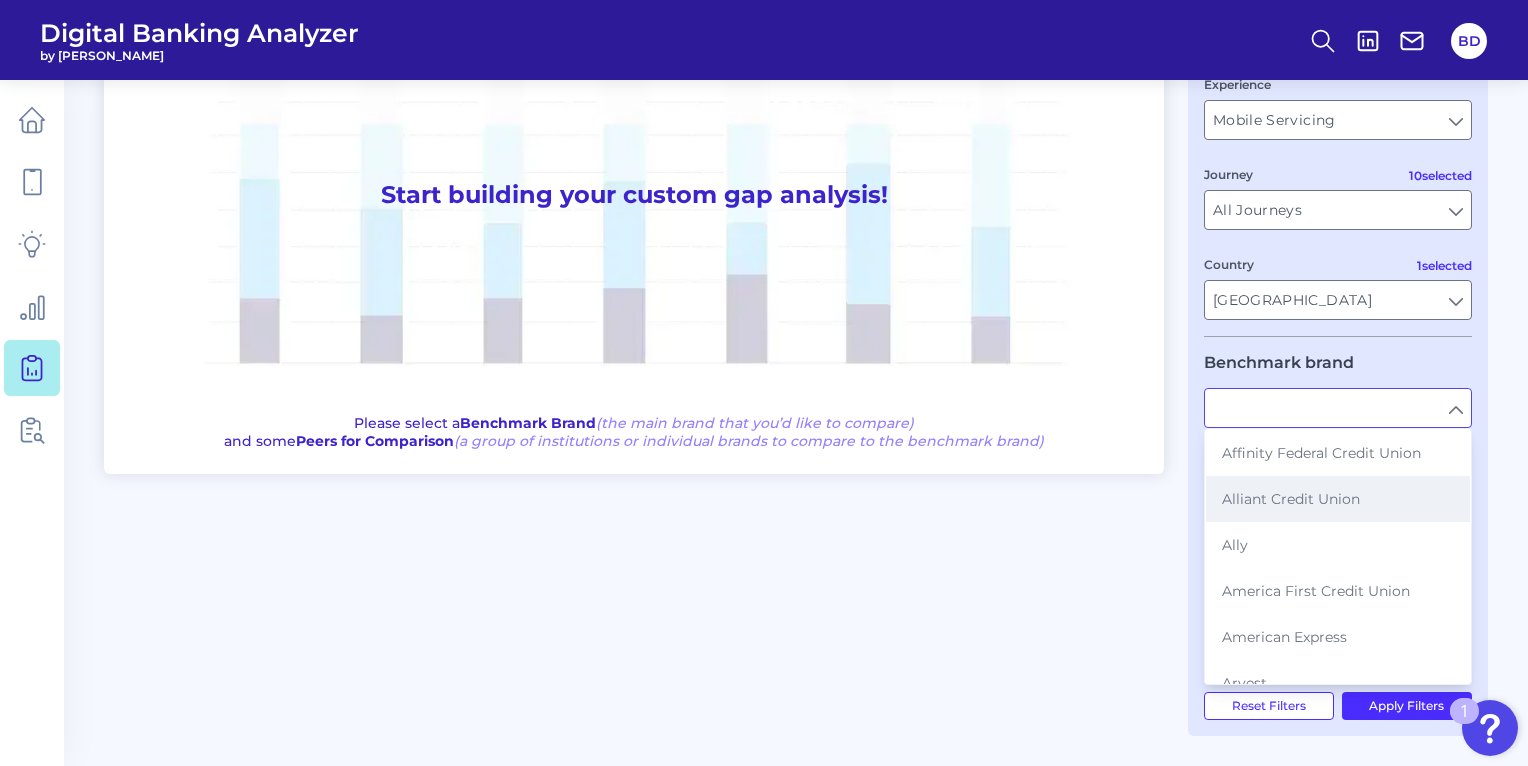 click on "Alliant Credit Union" at bounding box center [1291, 499] 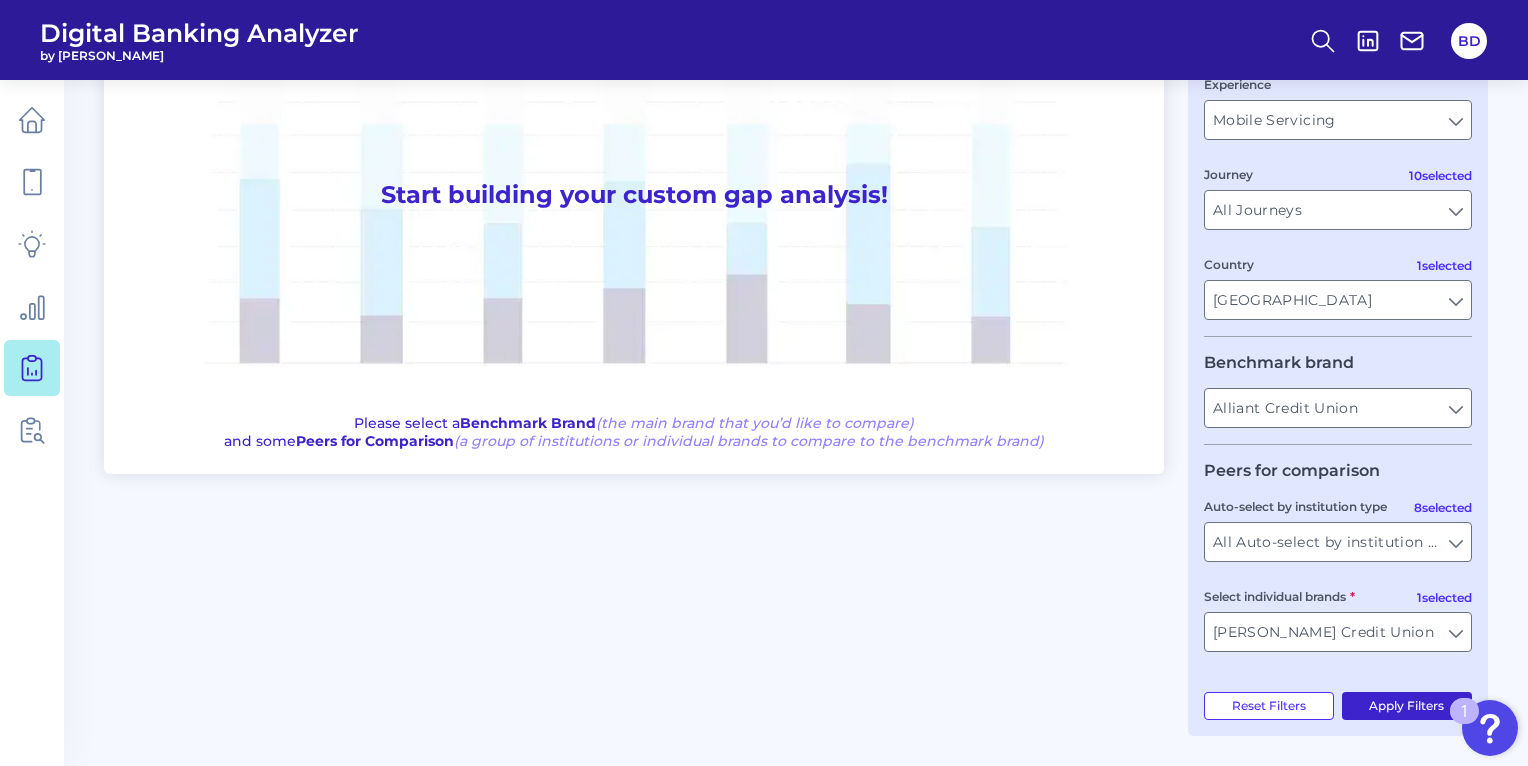 click on "Apply Filters" at bounding box center [1407, 706] 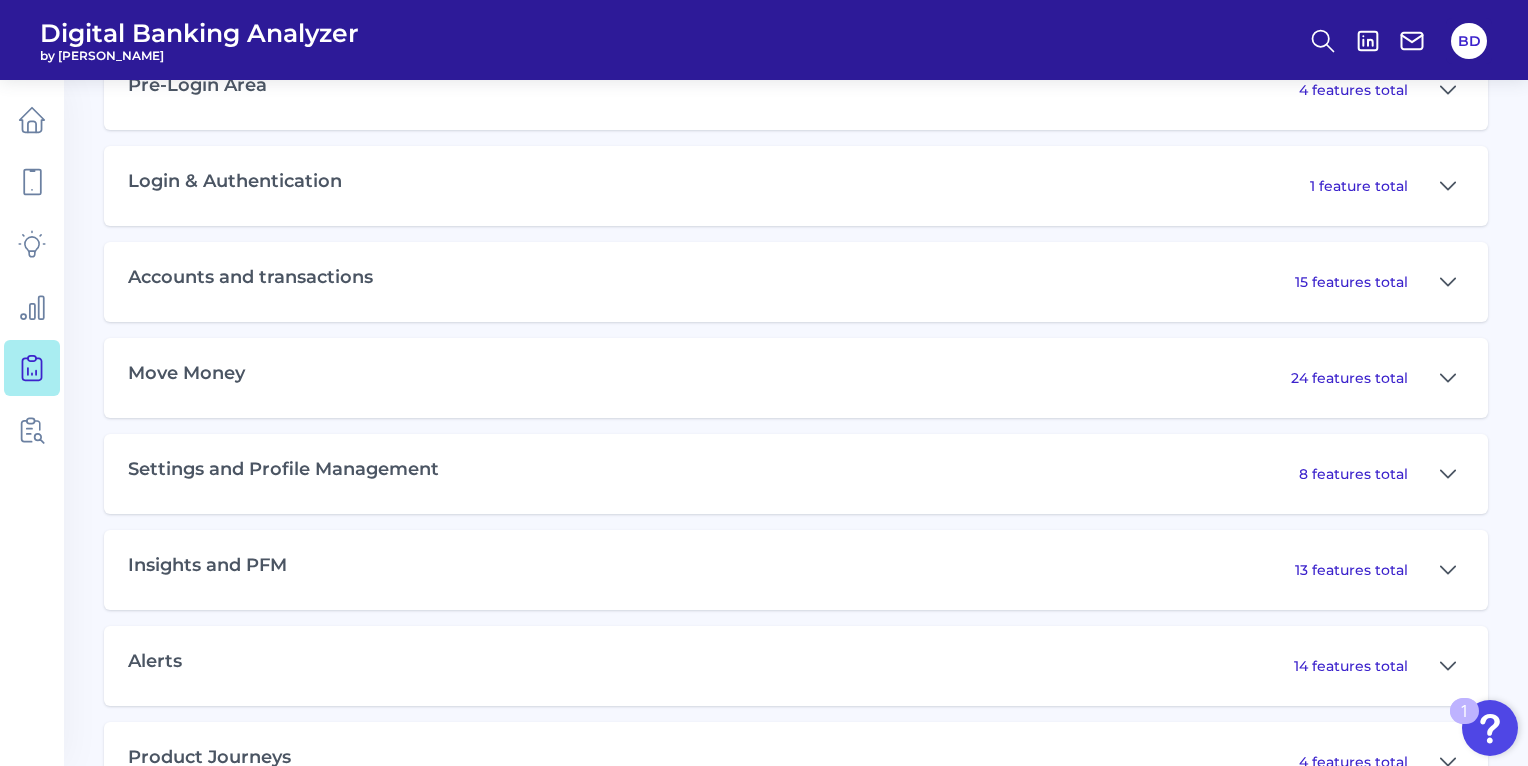 scroll, scrollTop: 1046, scrollLeft: 0, axis: vertical 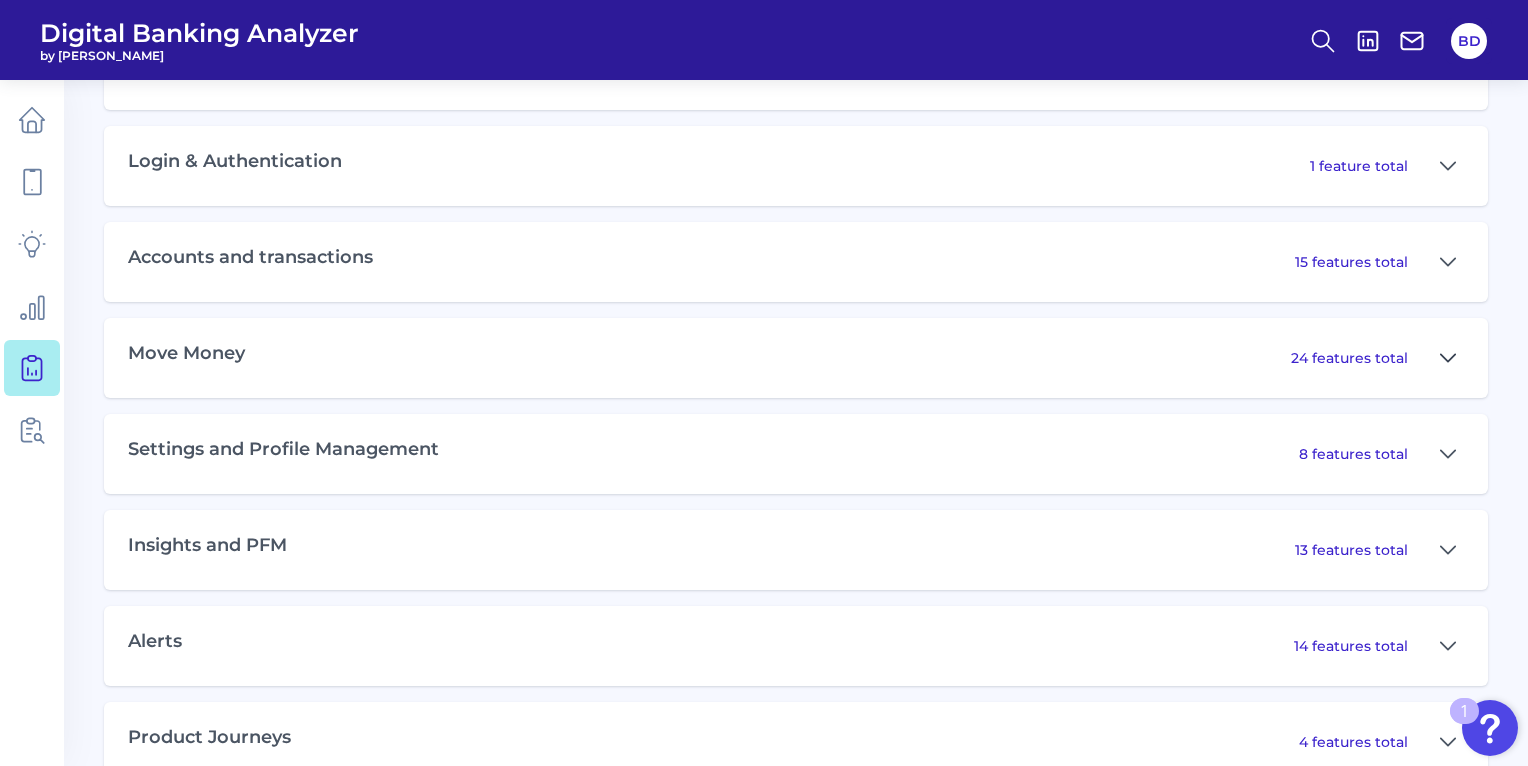 click 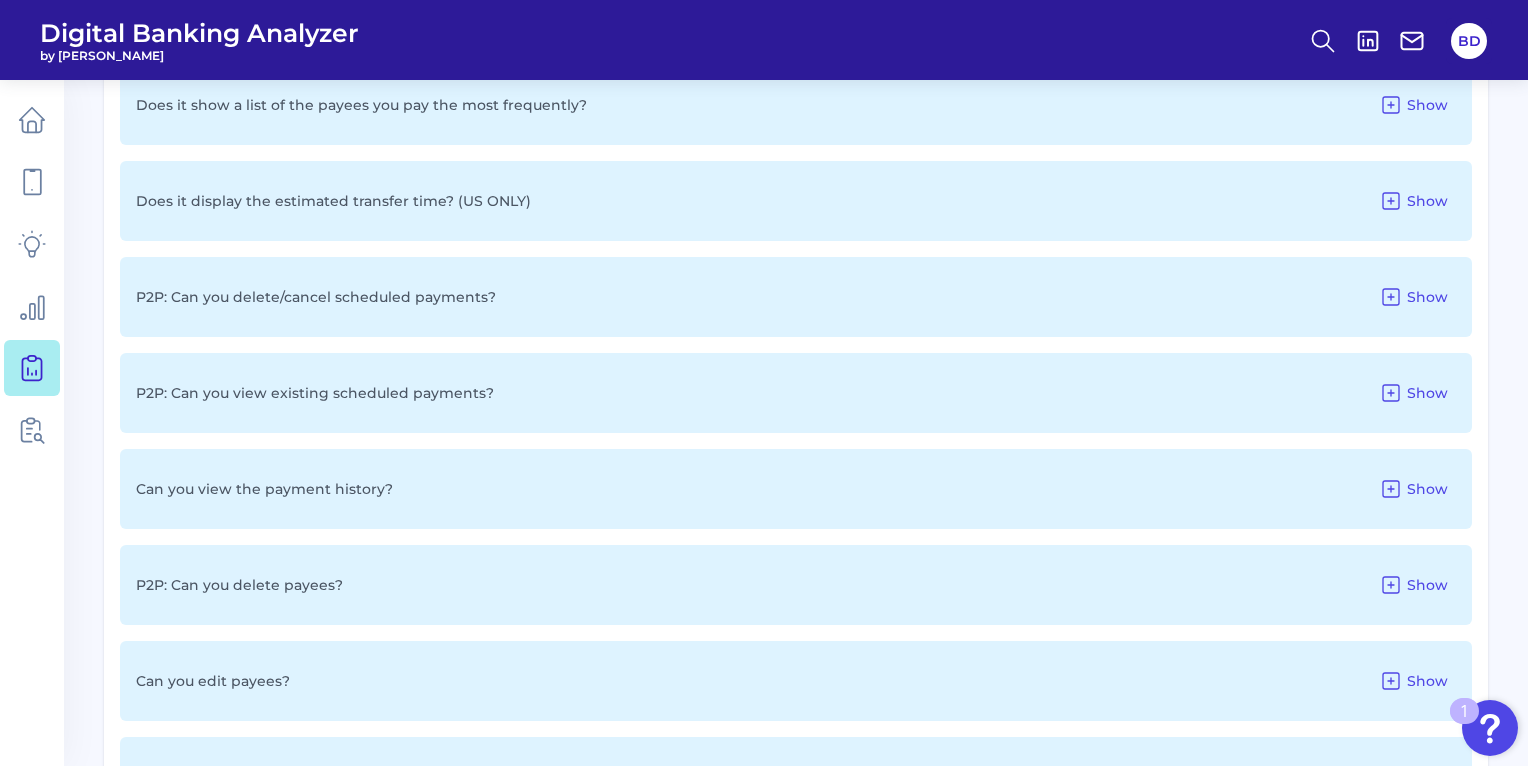scroll, scrollTop: 1891, scrollLeft: 0, axis: vertical 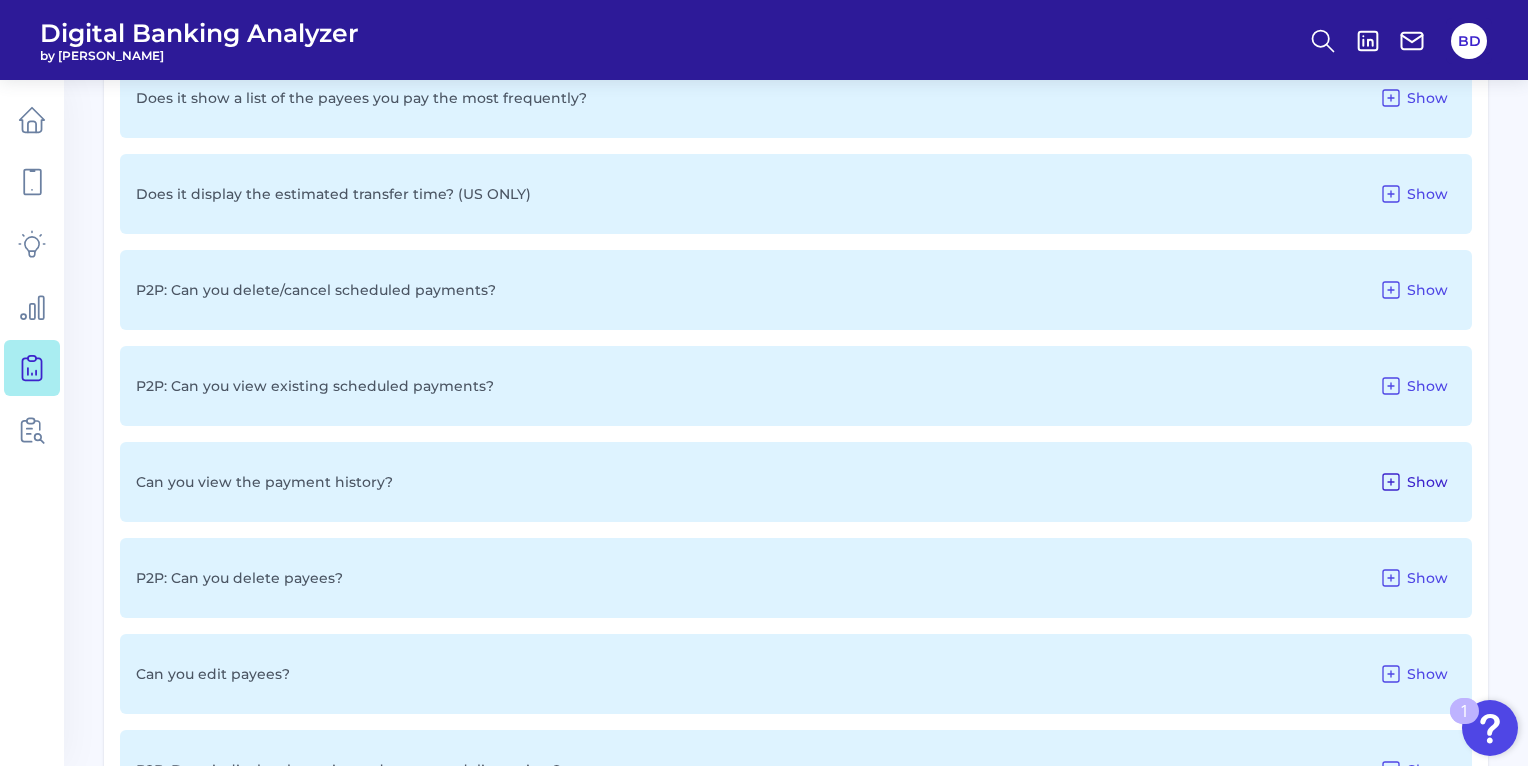 click 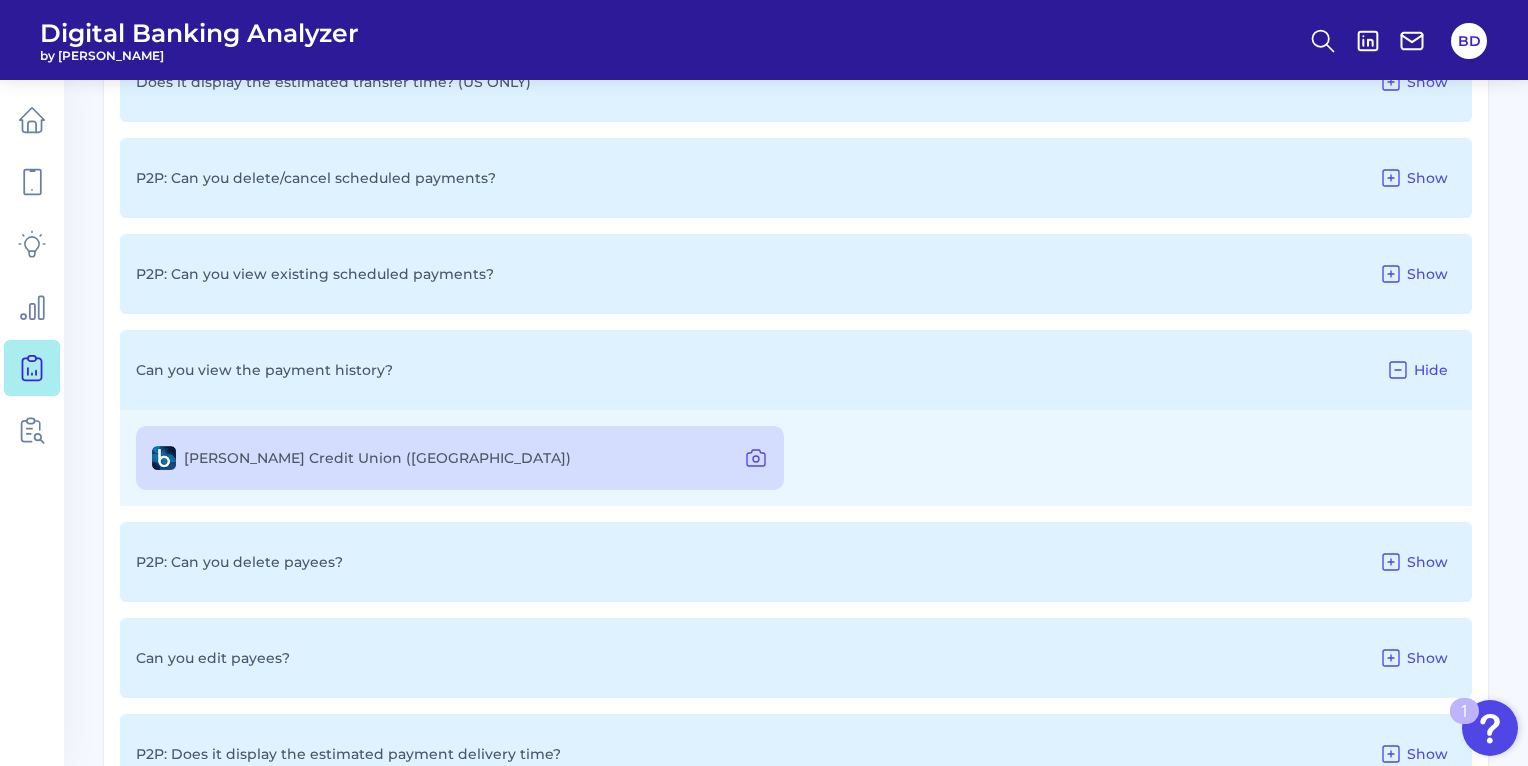 scroll, scrollTop: 2006, scrollLeft: 0, axis: vertical 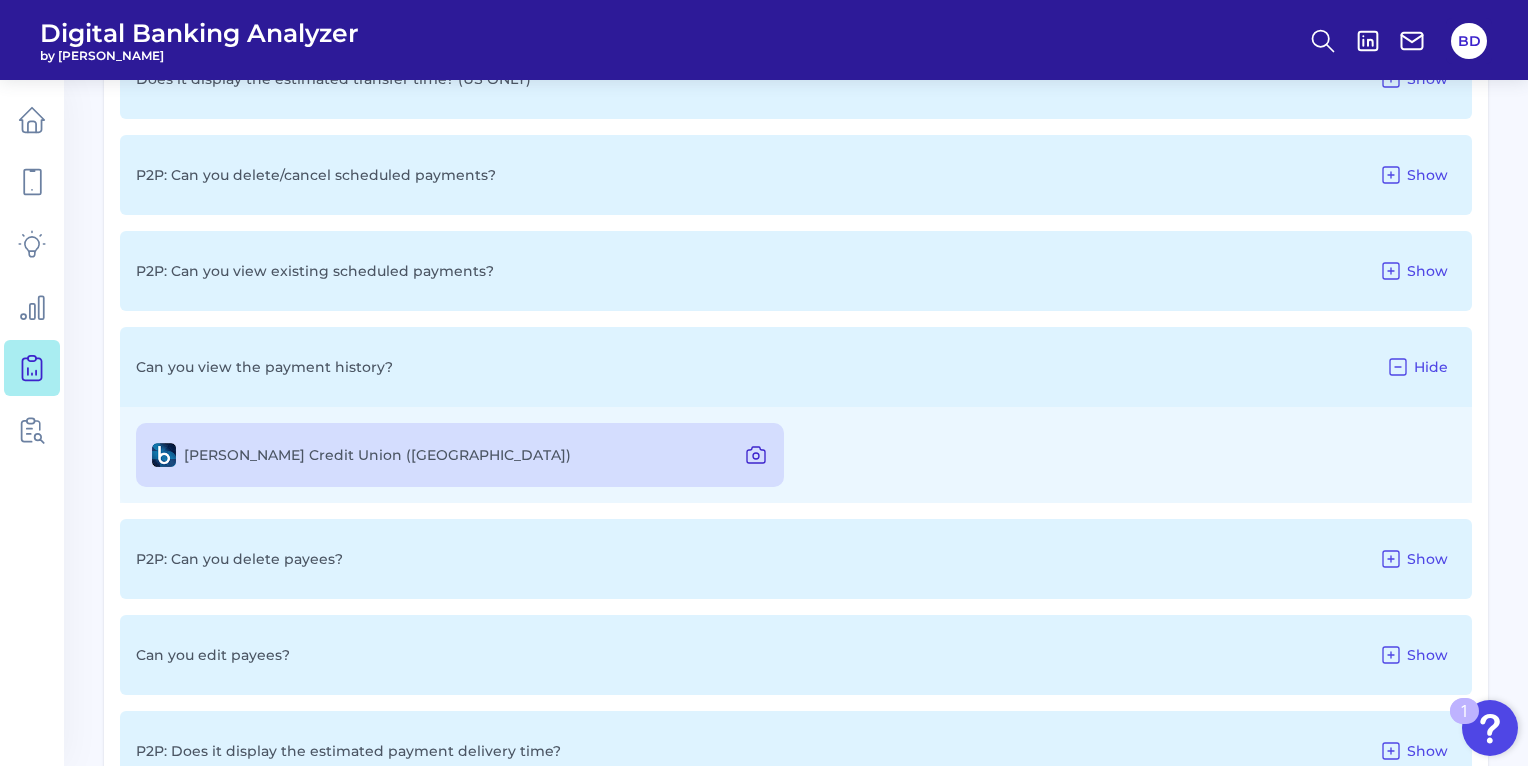 click 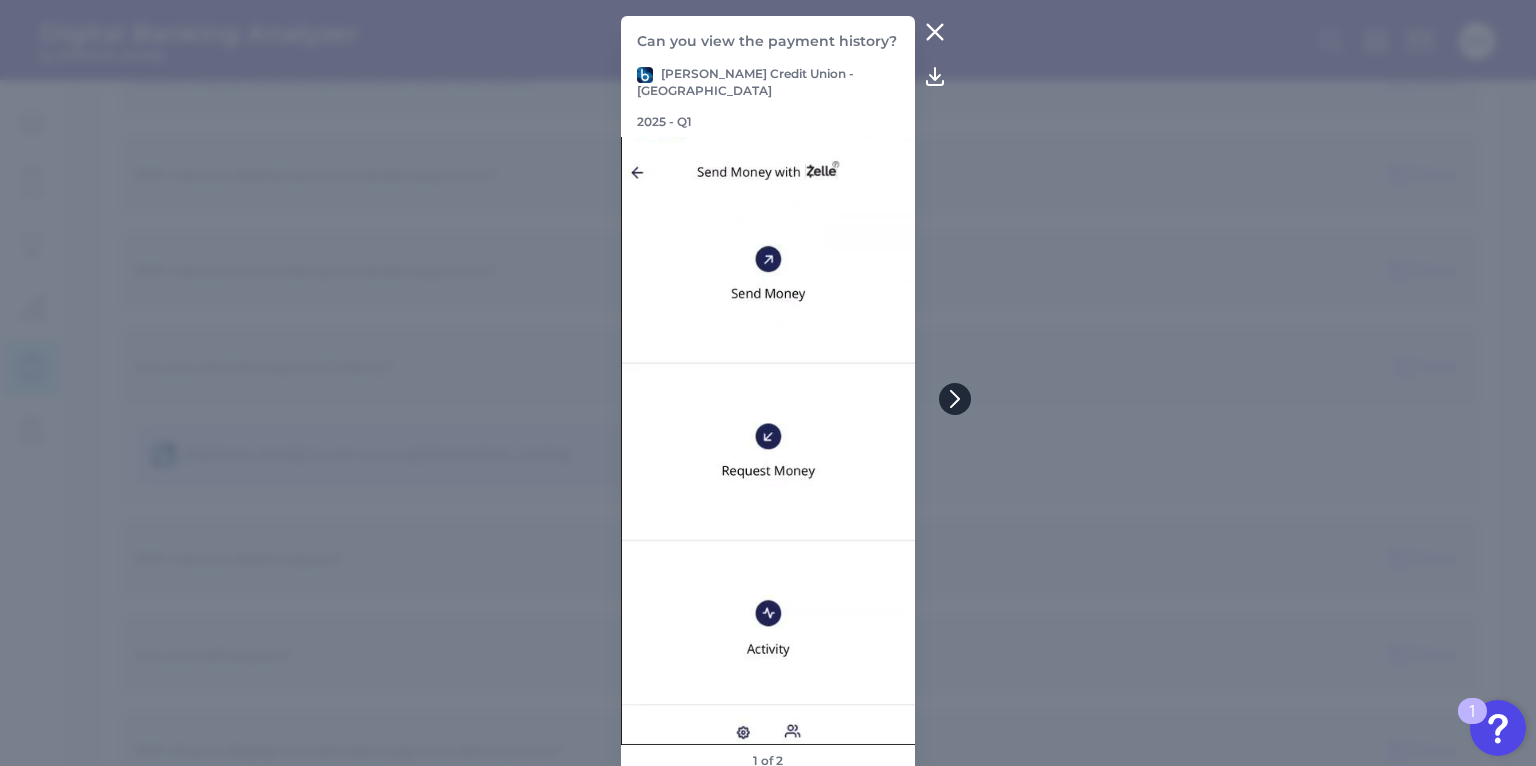 click 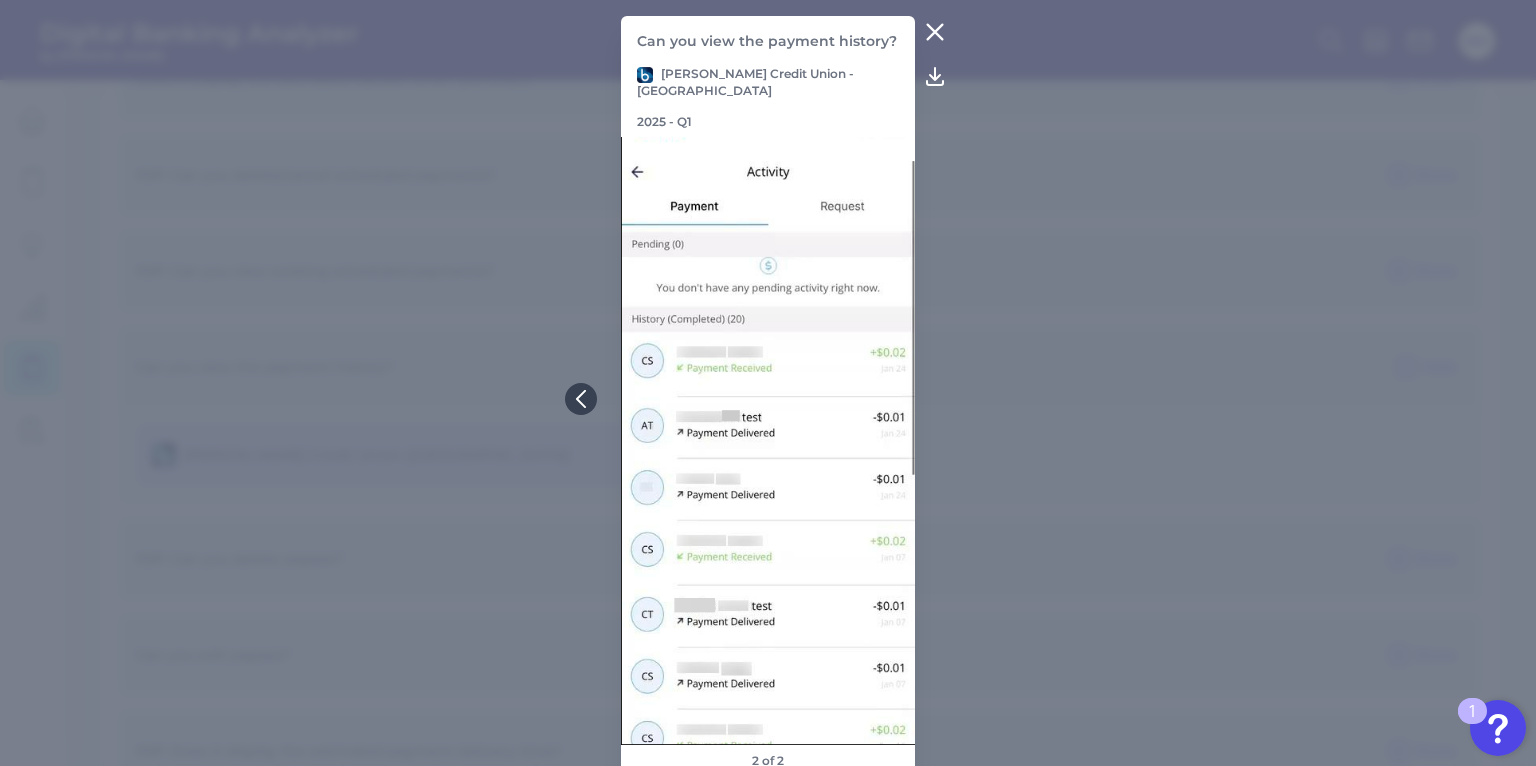 click 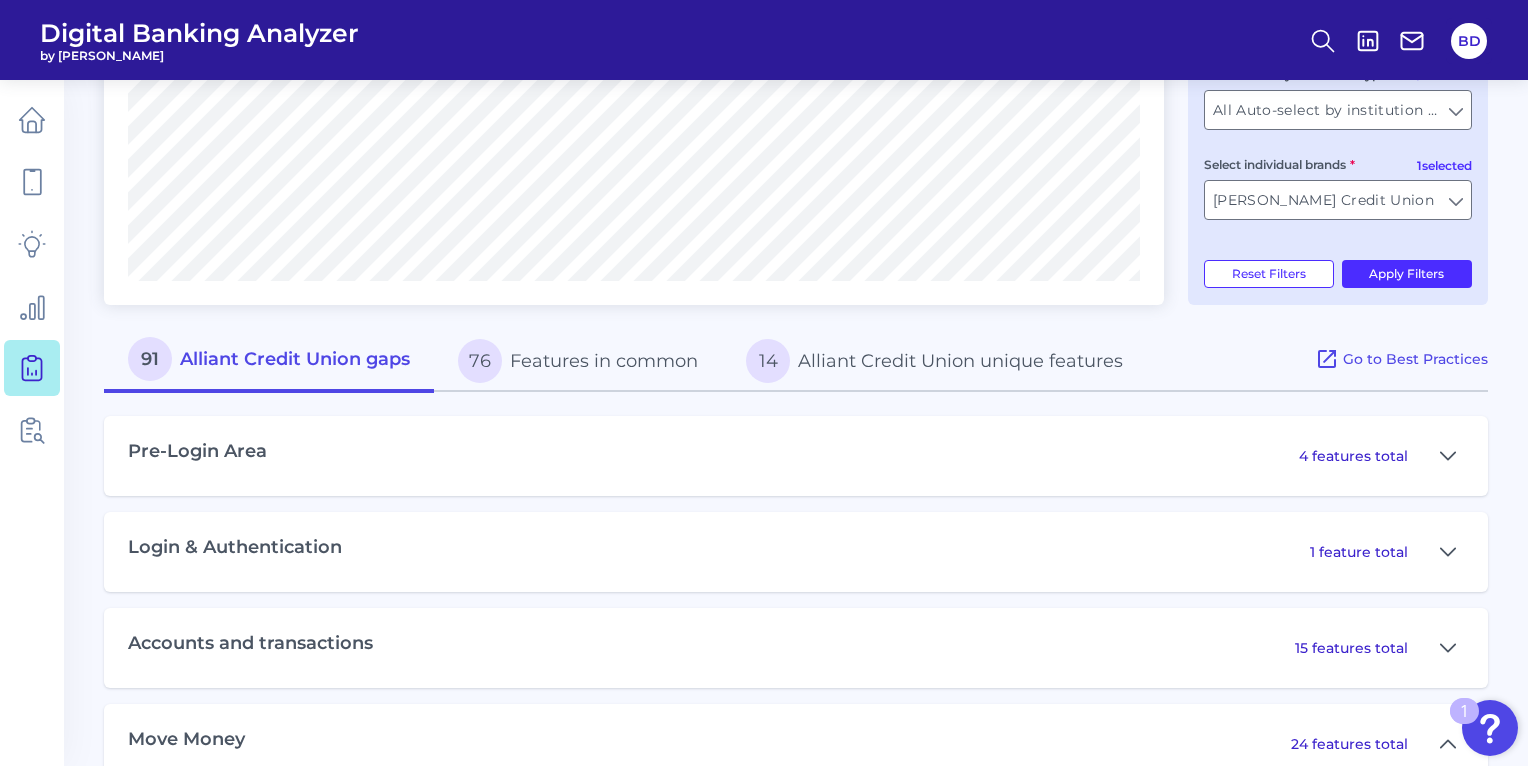 scroll, scrollTop: 661, scrollLeft: 0, axis: vertical 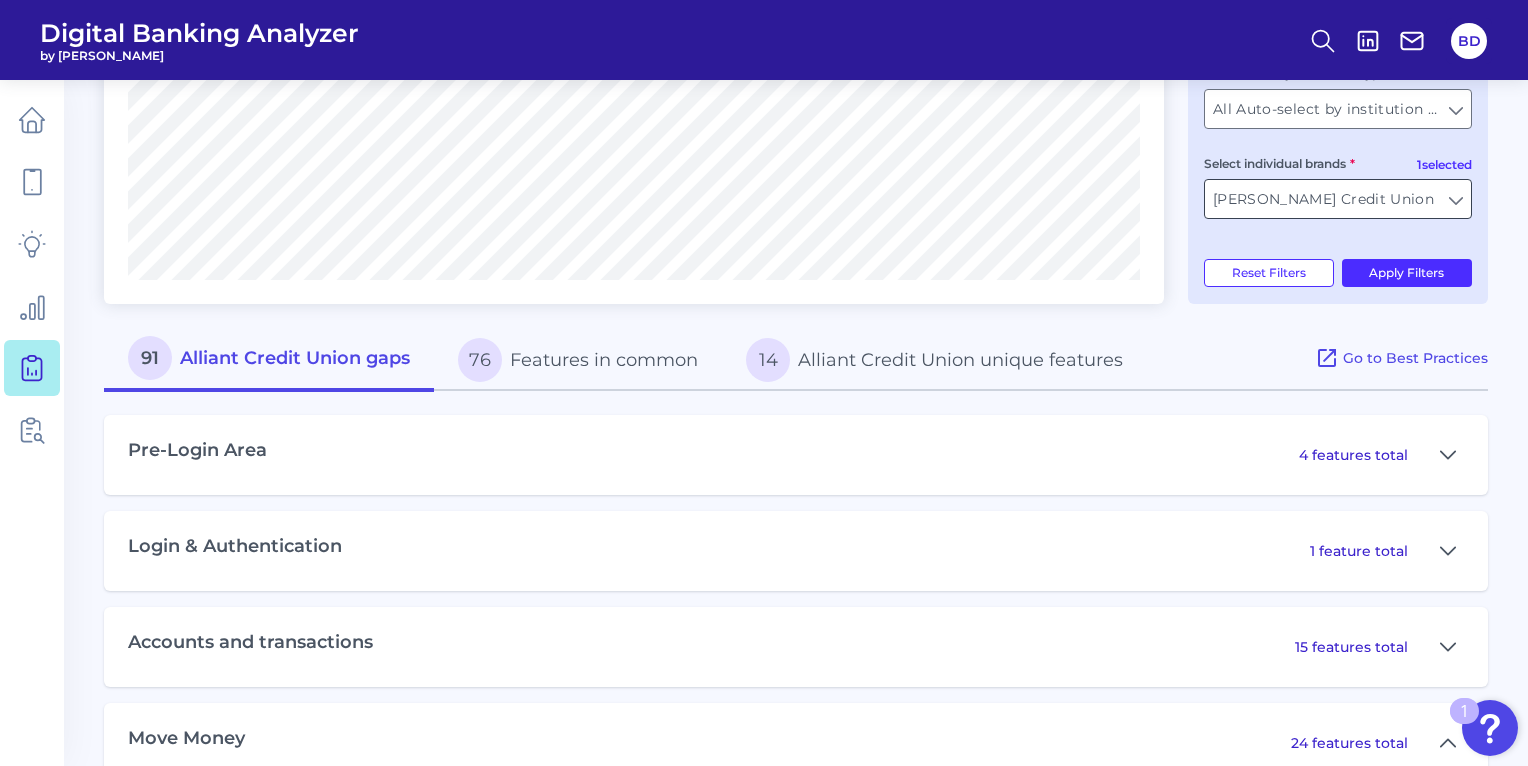 click on "[PERSON_NAME] Credit Union" at bounding box center (1338, 199) 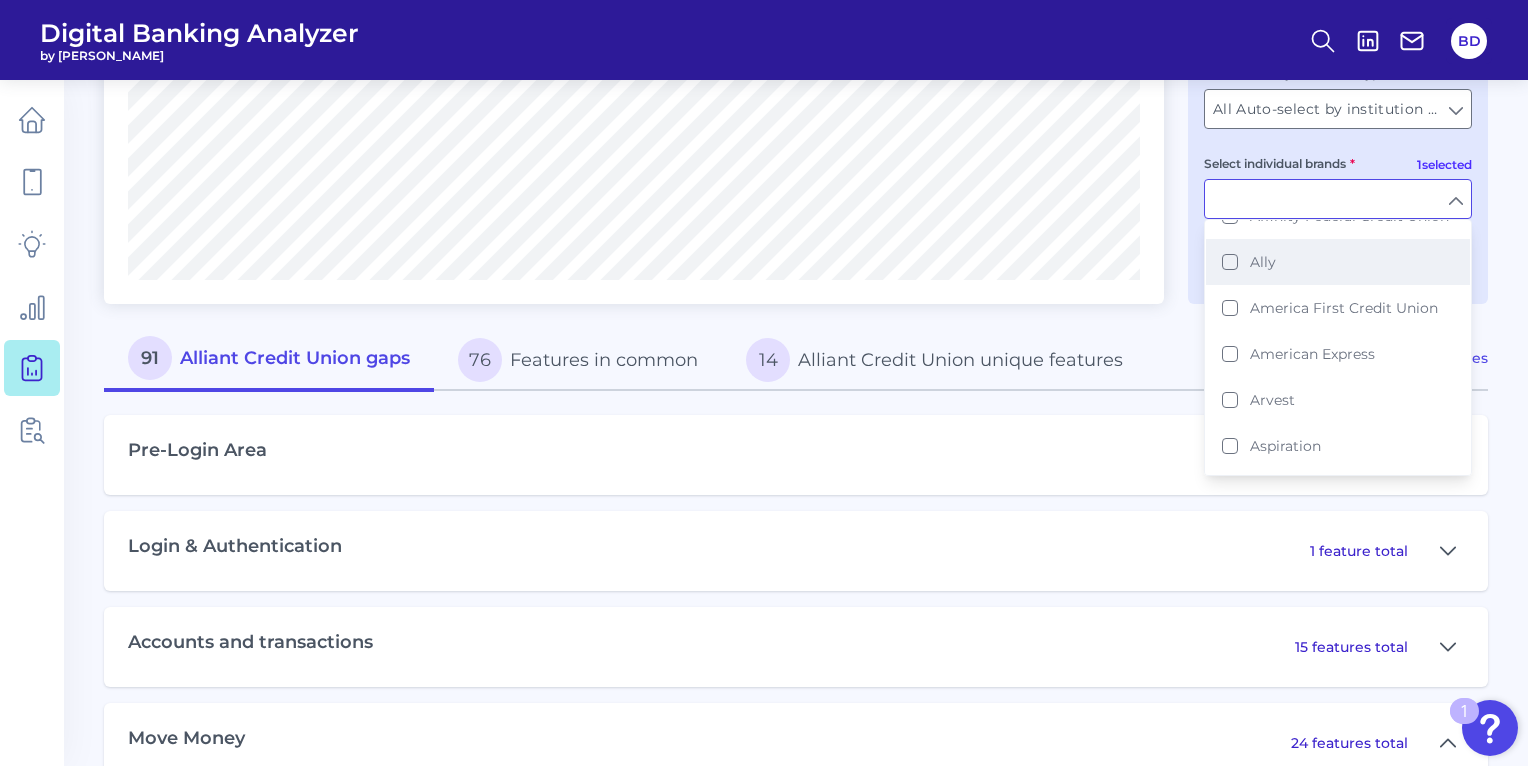 scroll, scrollTop: 81, scrollLeft: 0, axis: vertical 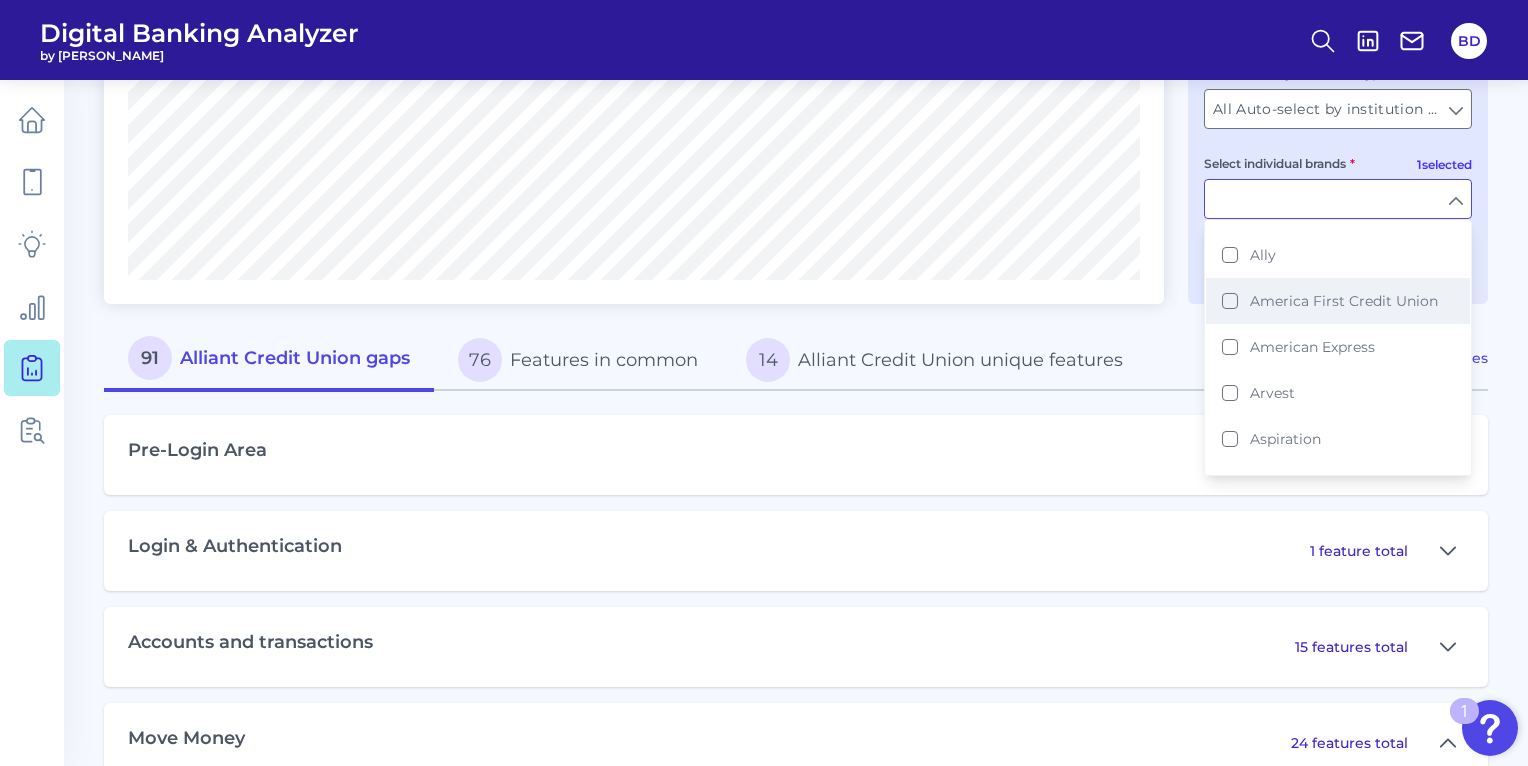 click on "America First Credit Union" at bounding box center (1338, 301) 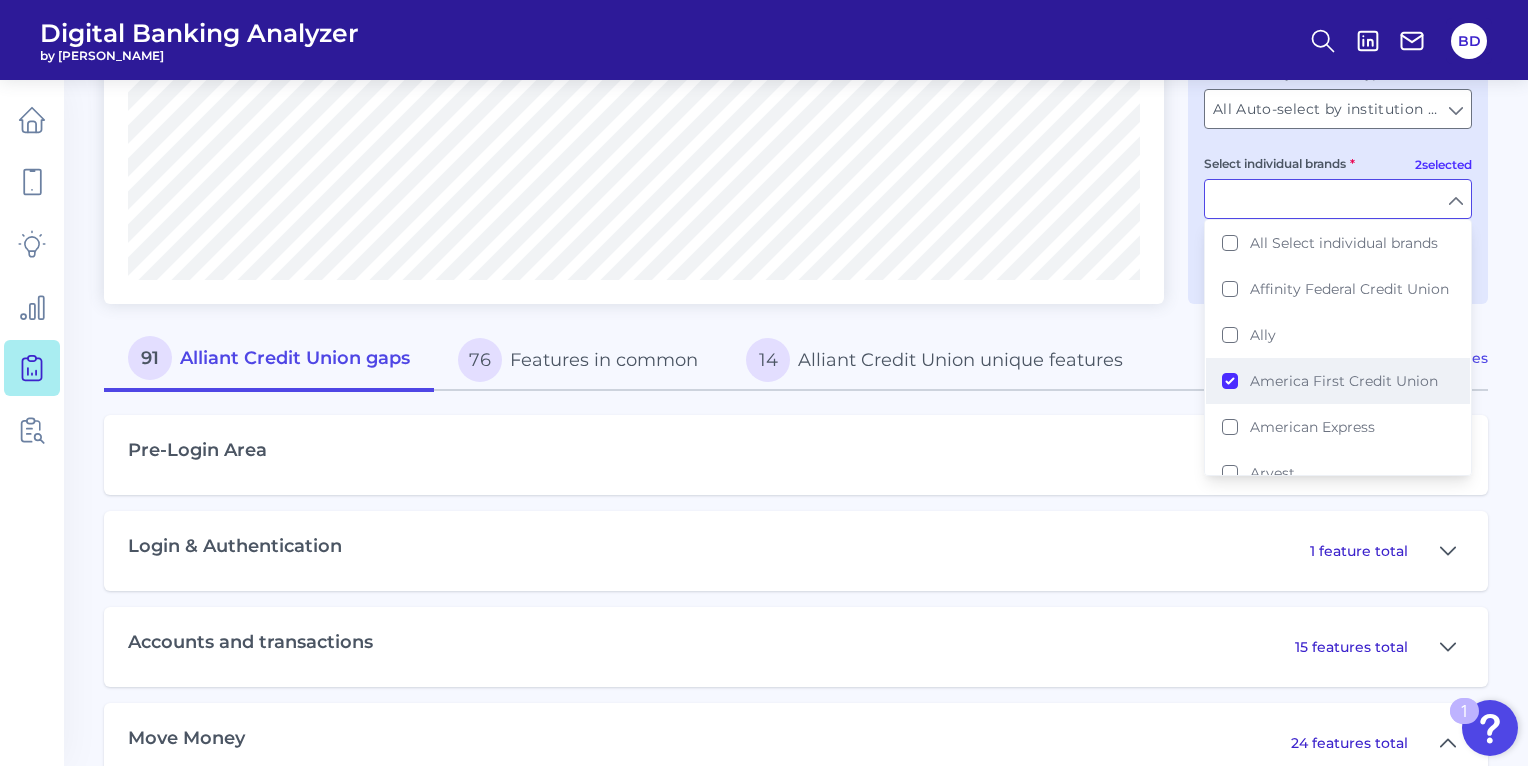 scroll, scrollTop: 0, scrollLeft: 0, axis: both 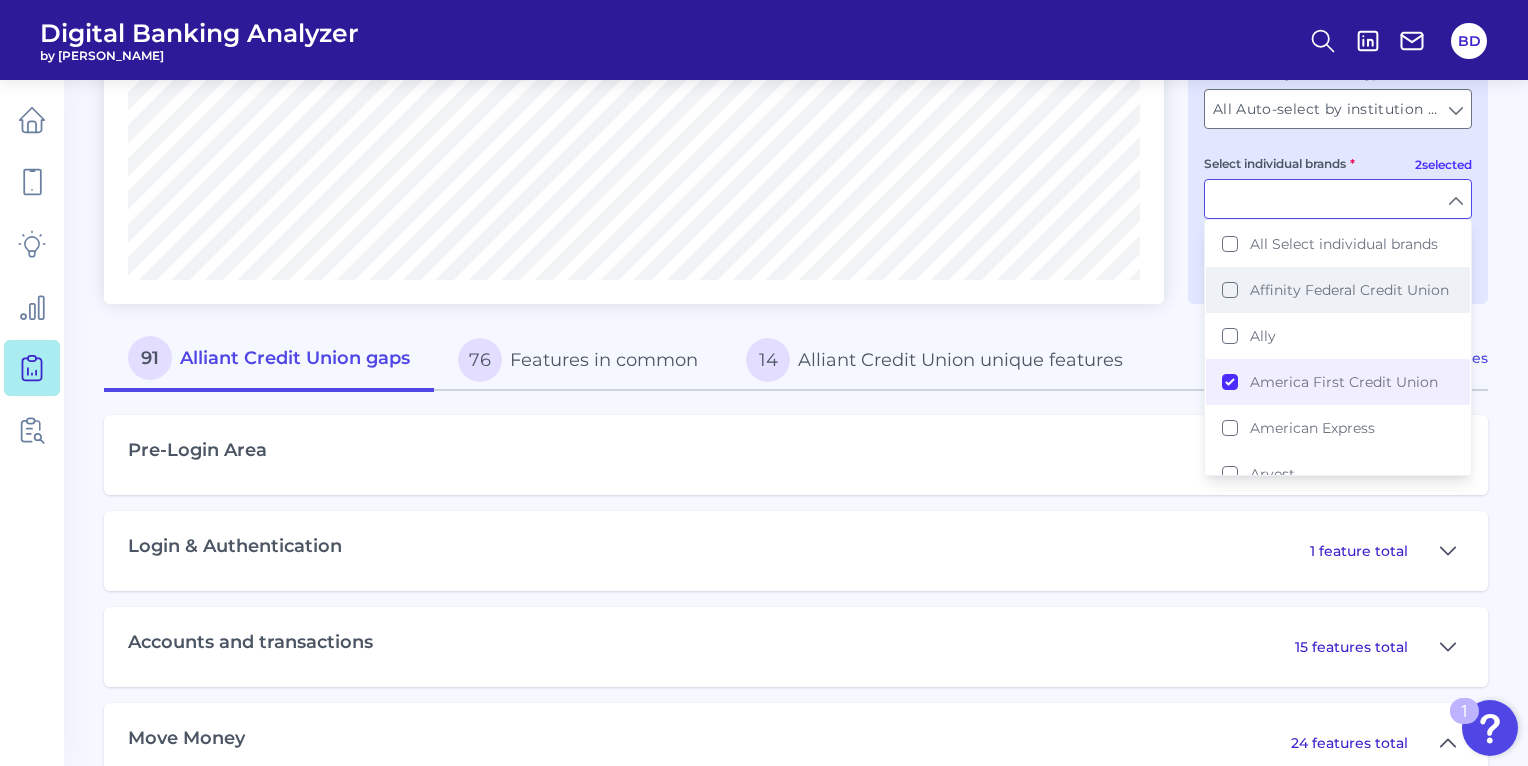 click on "Affinity Federal Credit Union" at bounding box center [1338, 290] 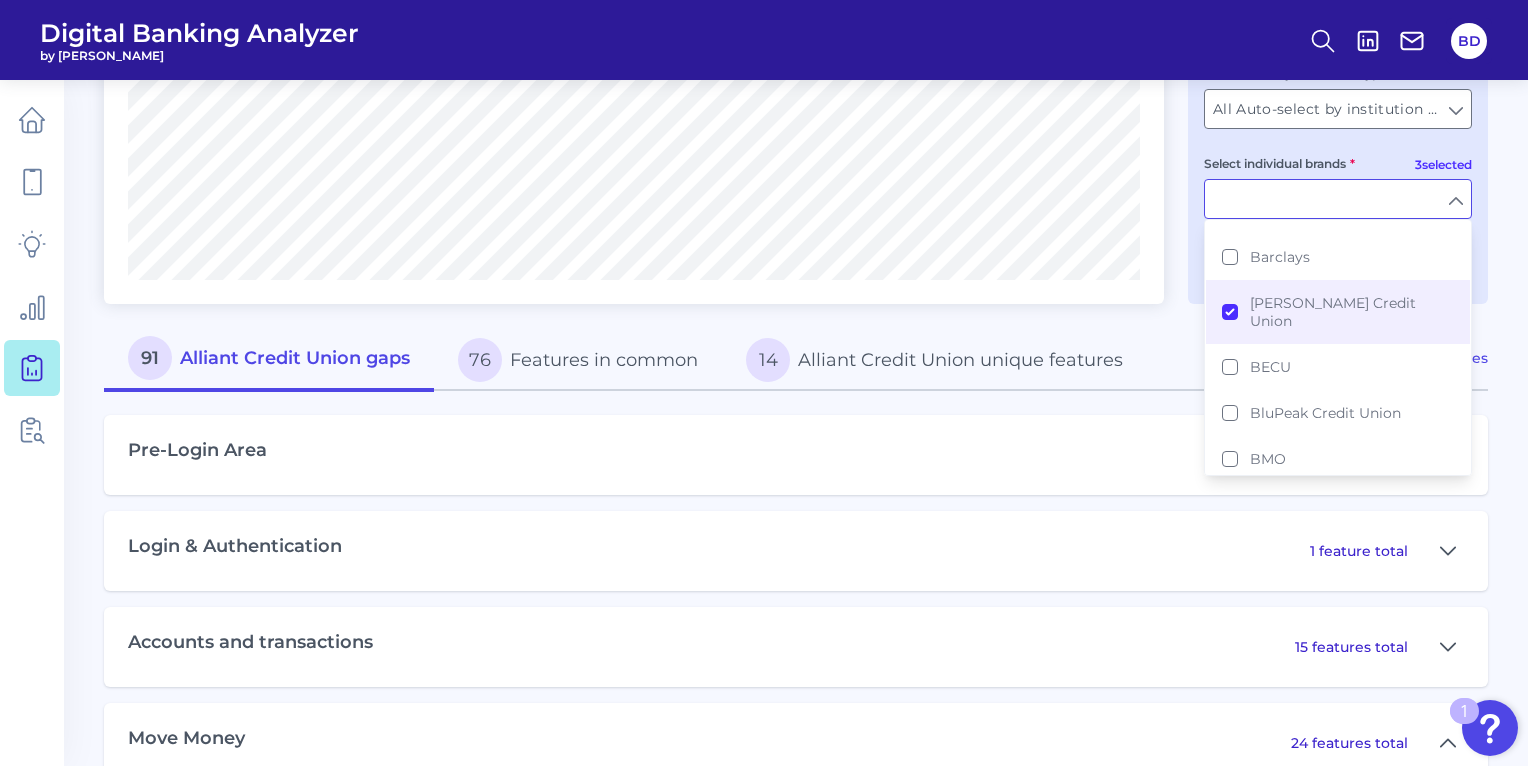 scroll, scrollTop: 510, scrollLeft: 0, axis: vertical 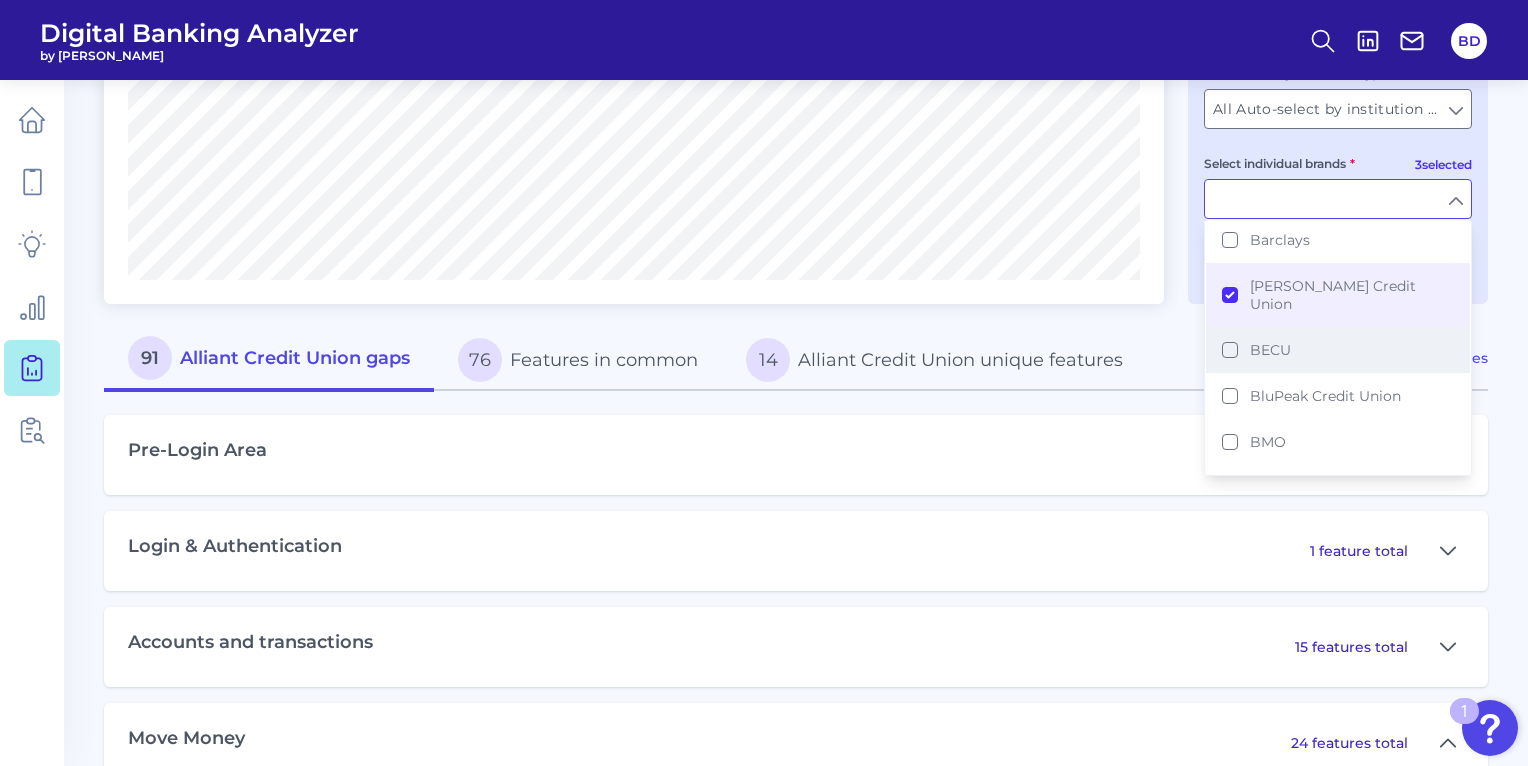 click on "BECU" at bounding box center (1338, 350) 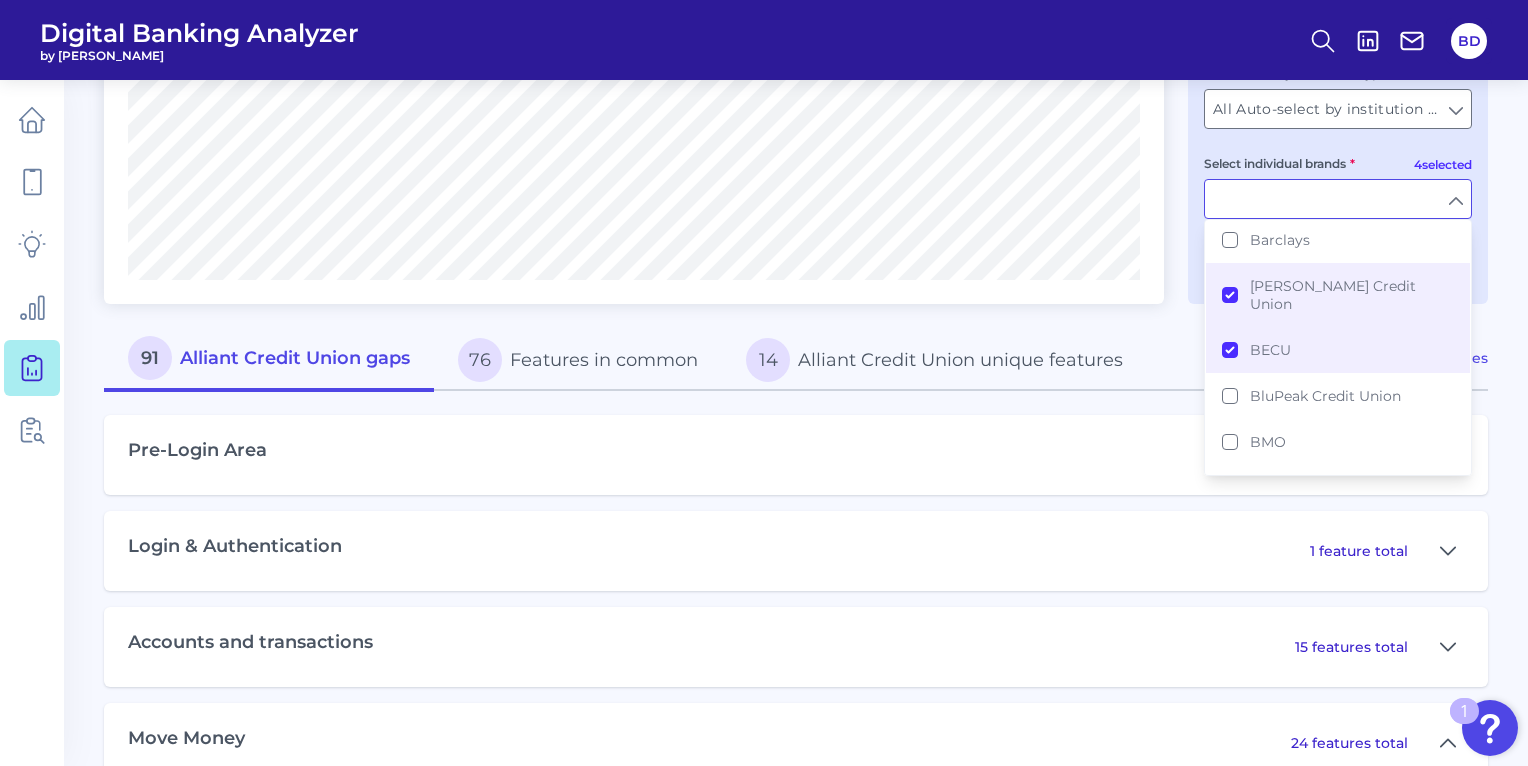 click on "Compare one brand to other brands One to One View Prioritization View Count Percentage 91 Alliant Credit Union gaps 76 Features in common 14 Alliant Credit Union unique features Go to Best Practices Pre-Login Area 4 features total Login & Authentication 1 feature total Accounts and transactions 15 features total Move Money 24 features total Is there a payment hub? Show Enable/Disable Payment to specific merchant types Show Are the limits of the card freeze explained to the user? Show Can the users contacts be automatically pulled from the device? Show Can you add a message to the payment? Show Does it show a list of the payees you pay the most frequently? Show Does it display the estimated transfer time? (US ONLY) Show P2P: Can you delete/cancel scheduled payments? Show P2P: Can you view existing scheduled payments? Show Can you view the payment history? [PERSON_NAME] Credit Union ([GEOGRAPHIC_DATA]) P2P: Can you delete payees? Show Can you edit payees? Show P2P: Does it display the estimated payment delivery time? Show Show" at bounding box center [796, 1598] 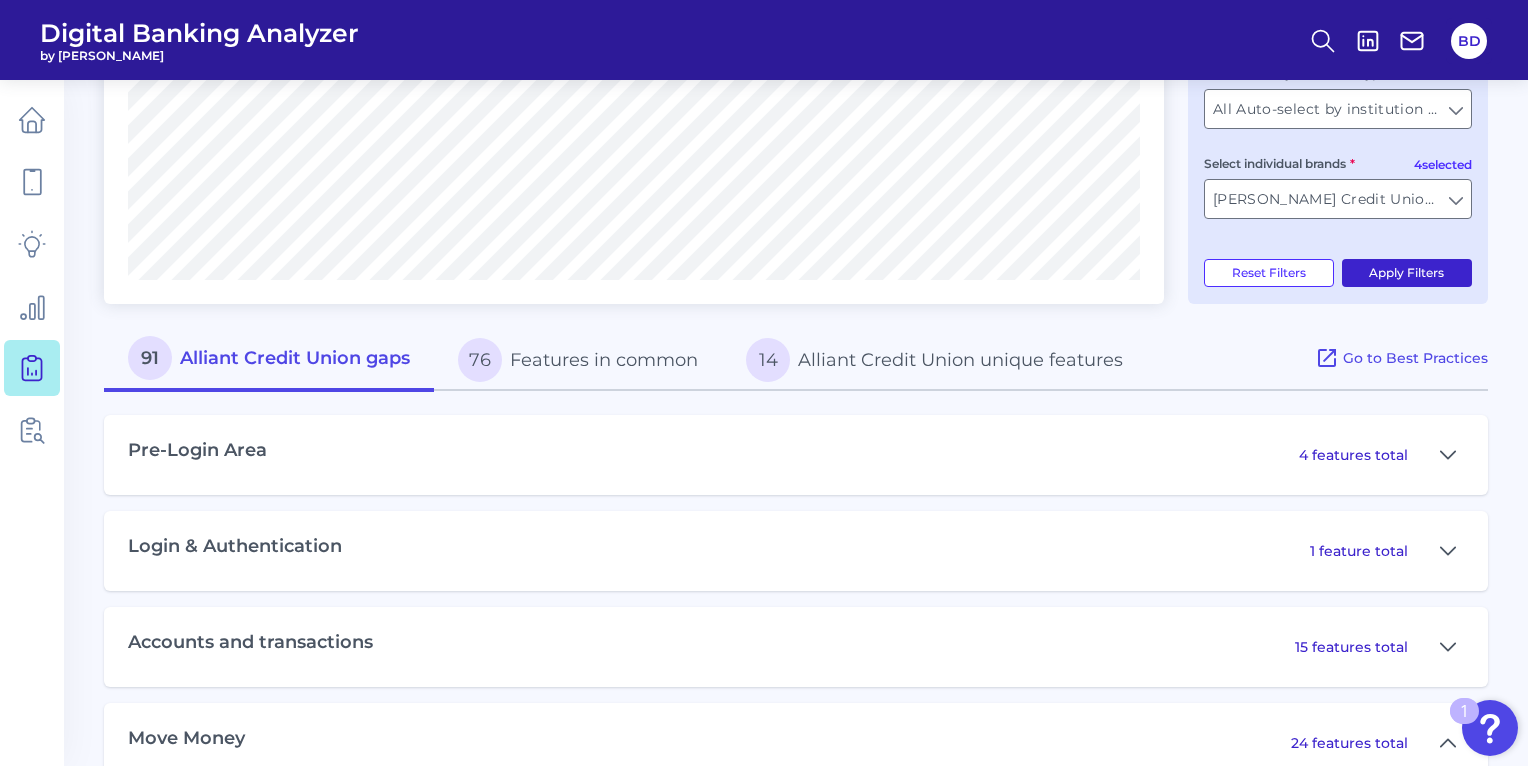 click on "Apply Filters" at bounding box center (1407, 273) 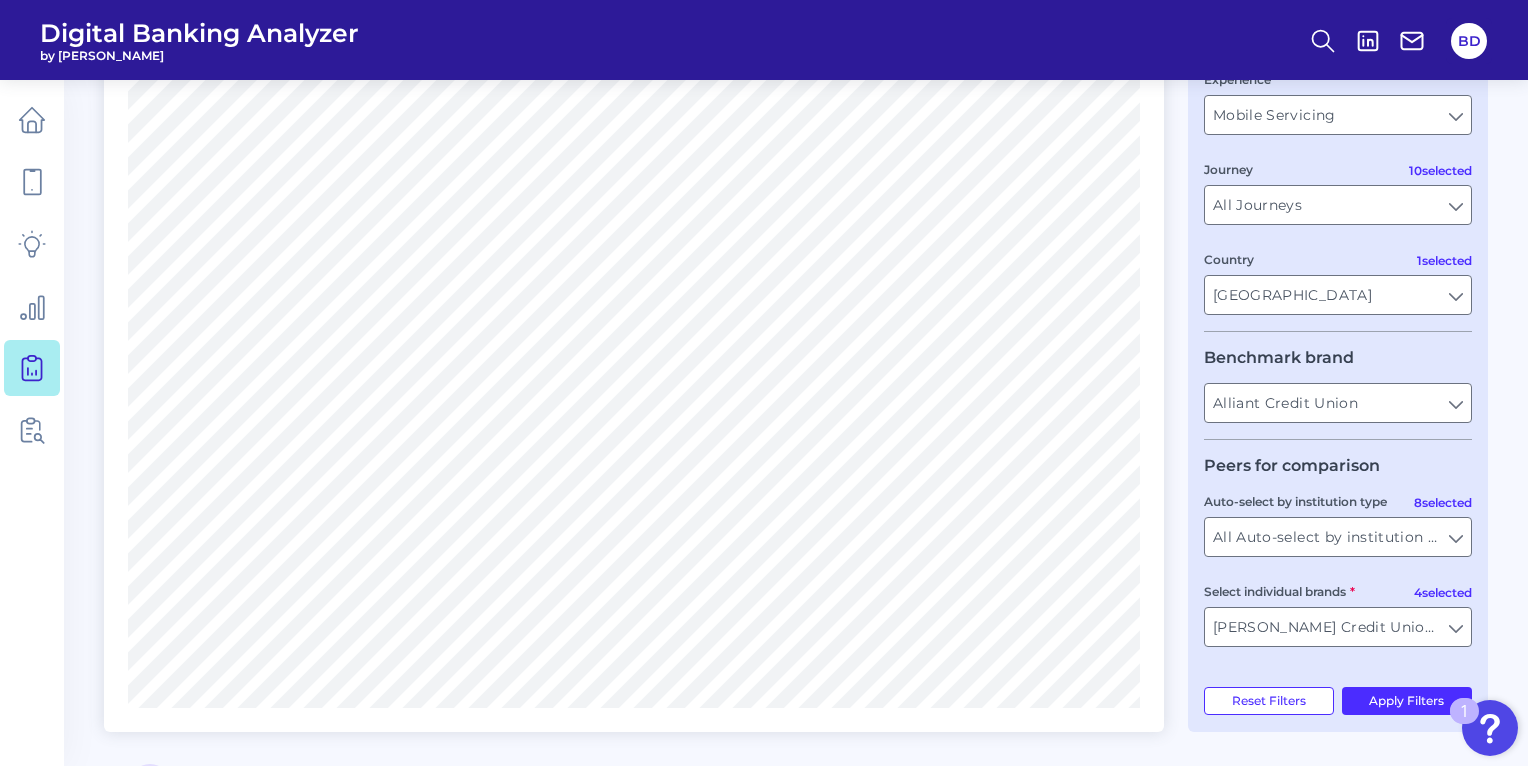 scroll, scrollTop: 661, scrollLeft: 0, axis: vertical 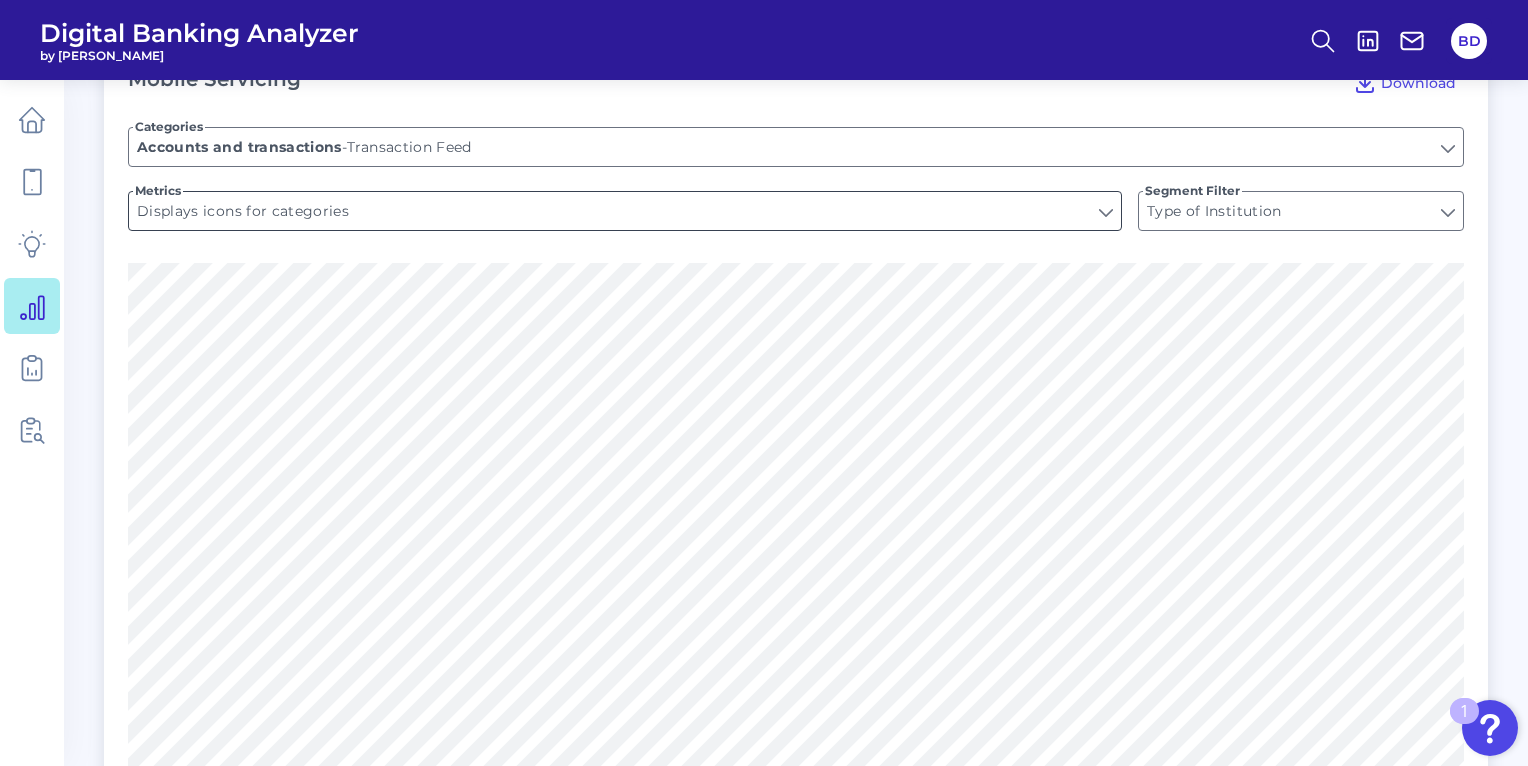 drag, startPoint x: 135, startPoint y: 209, endPoint x: 352, endPoint y: 210, distance: 217.0023 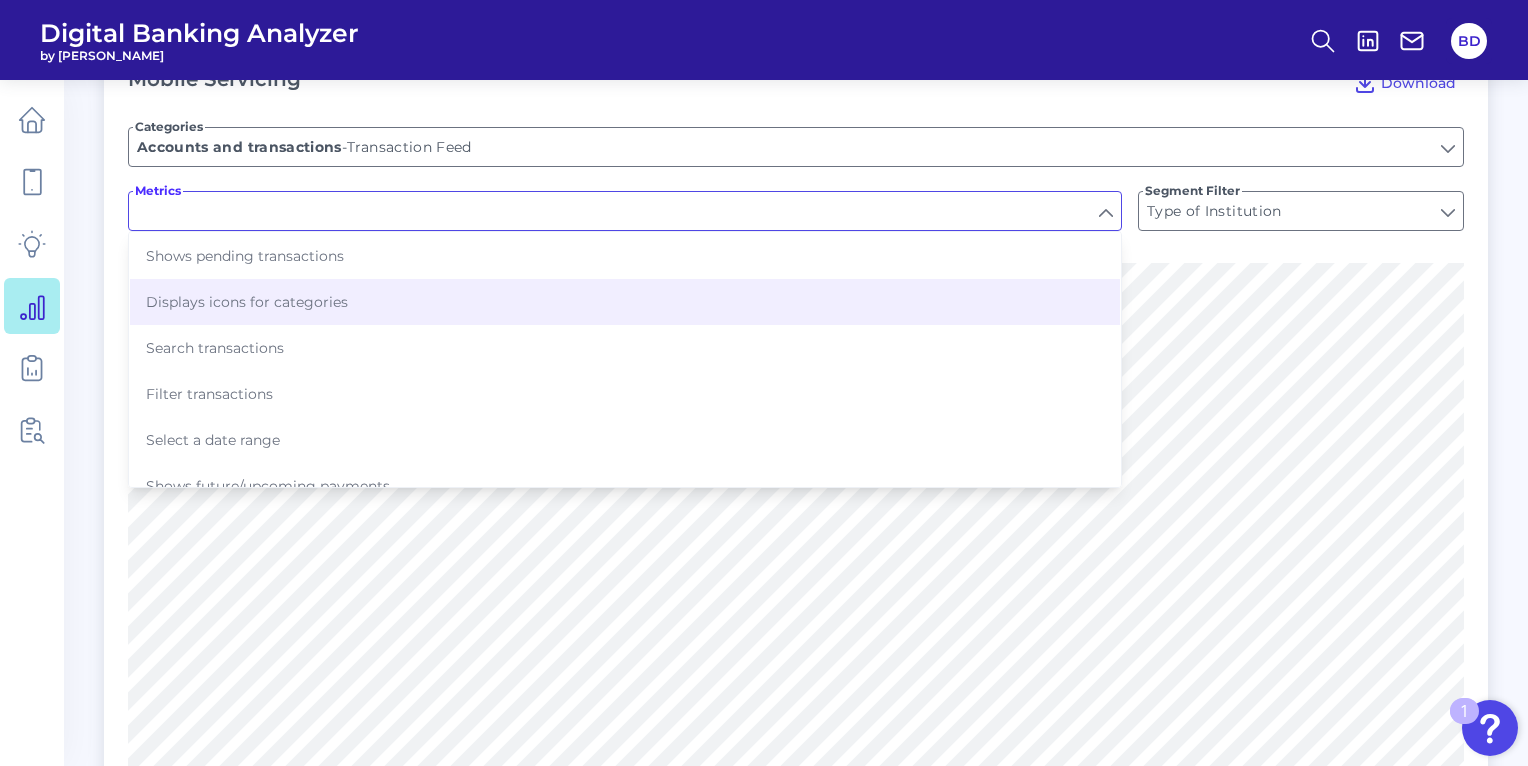 type on "Displays icons for categories" 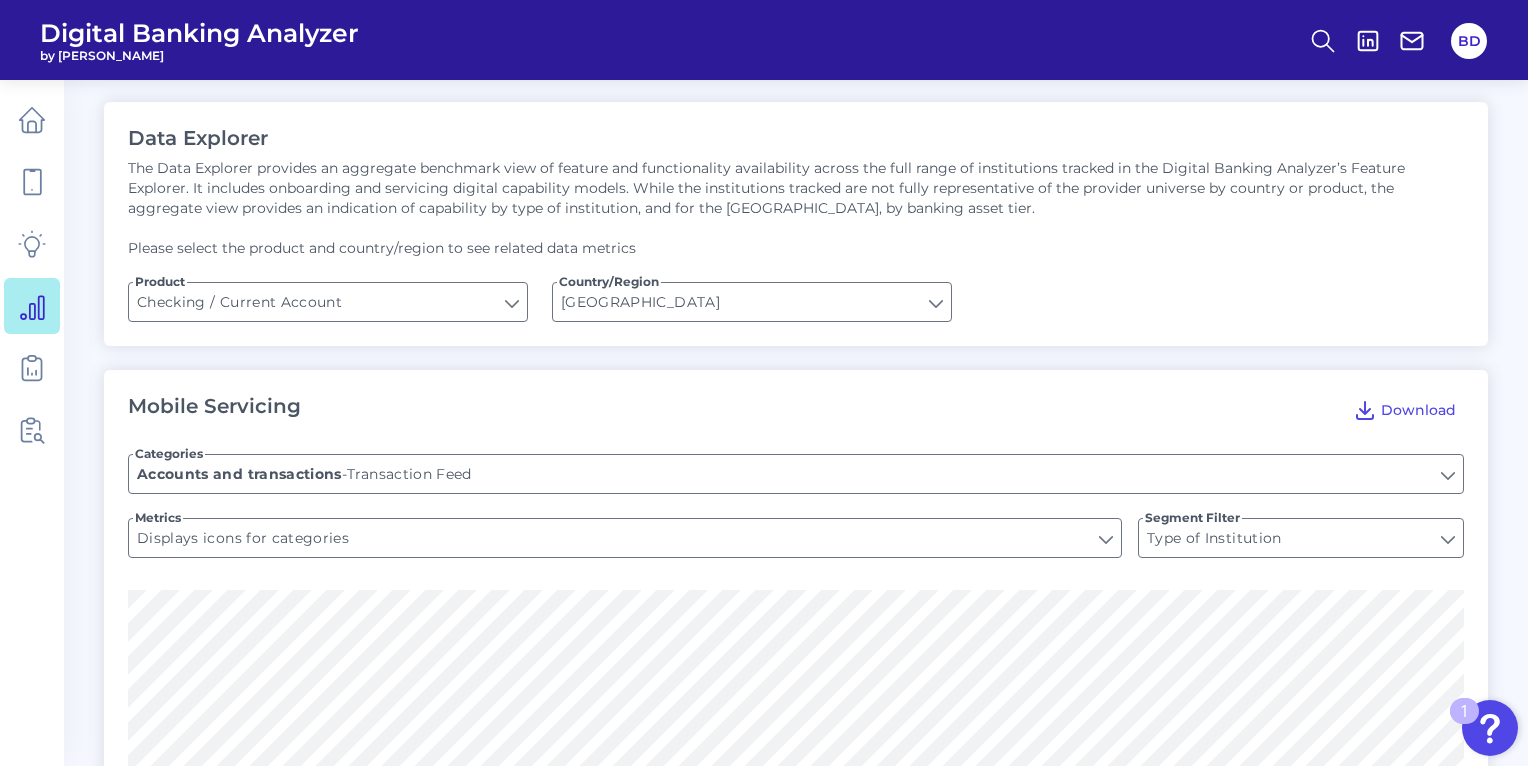 scroll, scrollTop: 0, scrollLeft: 0, axis: both 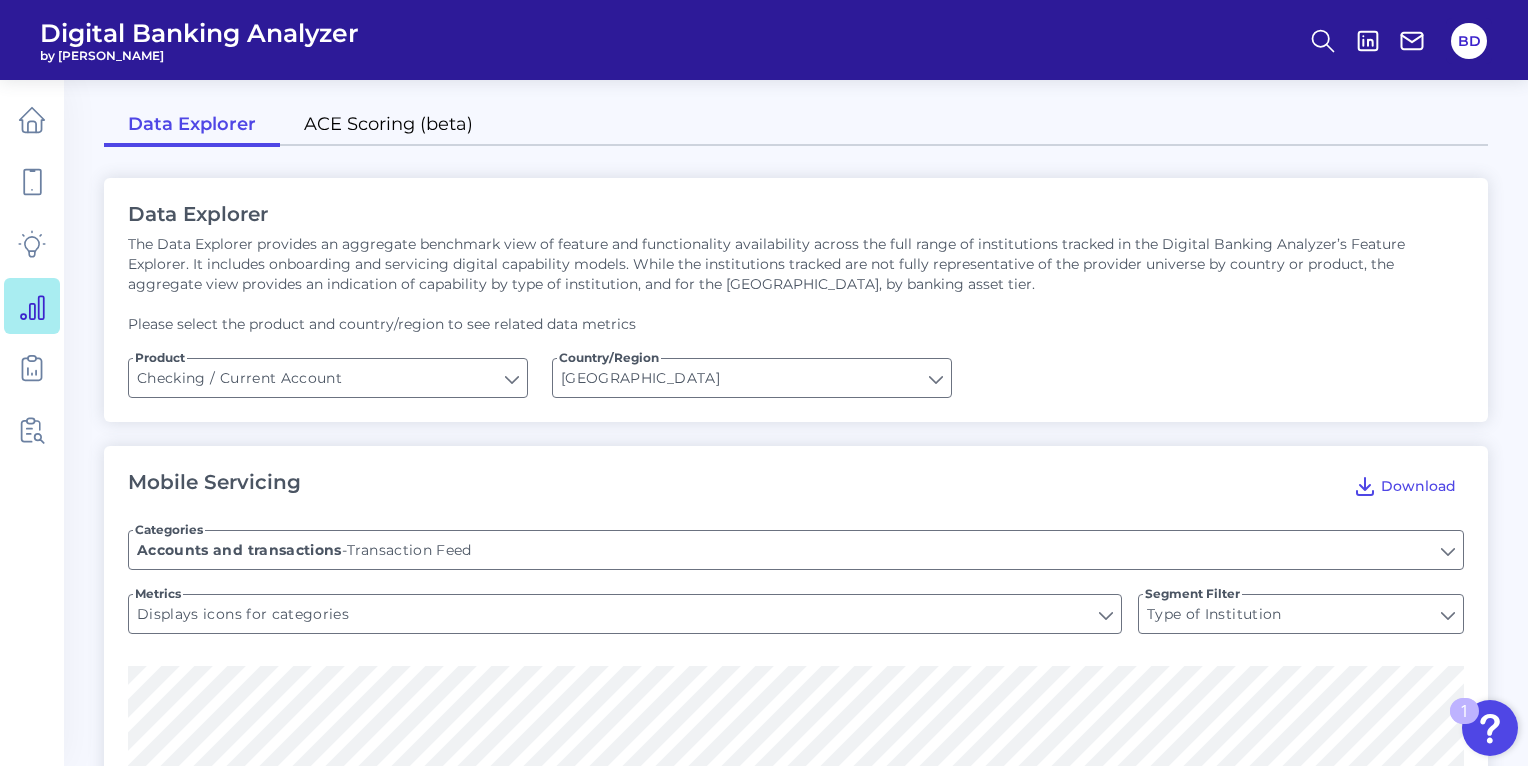 click on "ACE Scoring (beta)" at bounding box center (388, 126) 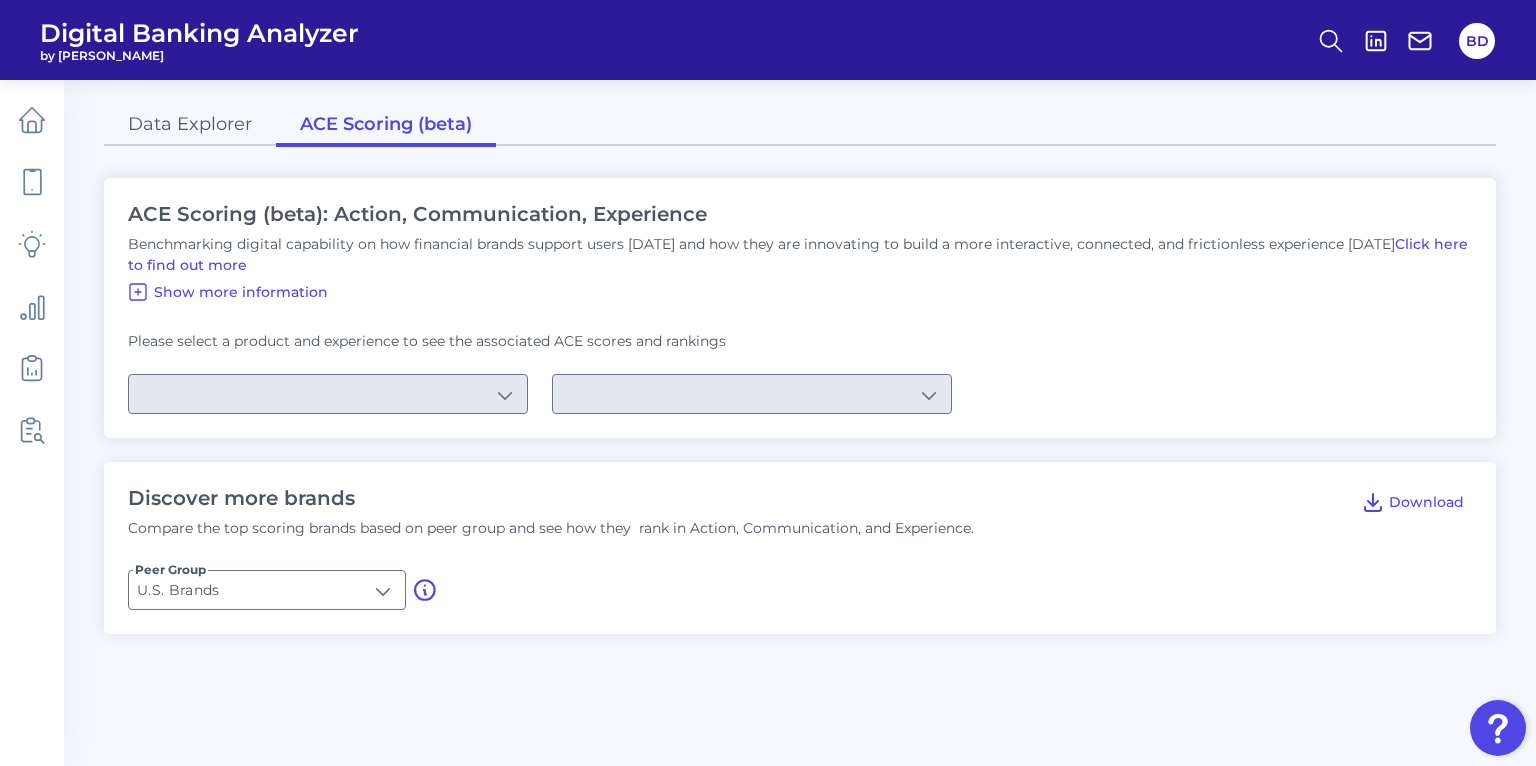 type on "Checking / Current Account" 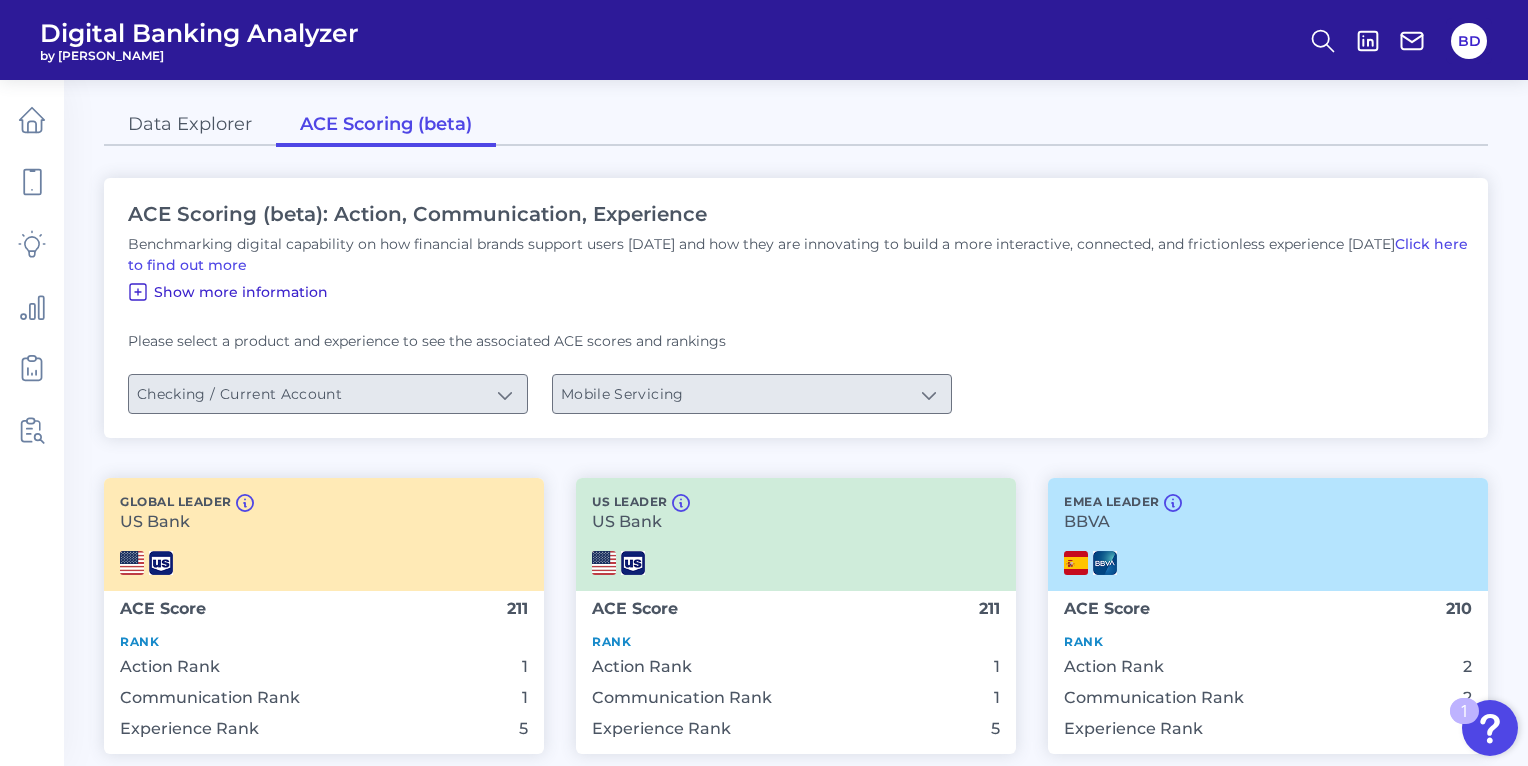 click 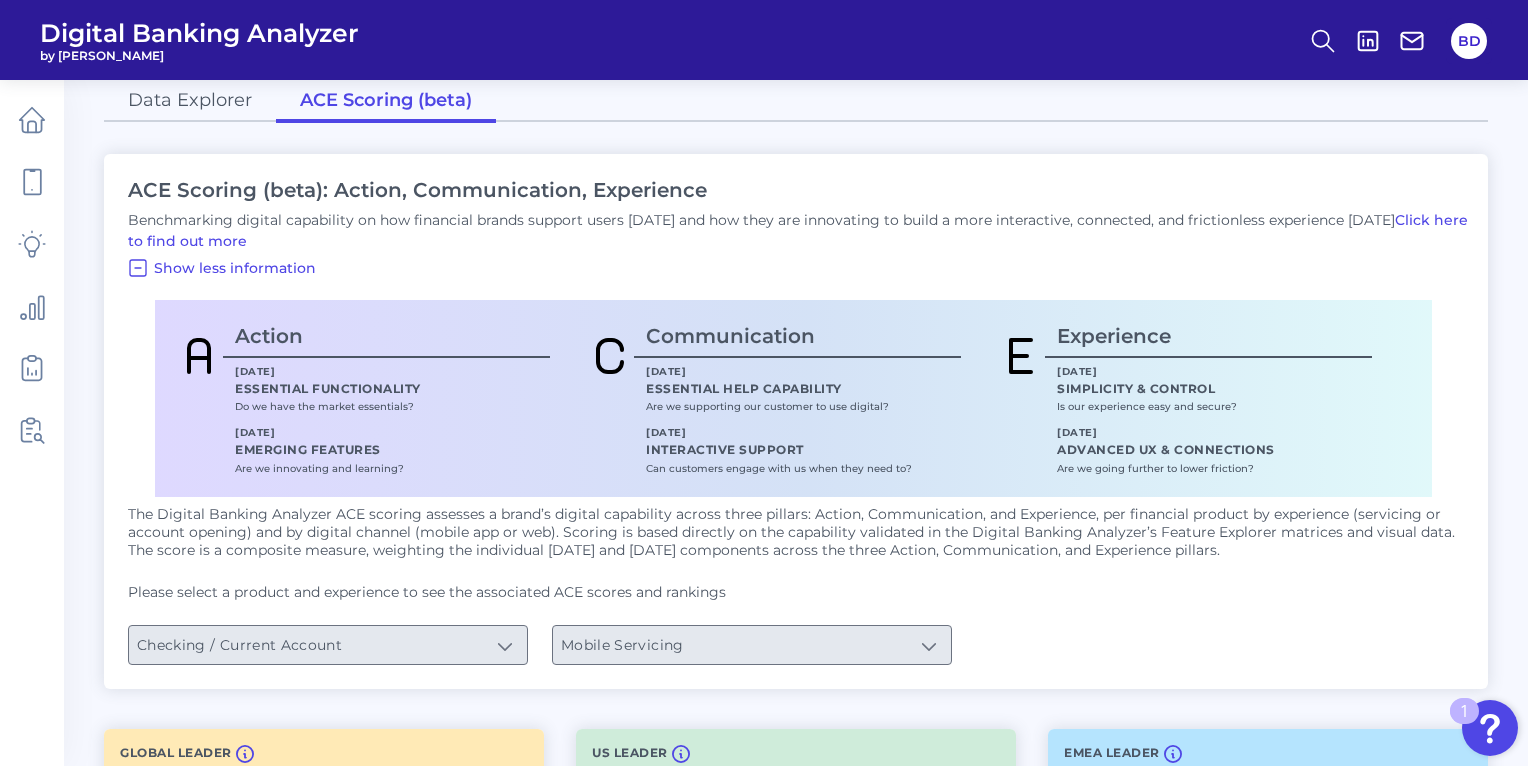 scroll, scrollTop: 0, scrollLeft: 0, axis: both 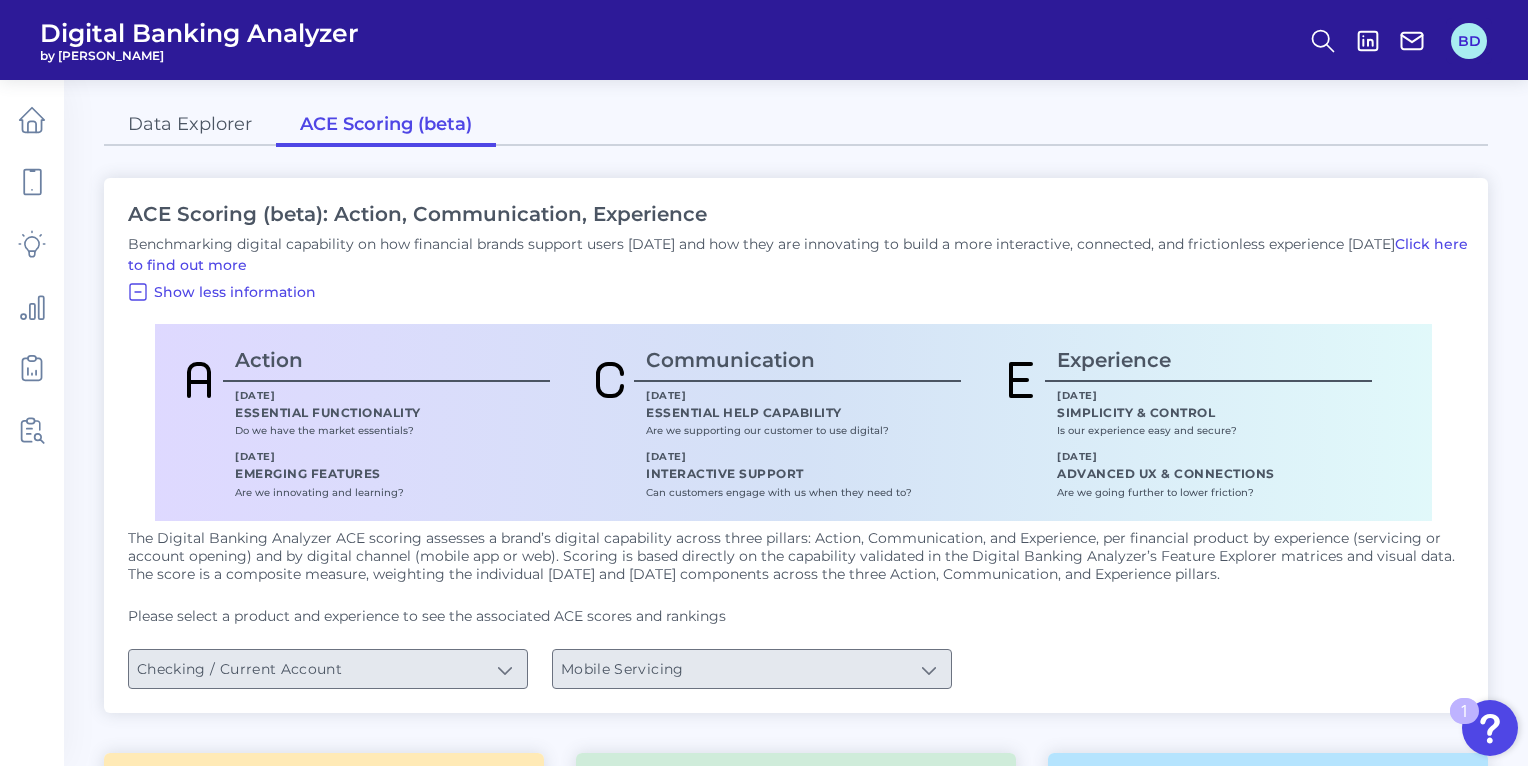 click on "BD" at bounding box center [1469, 41] 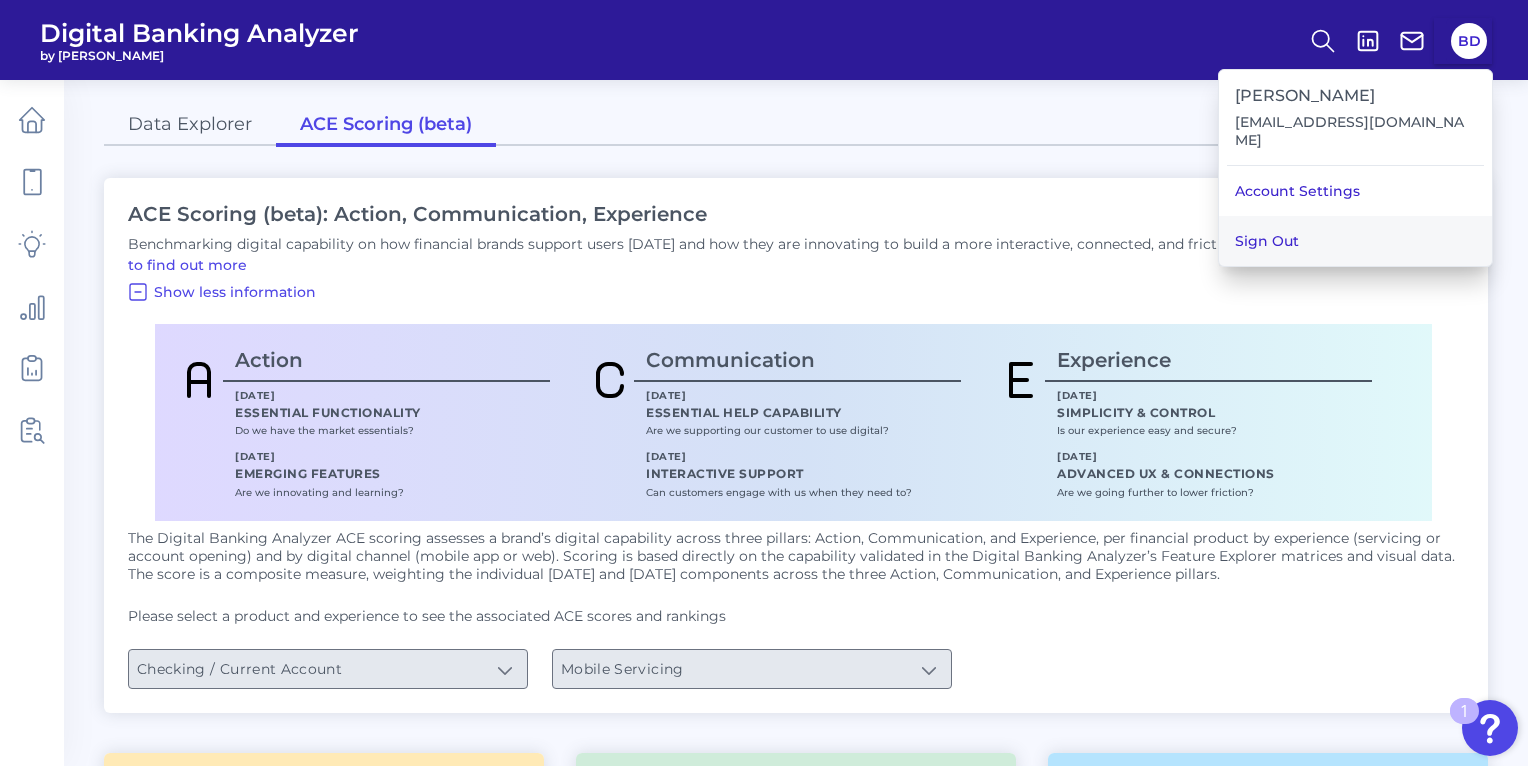 click on "Sign Out" at bounding box center (1355, 241) 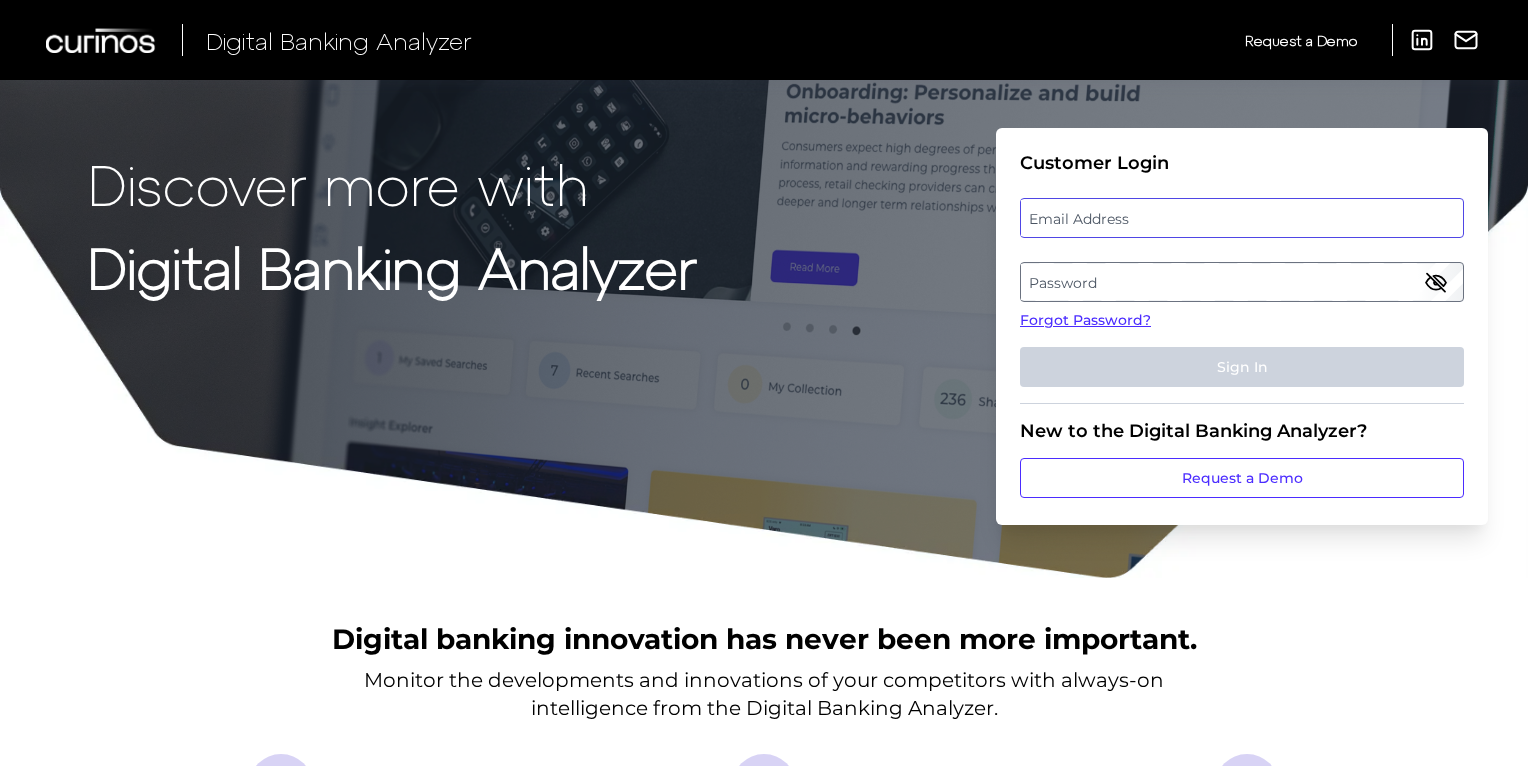 type on "[EMAIL_ADDRESS][DOMAIN_NAME]" 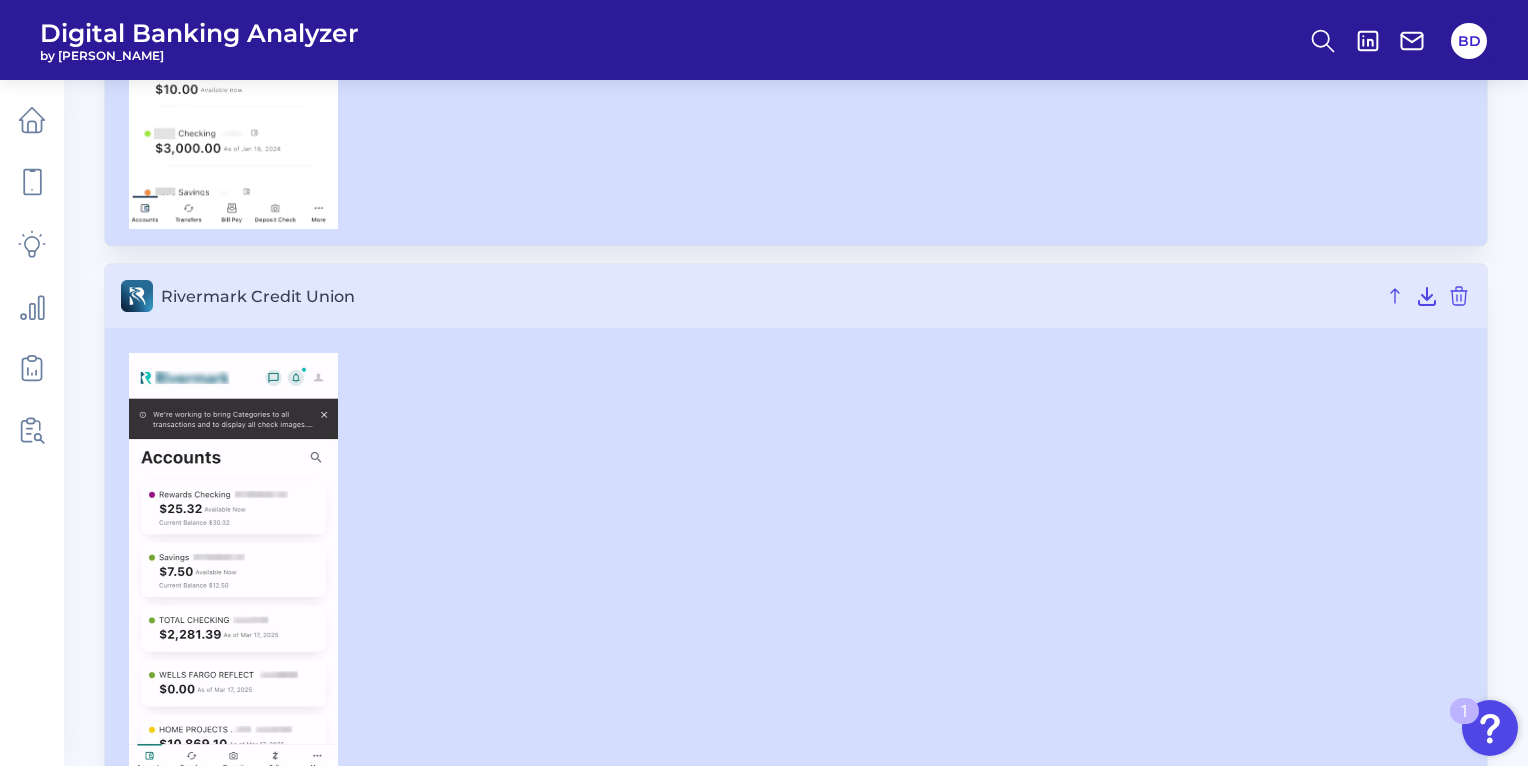 scroll, scrollTop: 3165, scrollLeft: 0, axis: vertical 